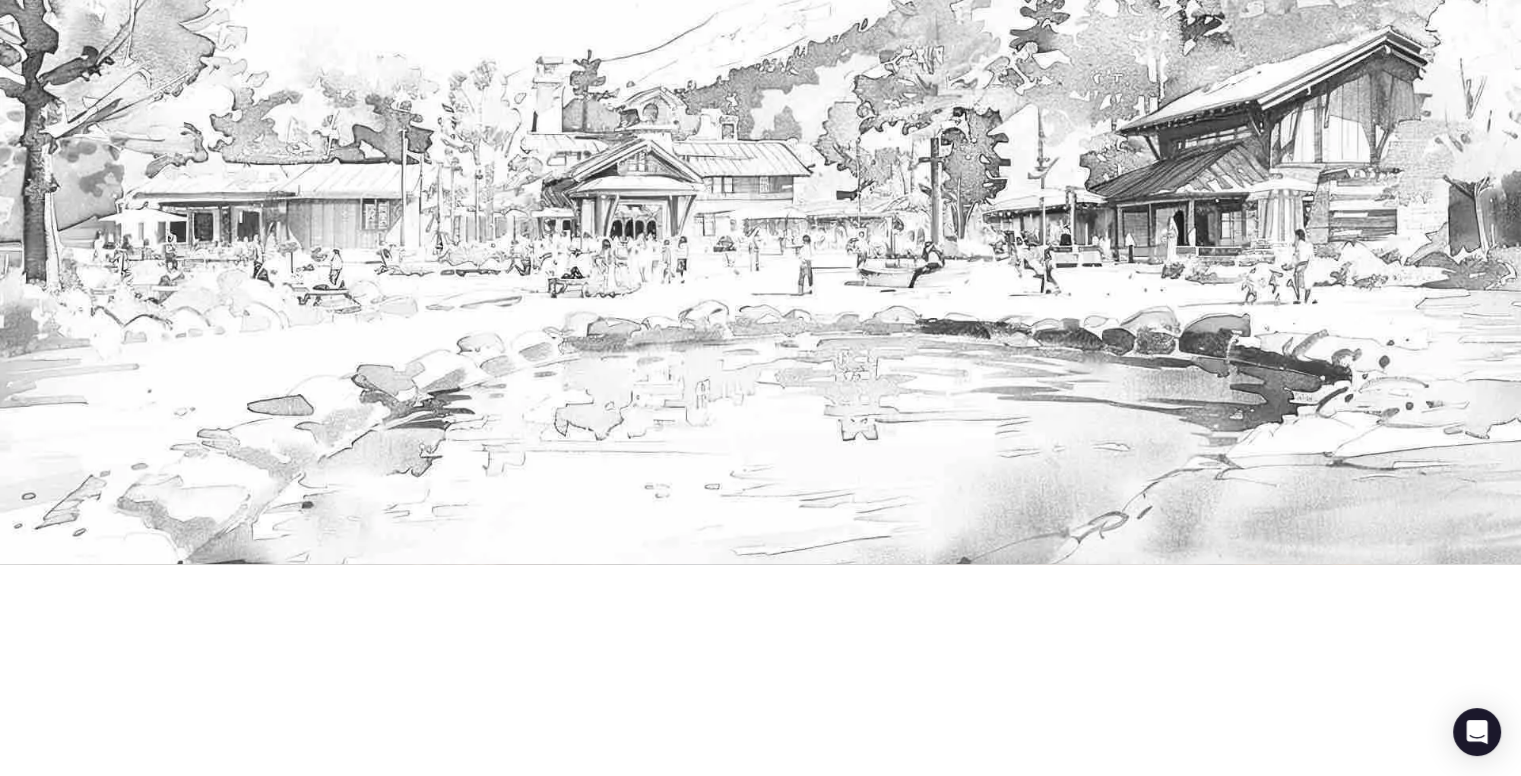 scroll, scrollTop: 300, scrollLeft: 0, axis: vertical 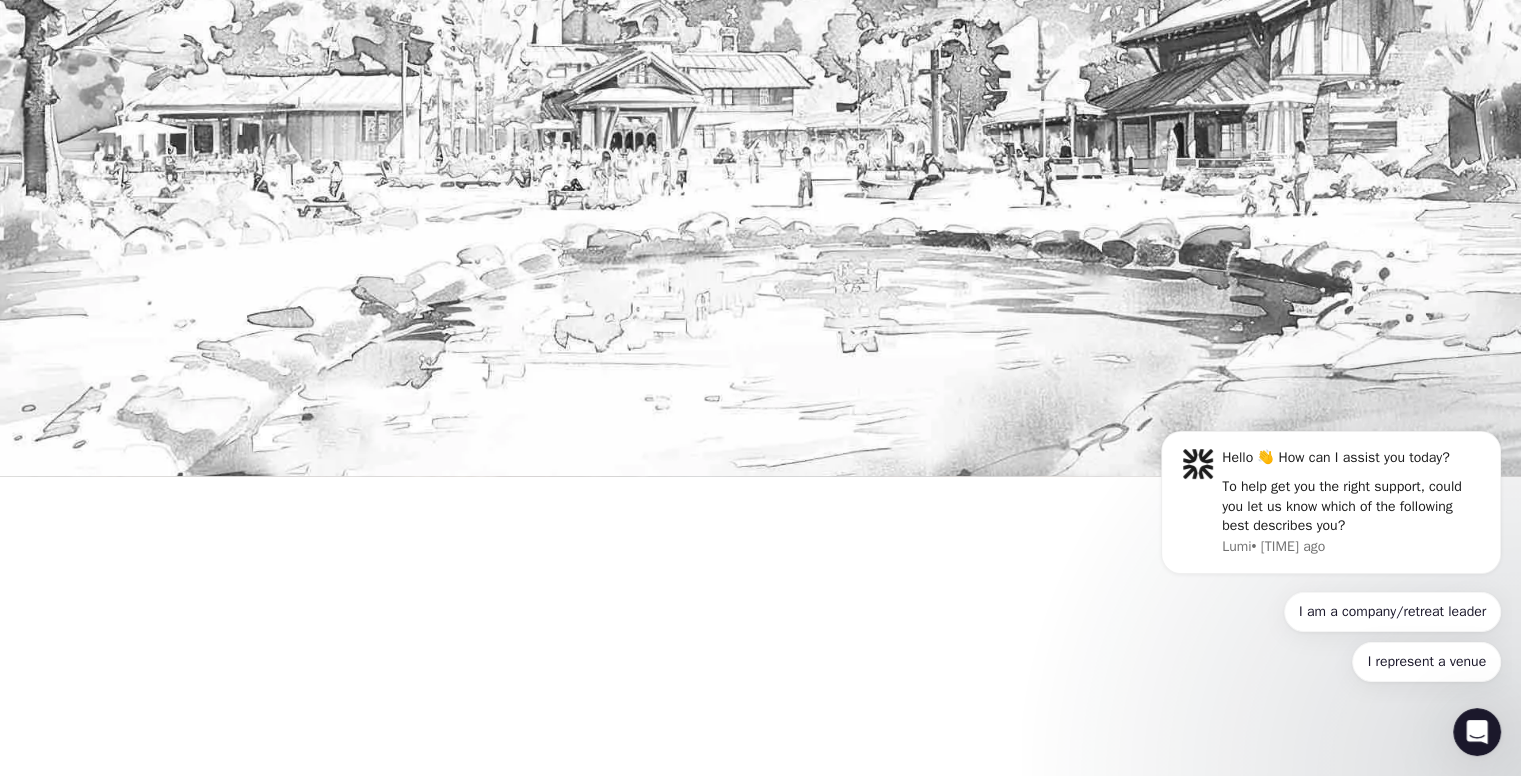 click on "Email" at bounding box center (79, 1730) 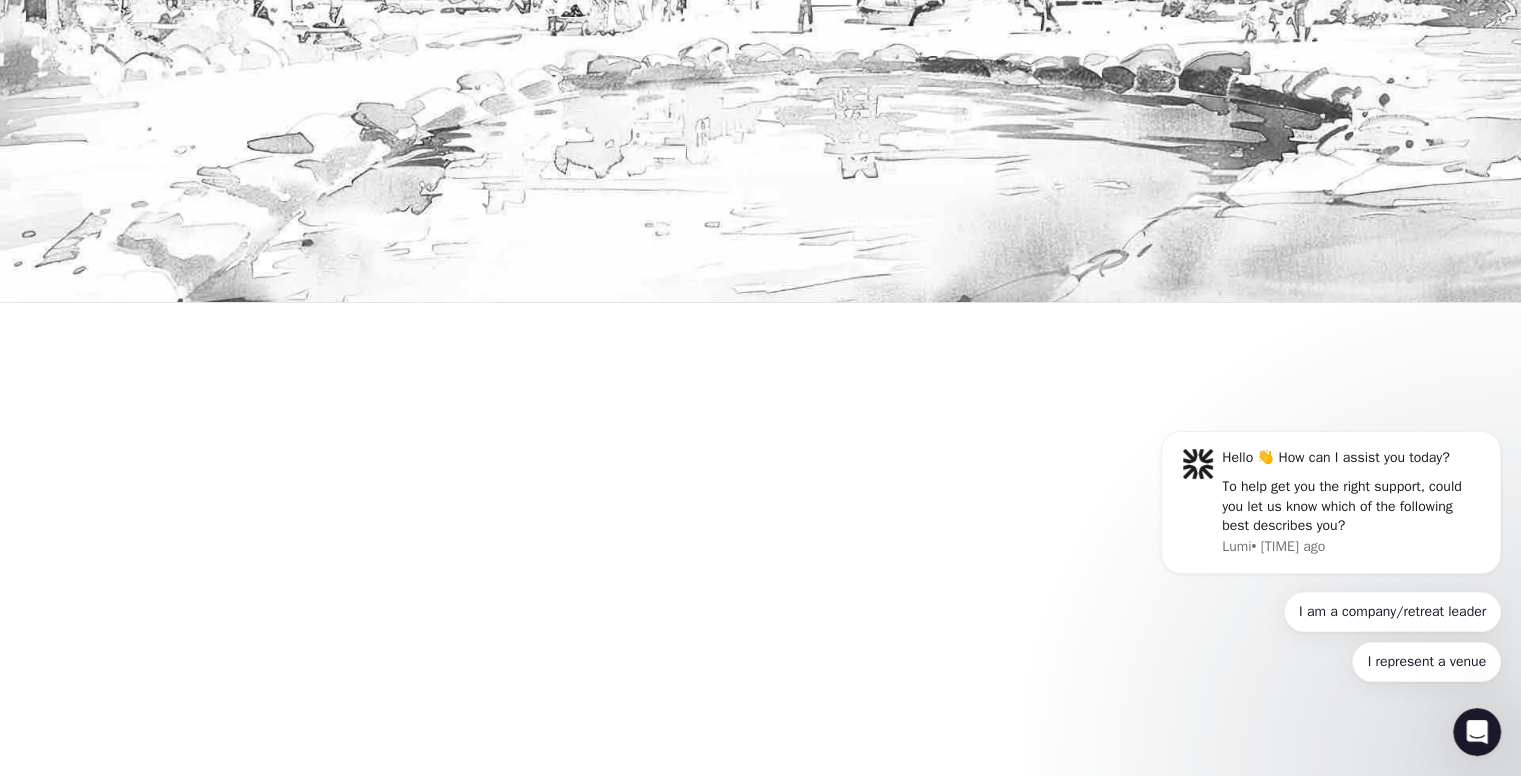 scroll, scrollTop: 500, scrollLeft: 0, axis: vertical 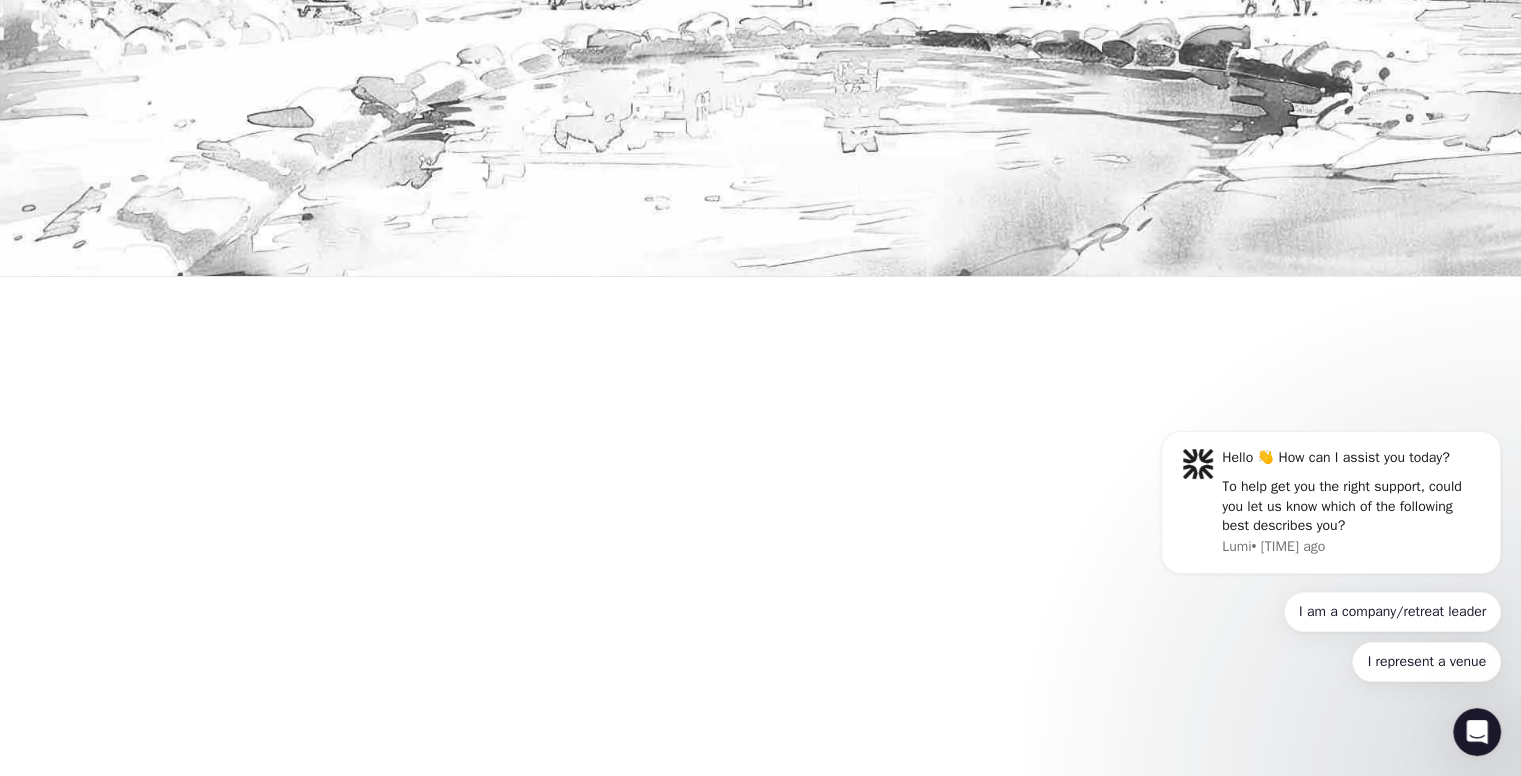 click on "First Name" at bounding box center (79, 1609) 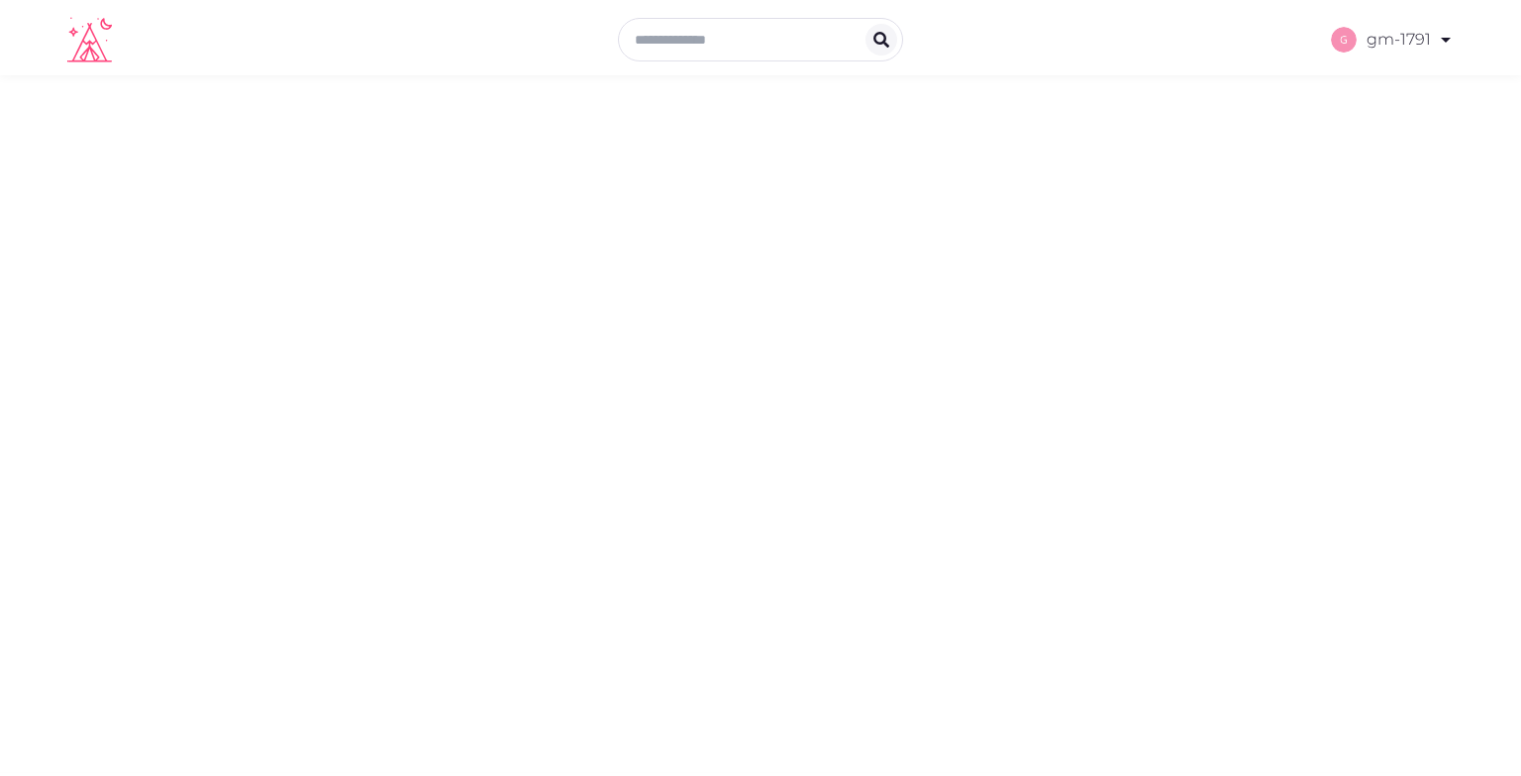 scroll, scrollTop: 0, scrollLeft: 0, axis: both 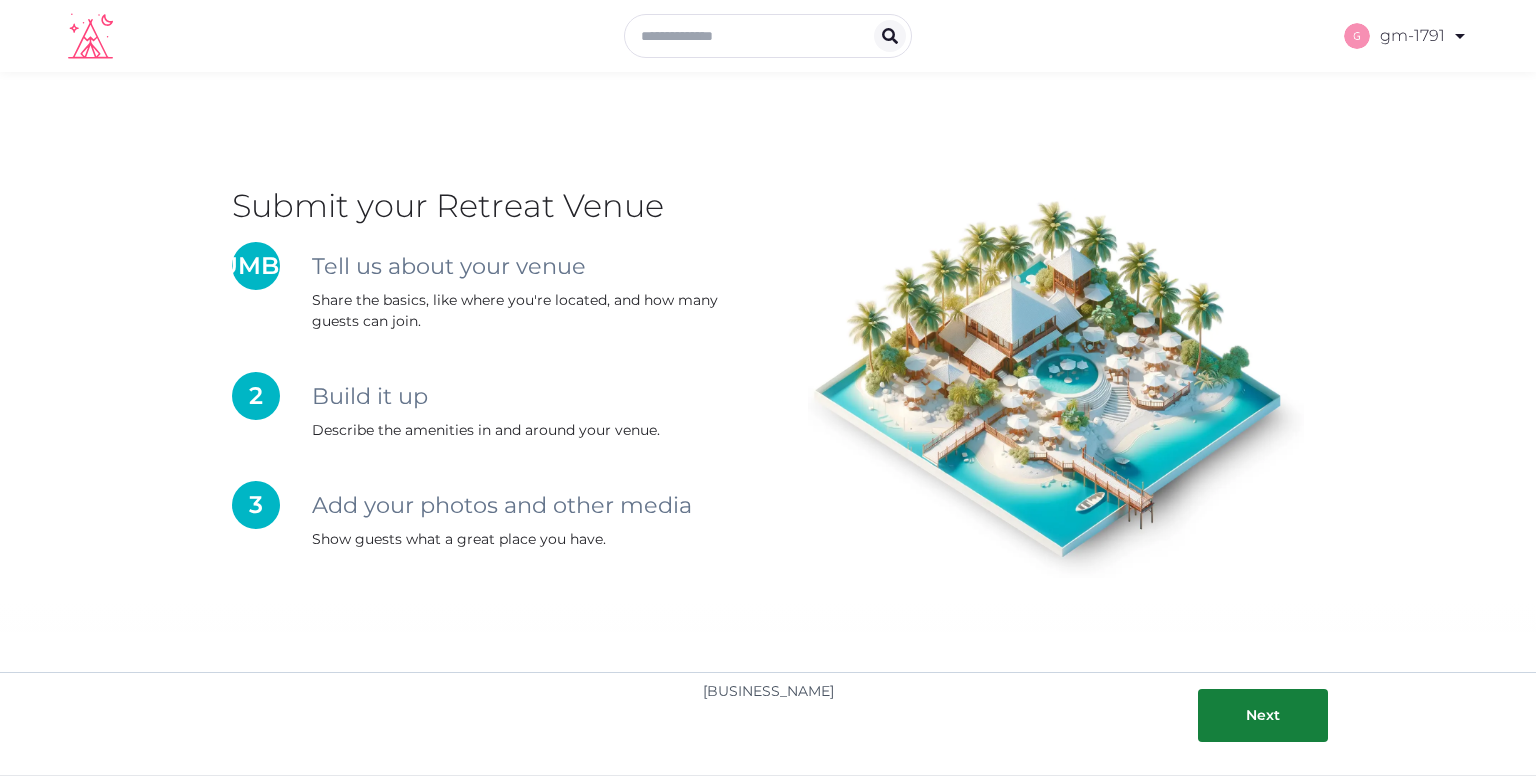 click on "[NUMBER]" at bounding box center (256, 266) 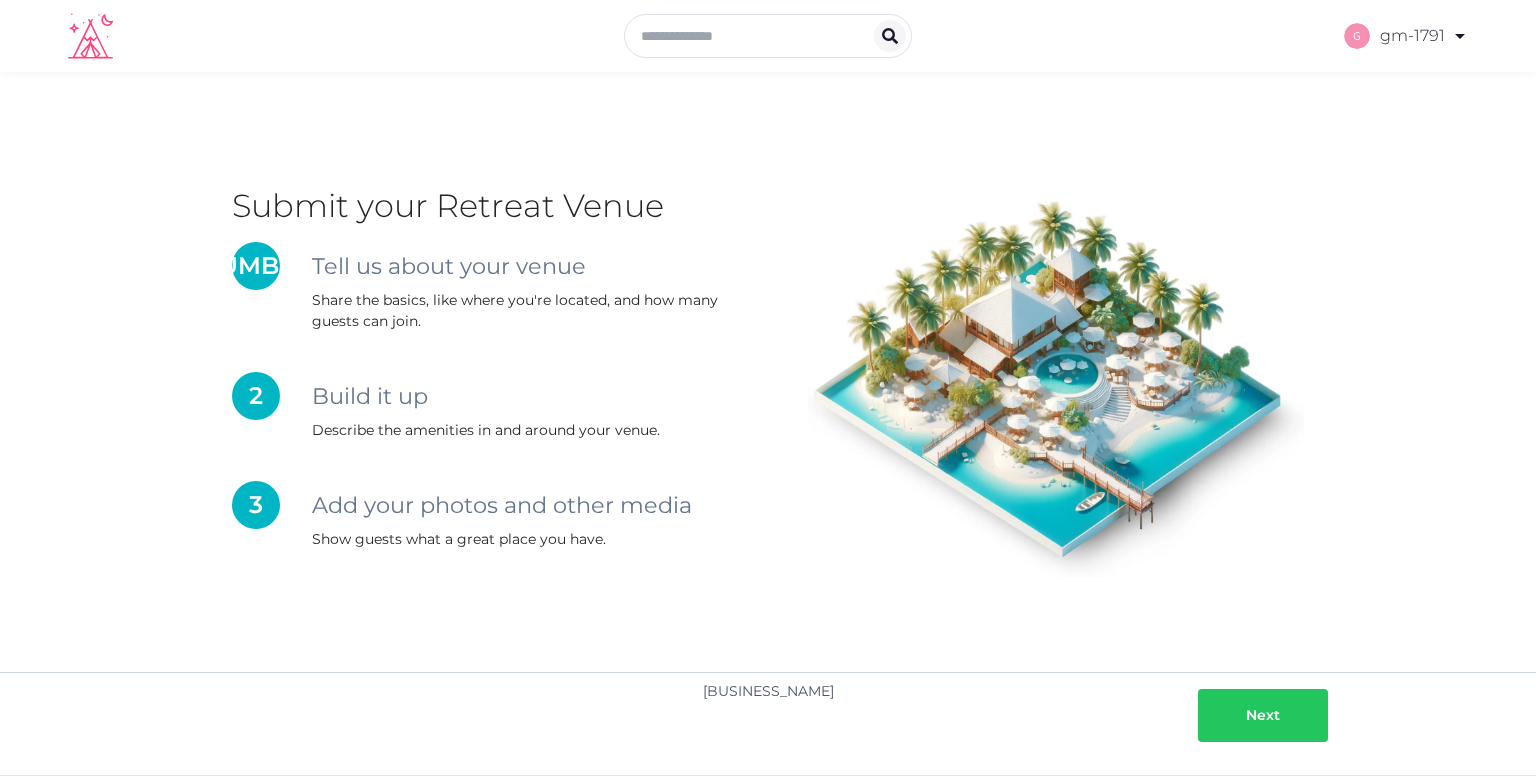 click on "Next" at bounding box center (1263, 715) 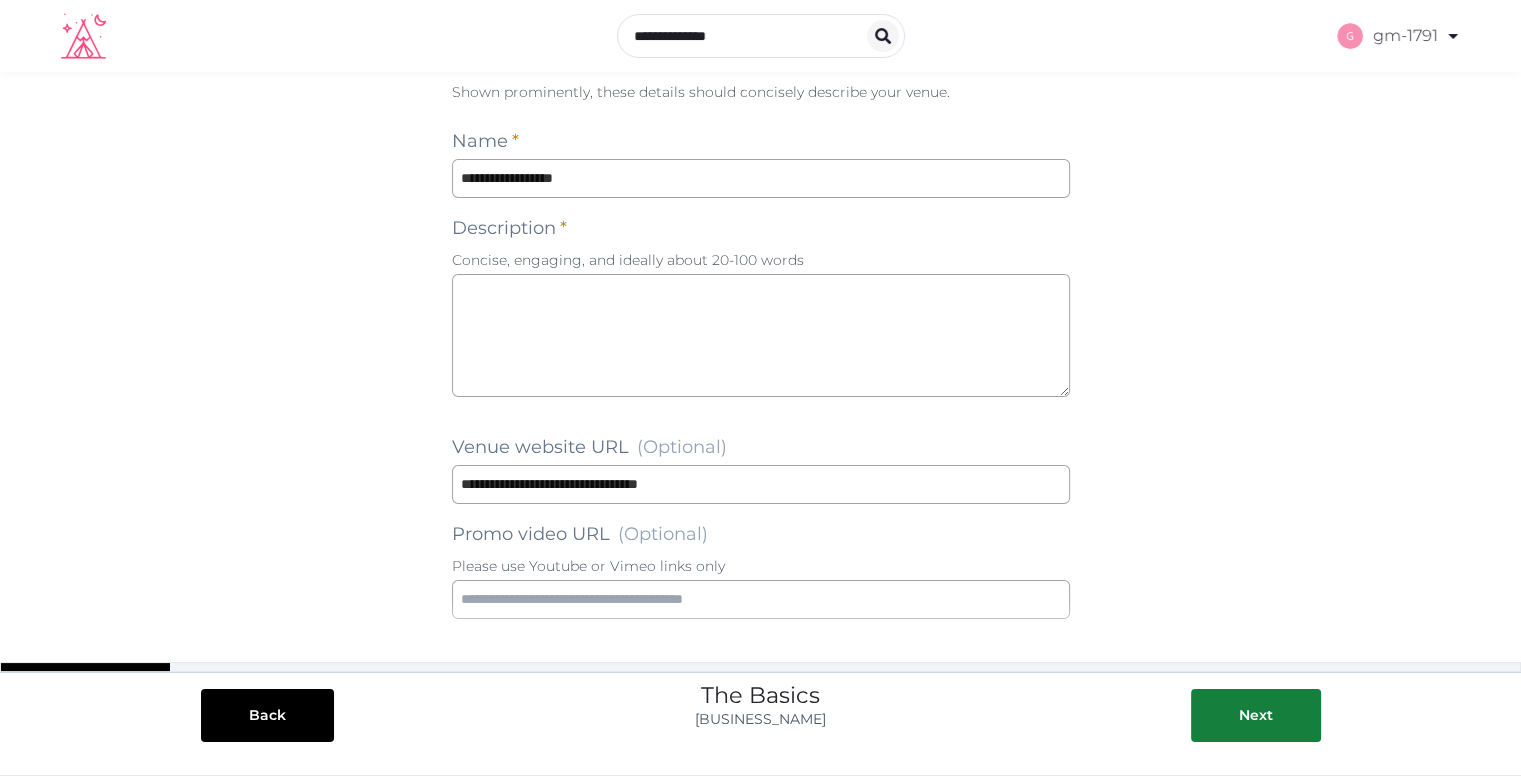 scroll, scrollTop: 0, scrollLeft: 0, axis: both 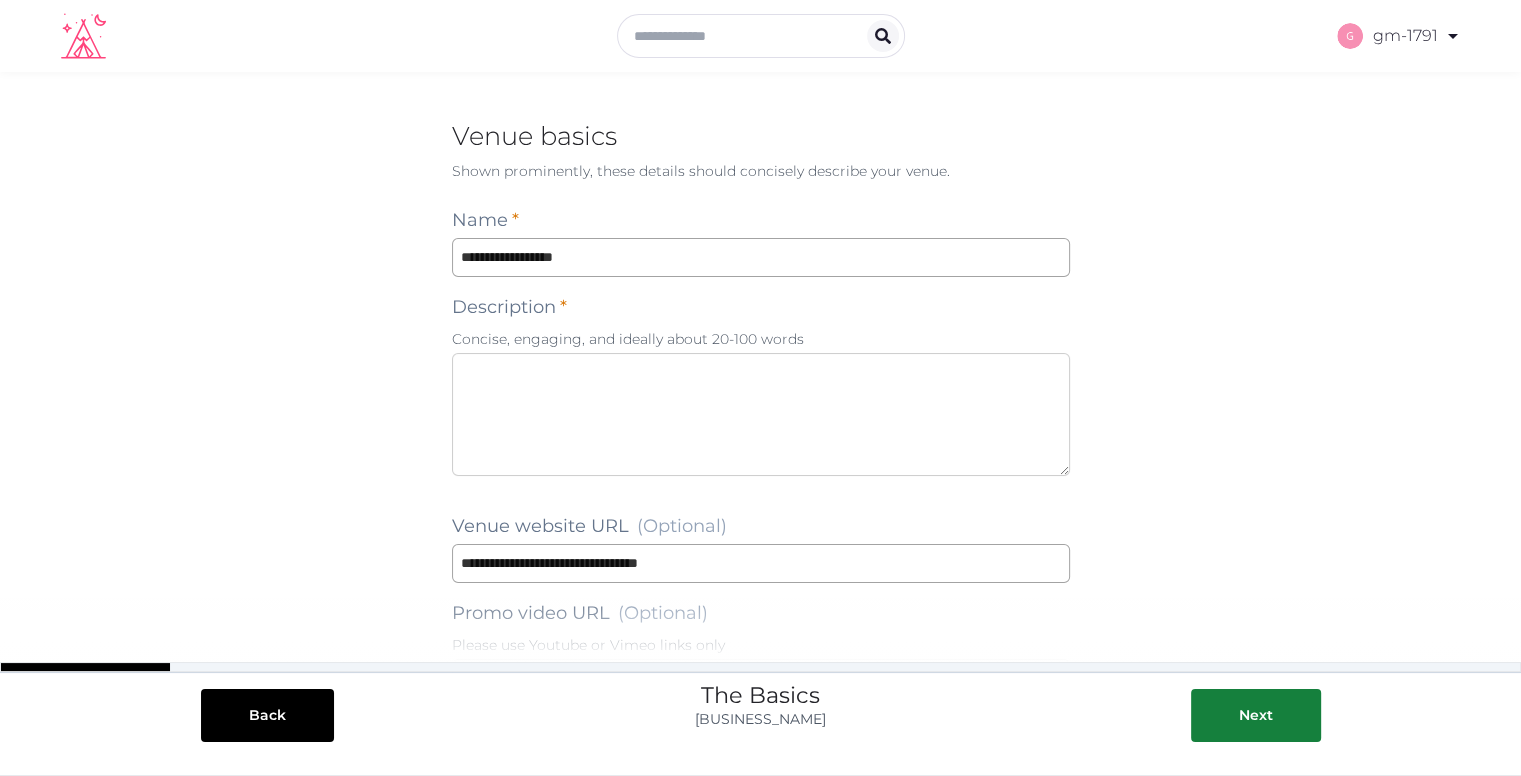 click at bounding box center (761, 414) 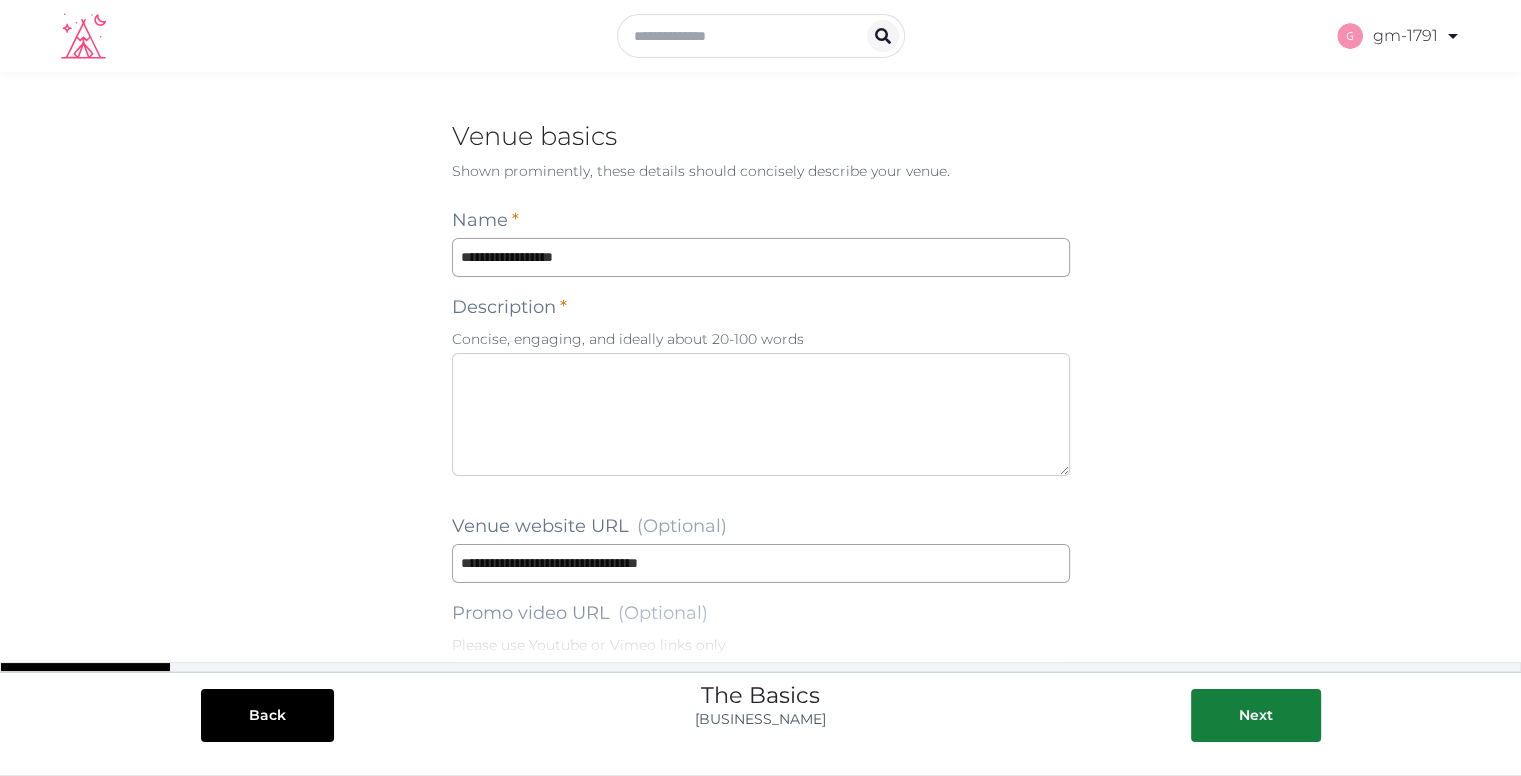 paste on "**********" 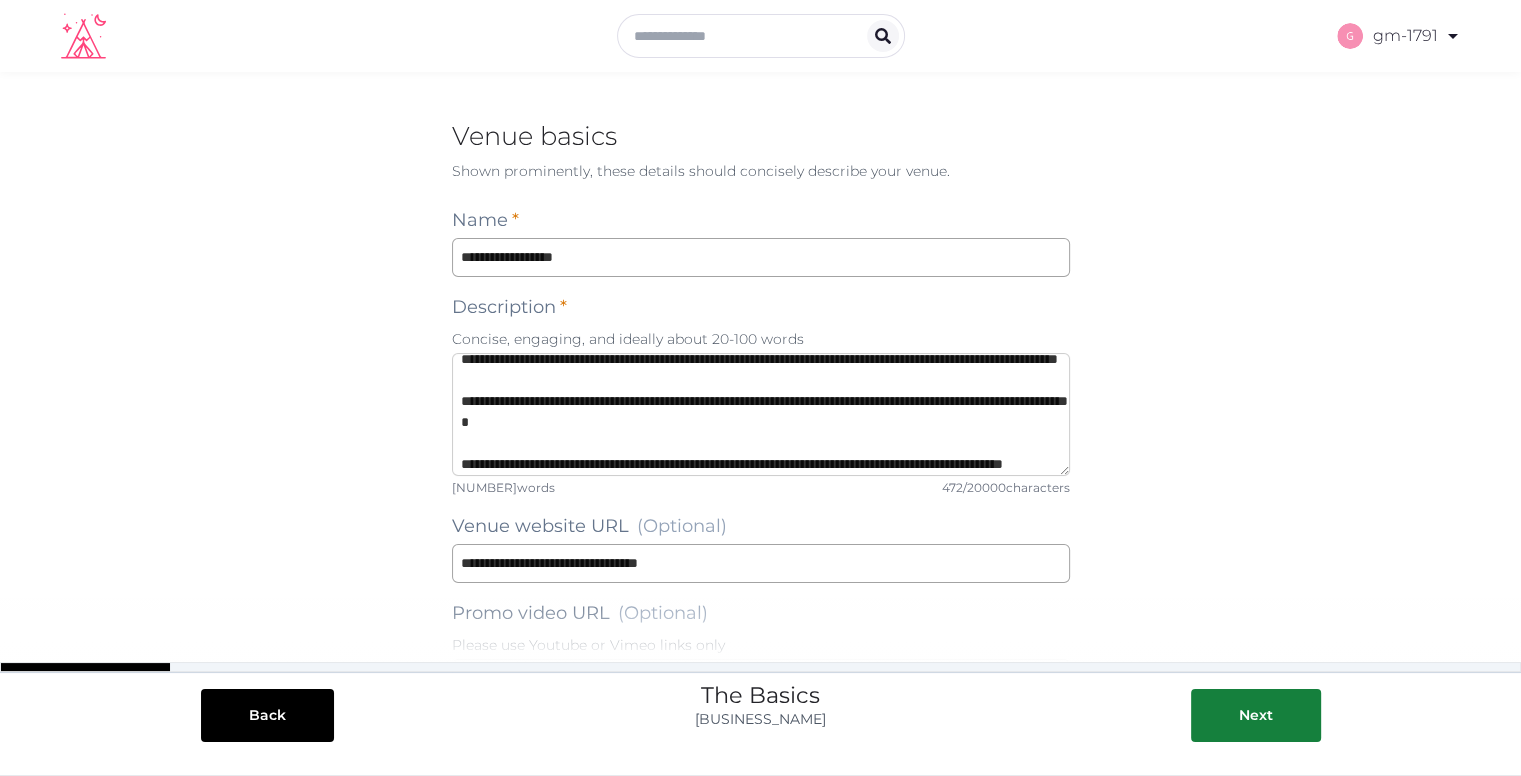 scroll, scrollTop: 0, scrollLeft: 0, axis: both 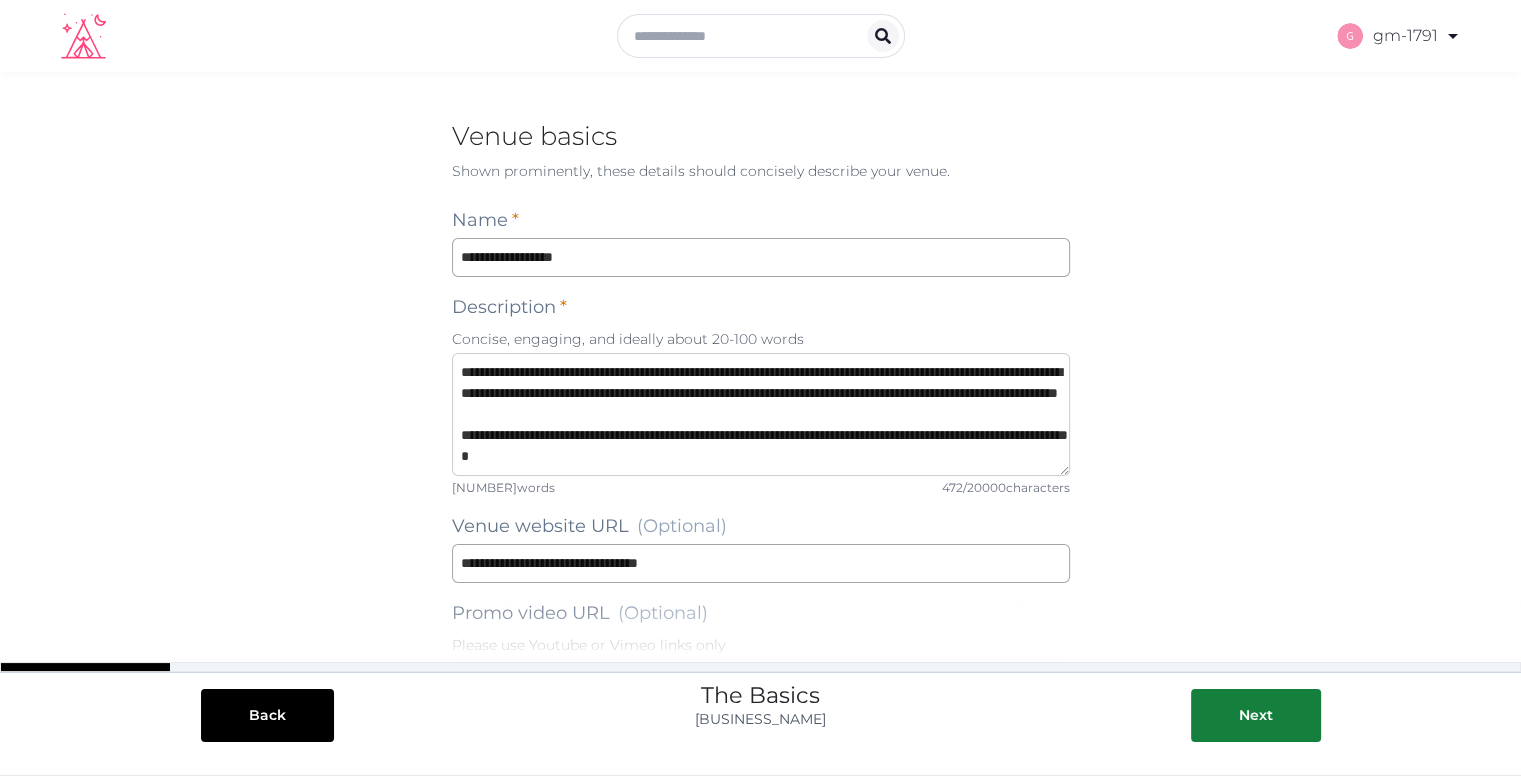 click on "**********" at bounding box center (761, 414) 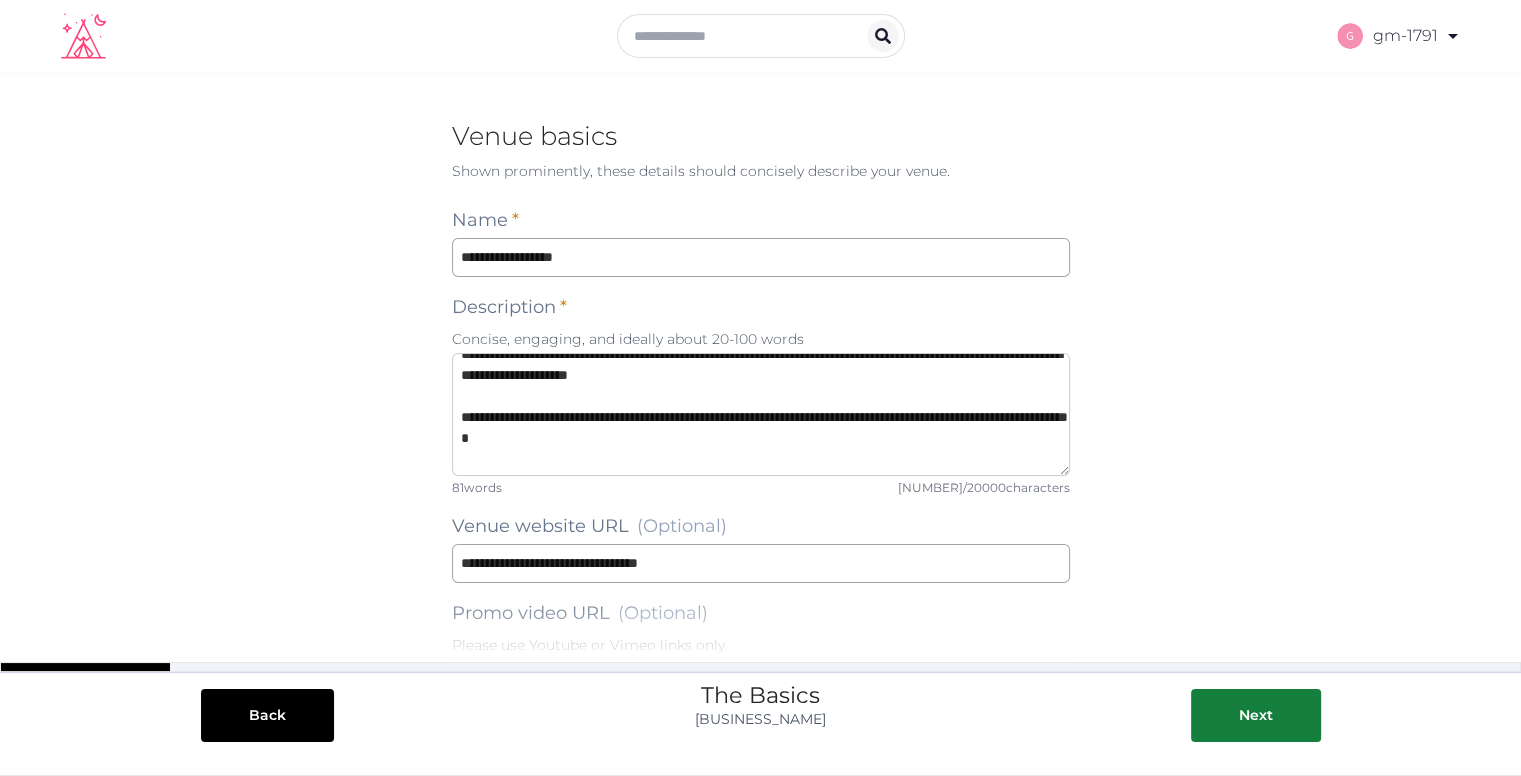 scroll, scrollTop: 4, scrollLeft: 0, axis: vertical 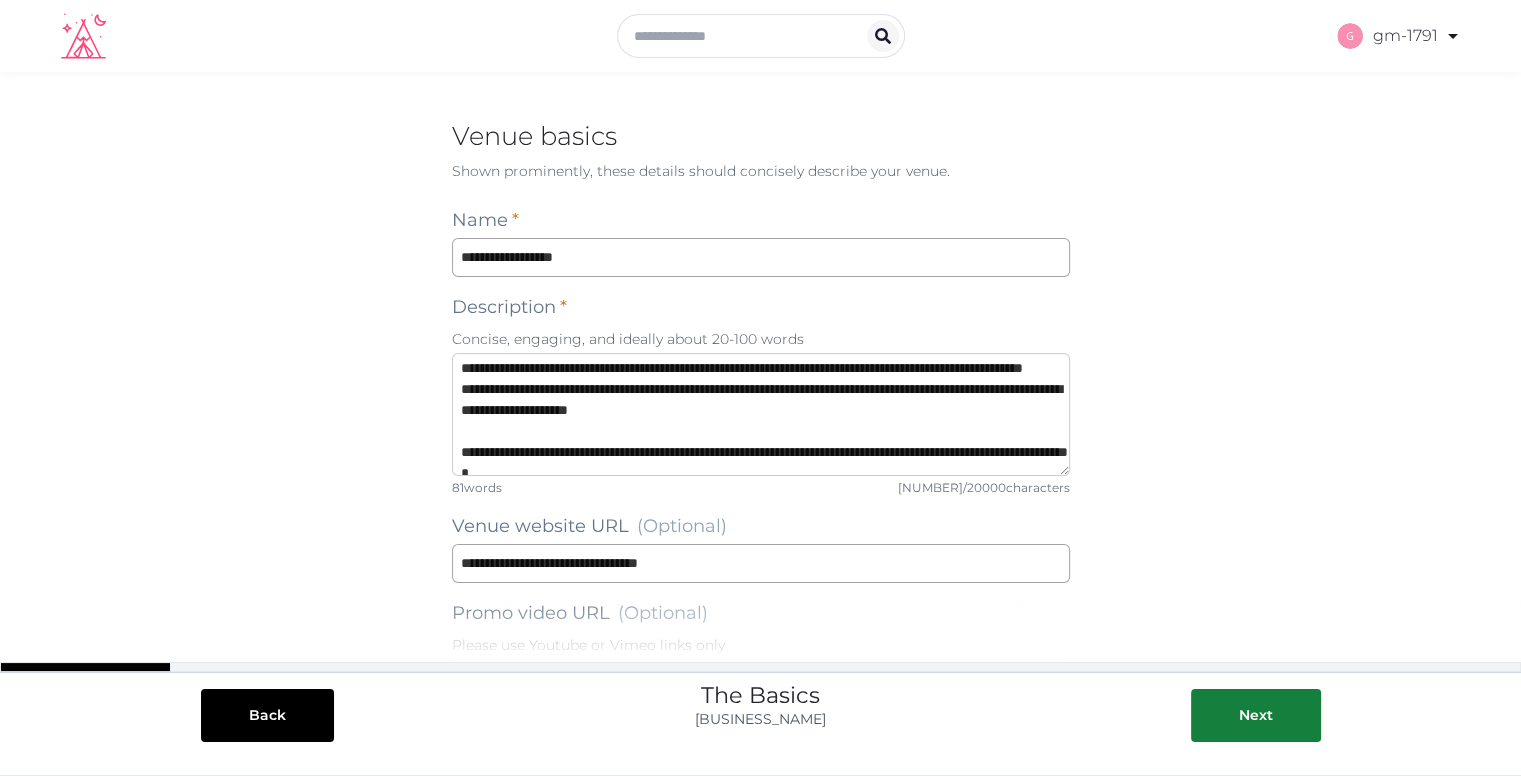 click on "[REDACTED]
[REDACTED]
[REDACTED]
[REDACTED]
[REDACTED]" at bounding box center (761, 414) 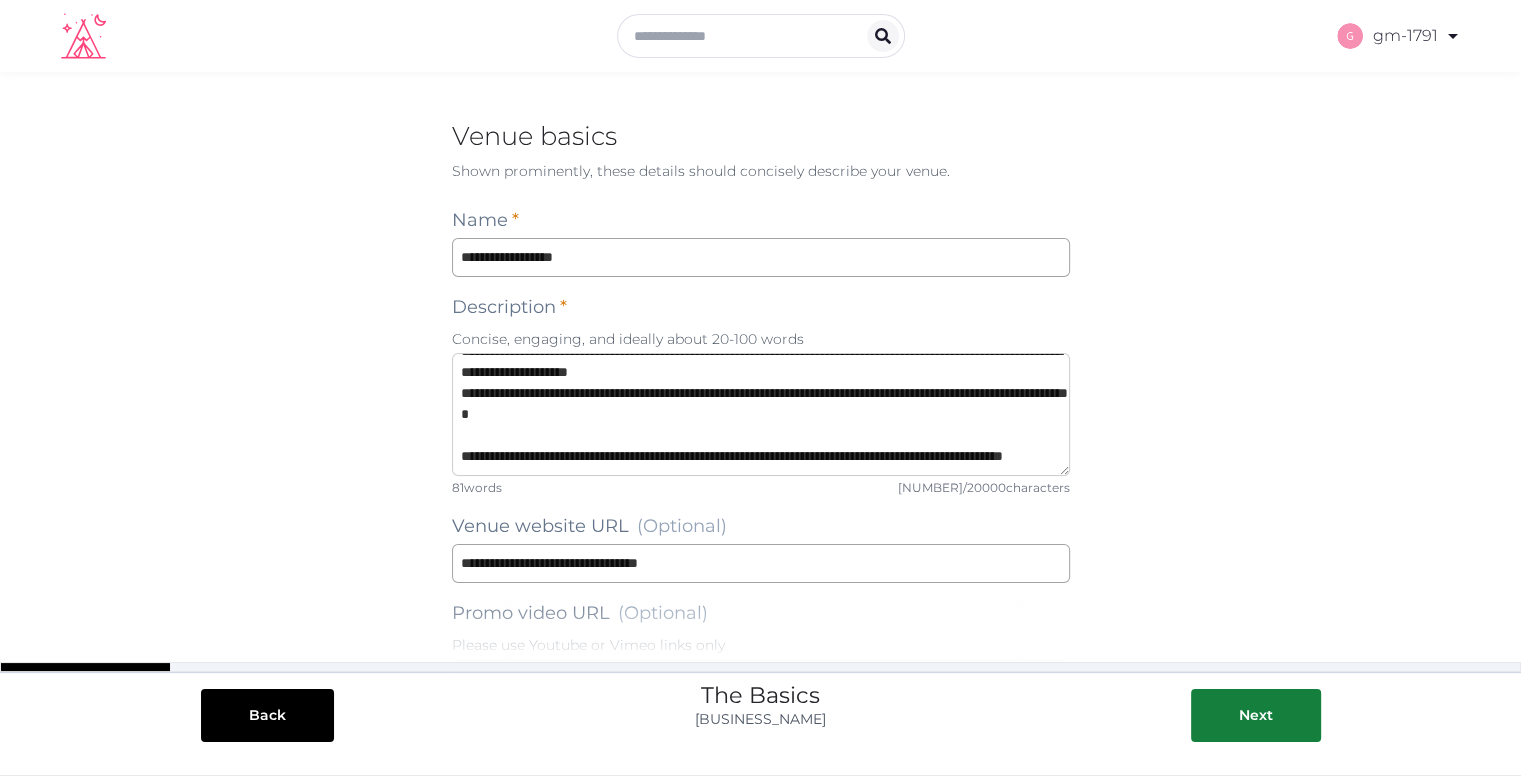 scroll, scrollTop: 0, scrollLeft: 0, axis: both 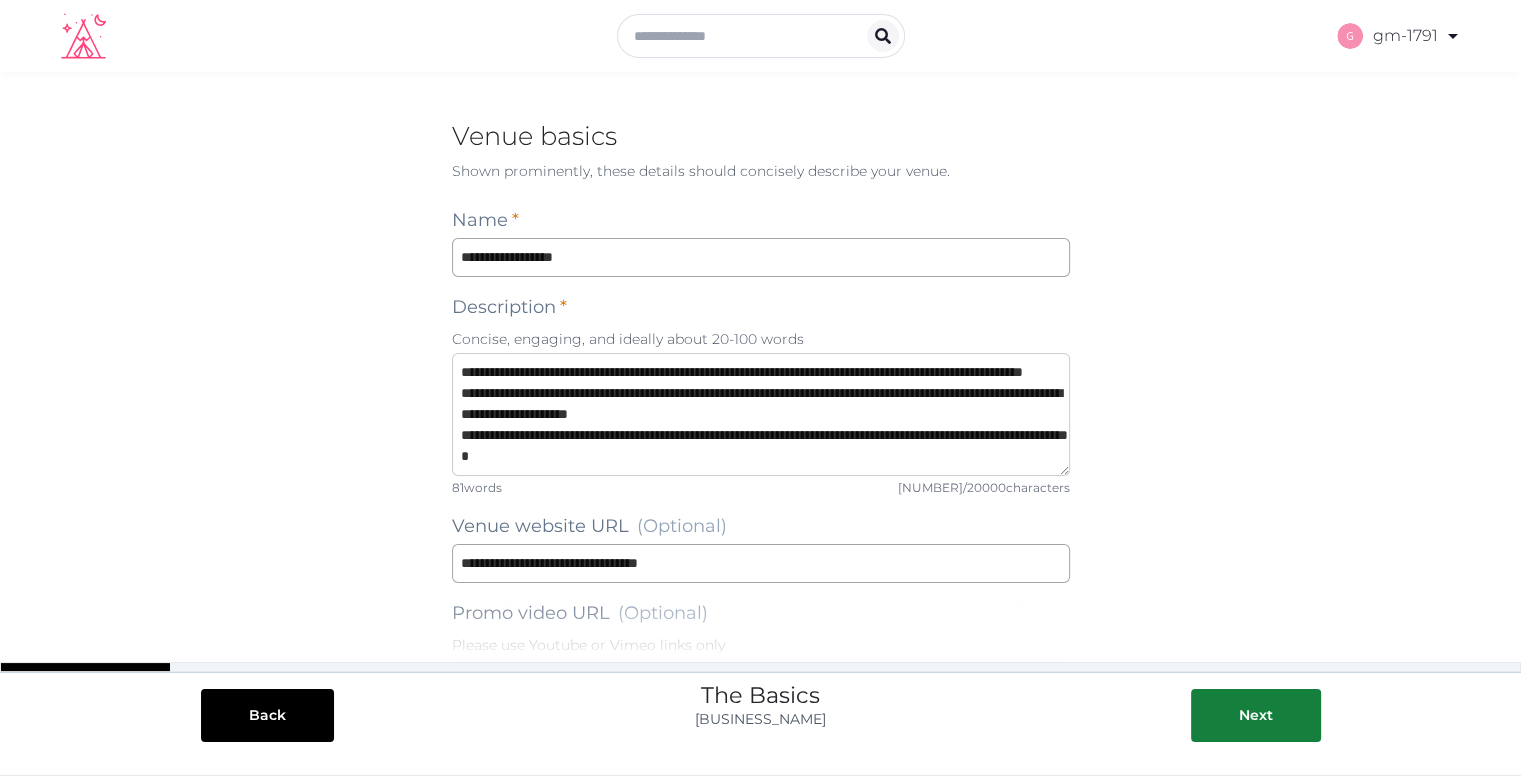 click on "**********" at bounding box center [761, 414] 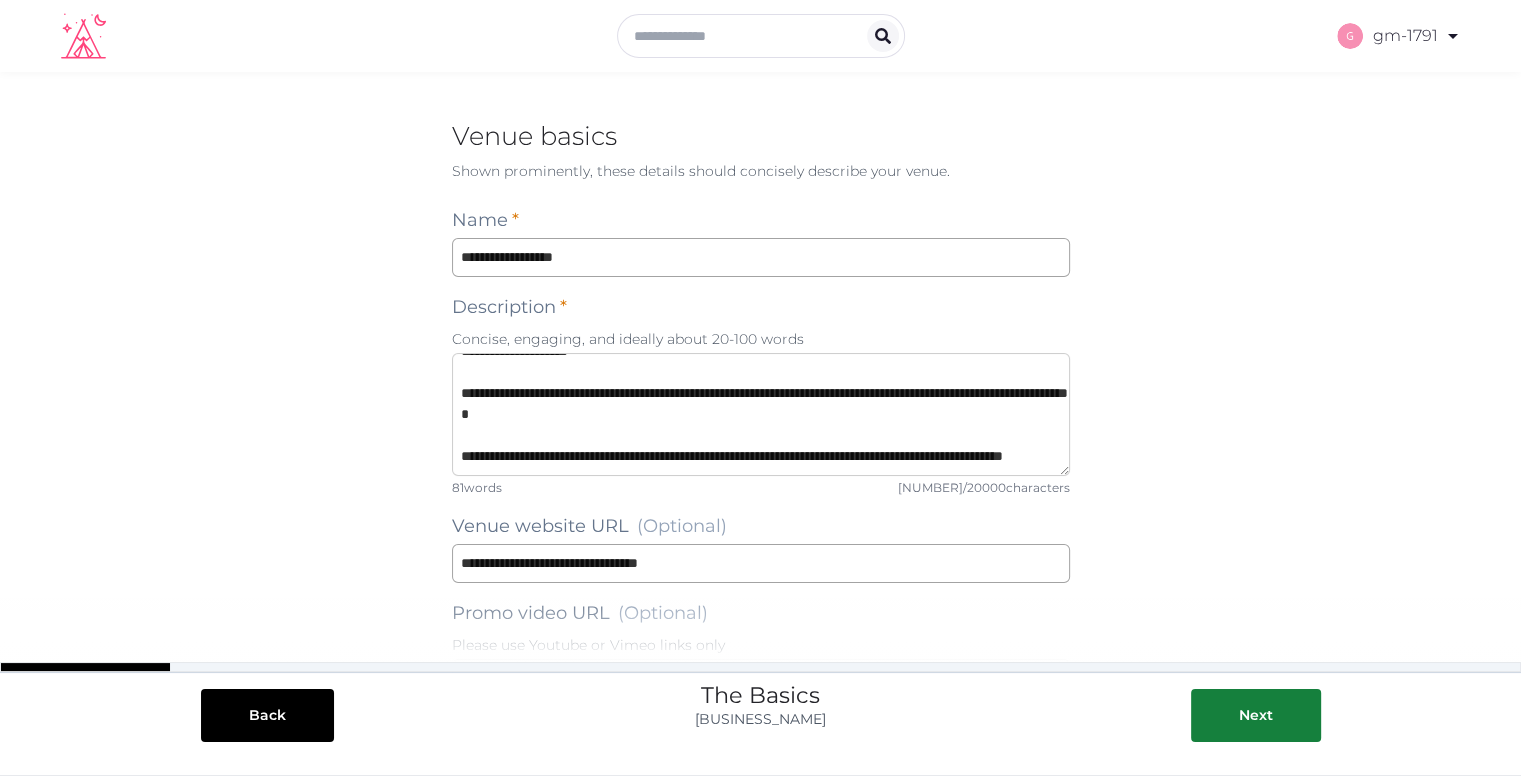scroll, scrollTop: 104, scrollLeft: 0, axis: vertical 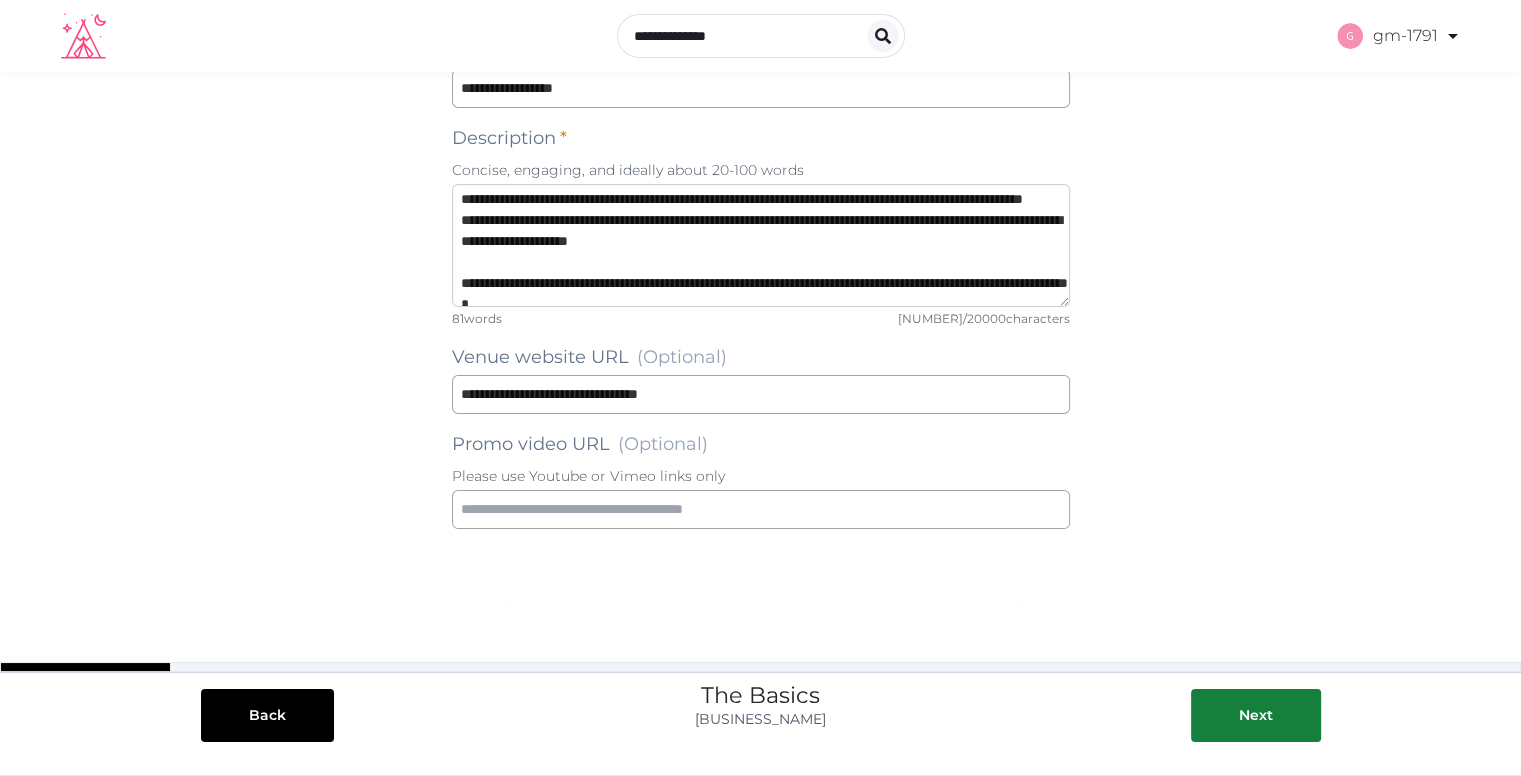 click on "[REDACTED]
[REDACTED]
[REDACTED]
[REDACTED]
[REDACTED]" at bounding box center [761, 245] 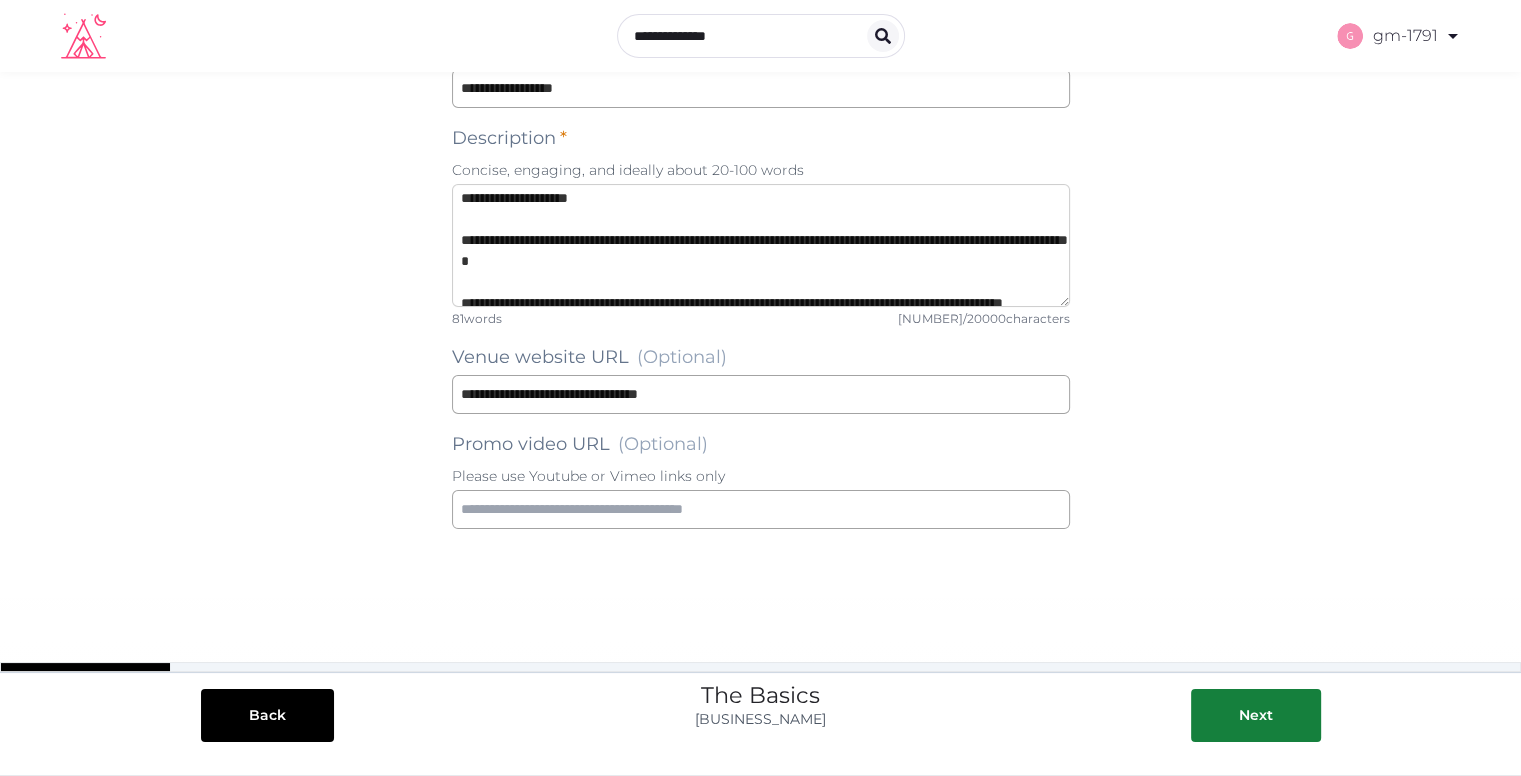 scroll, scrollTop: 100, scrollLeft: 0, axis: vertical 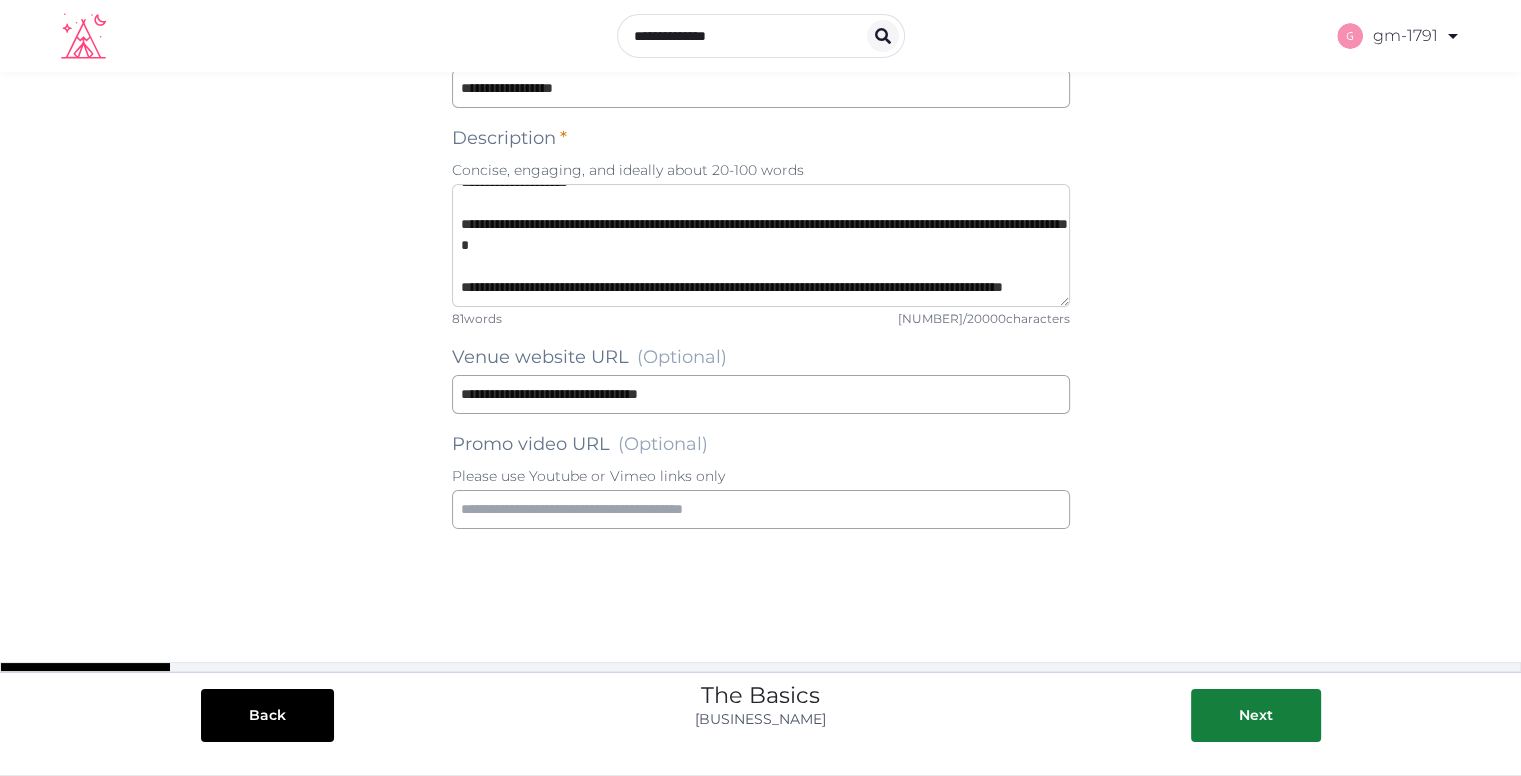 click on "**********" at bounding box center [761, 245] 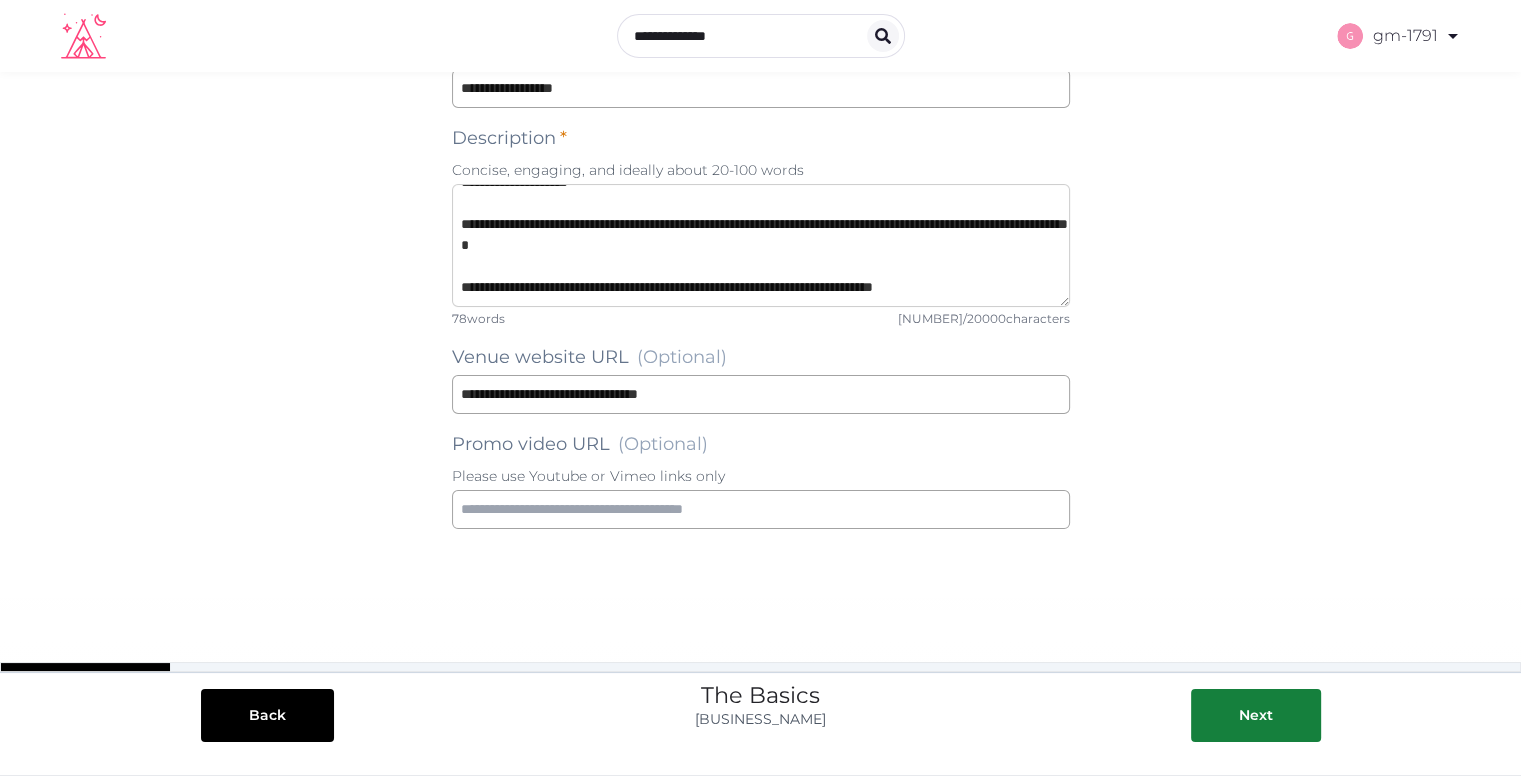 scroll, scrollTop: 105, scrollLeft: 0, axis: vertical 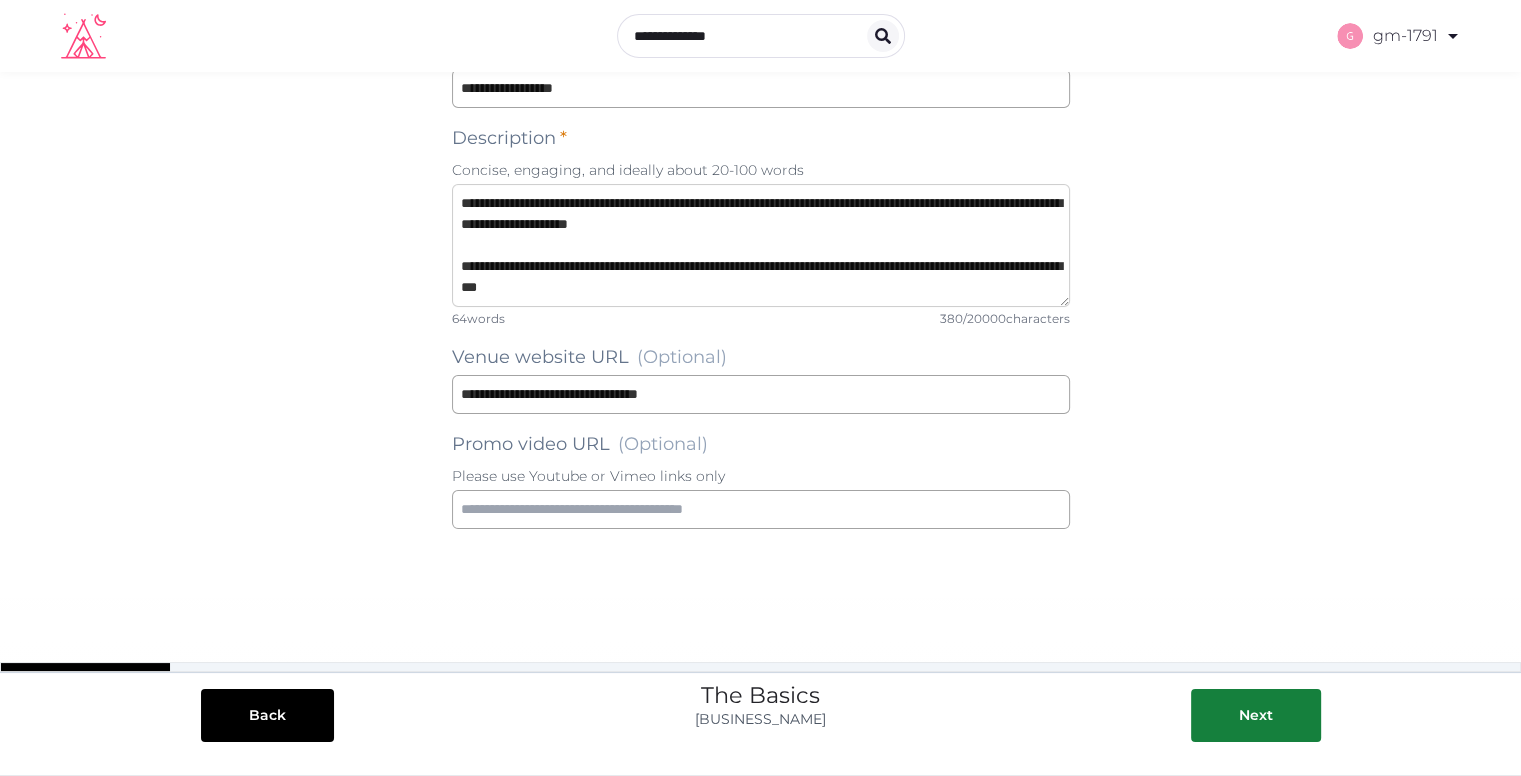 paste on "[REDACTED]
[REDACTED]
[REDACTED]
[REDACTED]
[REDACTED]" 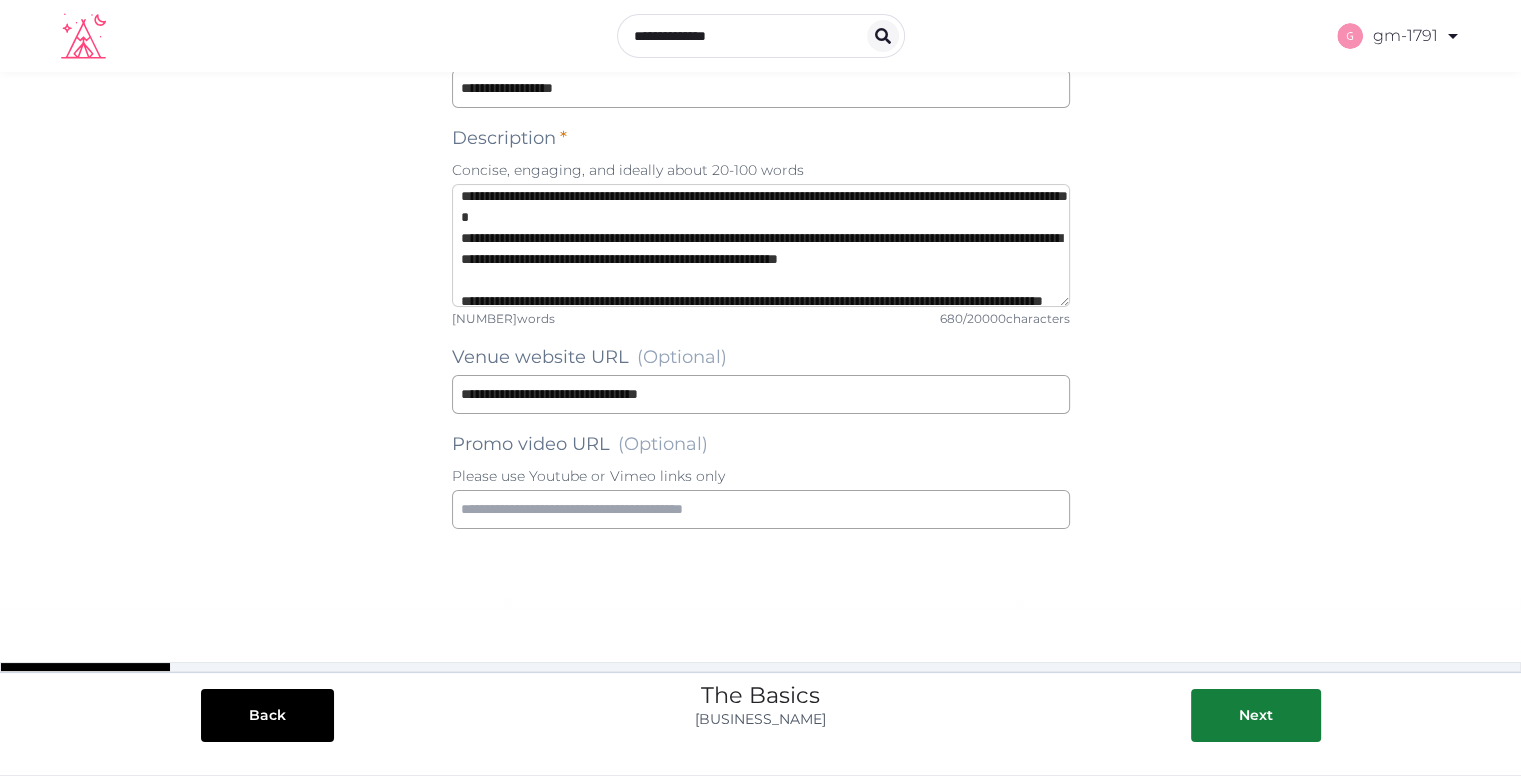 scroll, scrollTop: 78, scrollLeft: 0, axis: vertical 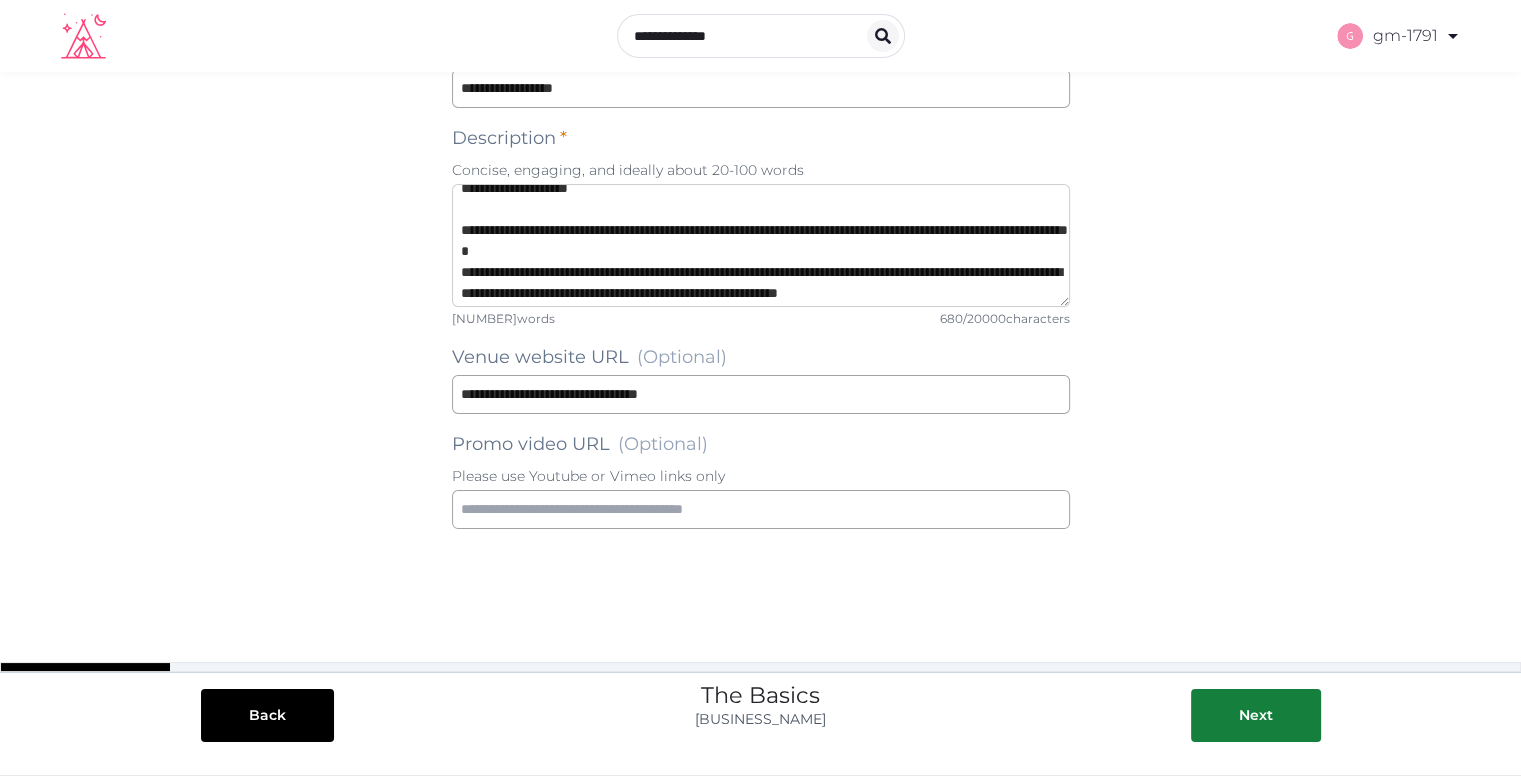 click on "**********" at bounding box center [761, 245] 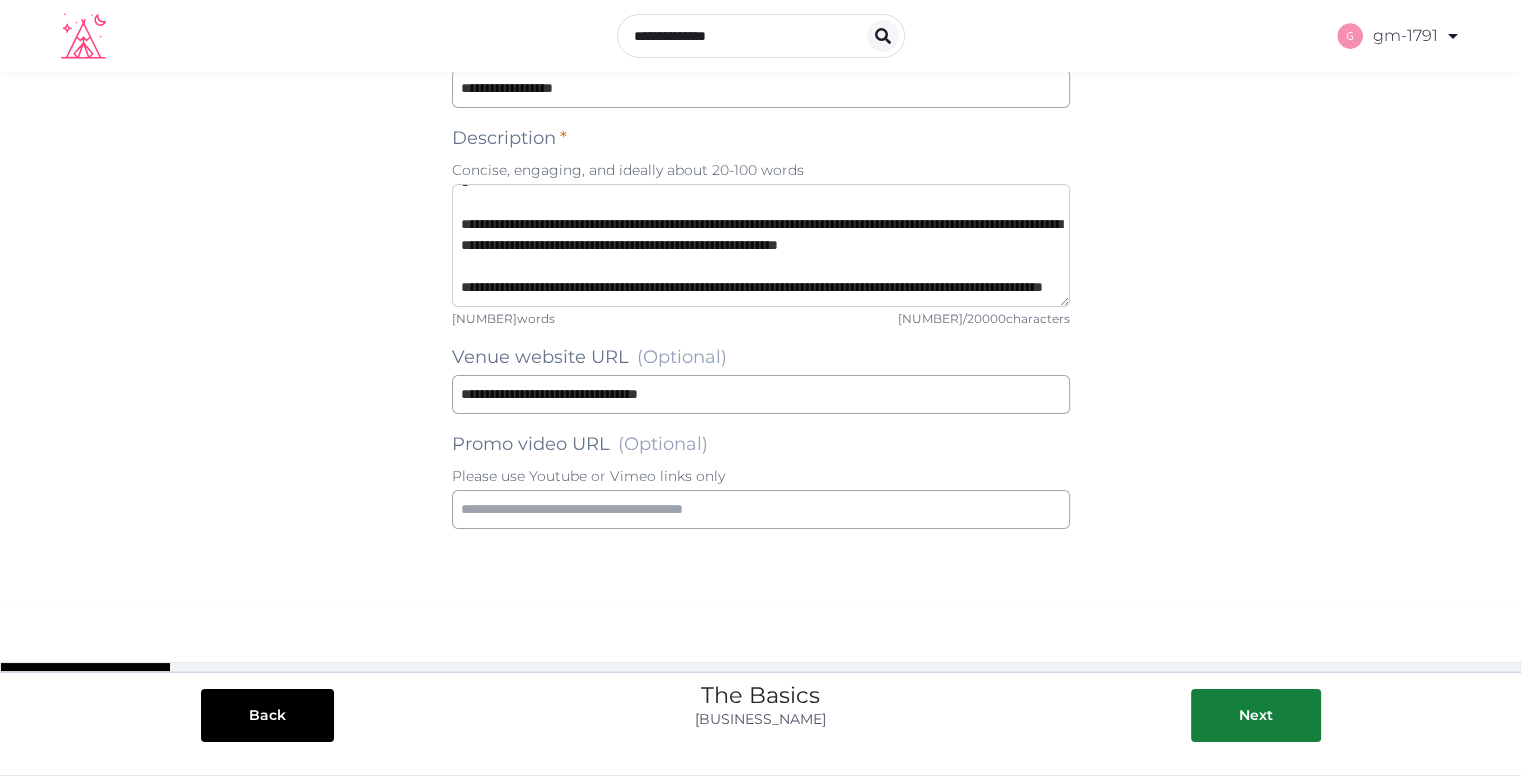scroll, scrollTop: 131, scrollLeft: 0, axis: vertical 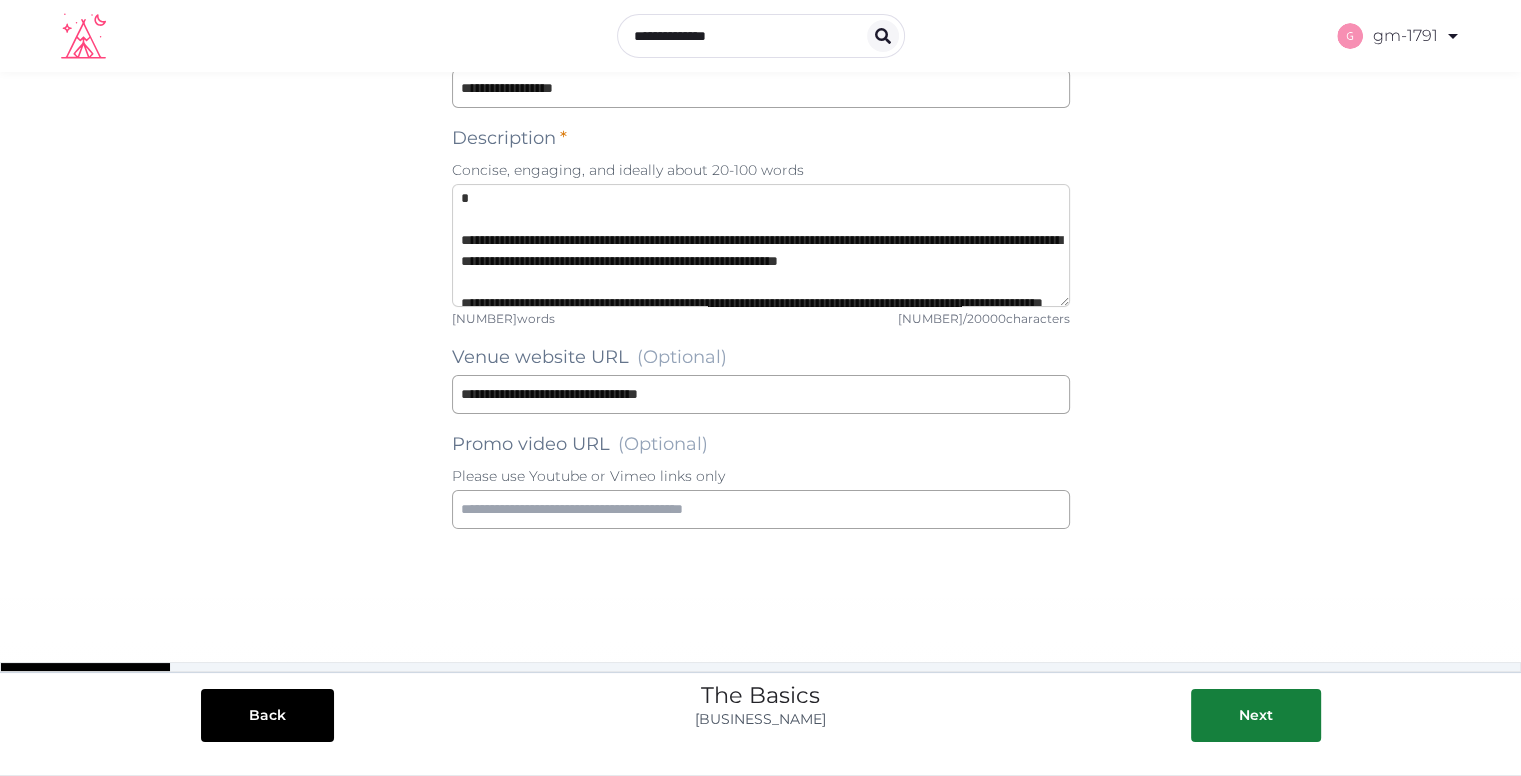 click on "**********" at bounding box center [761, 245] 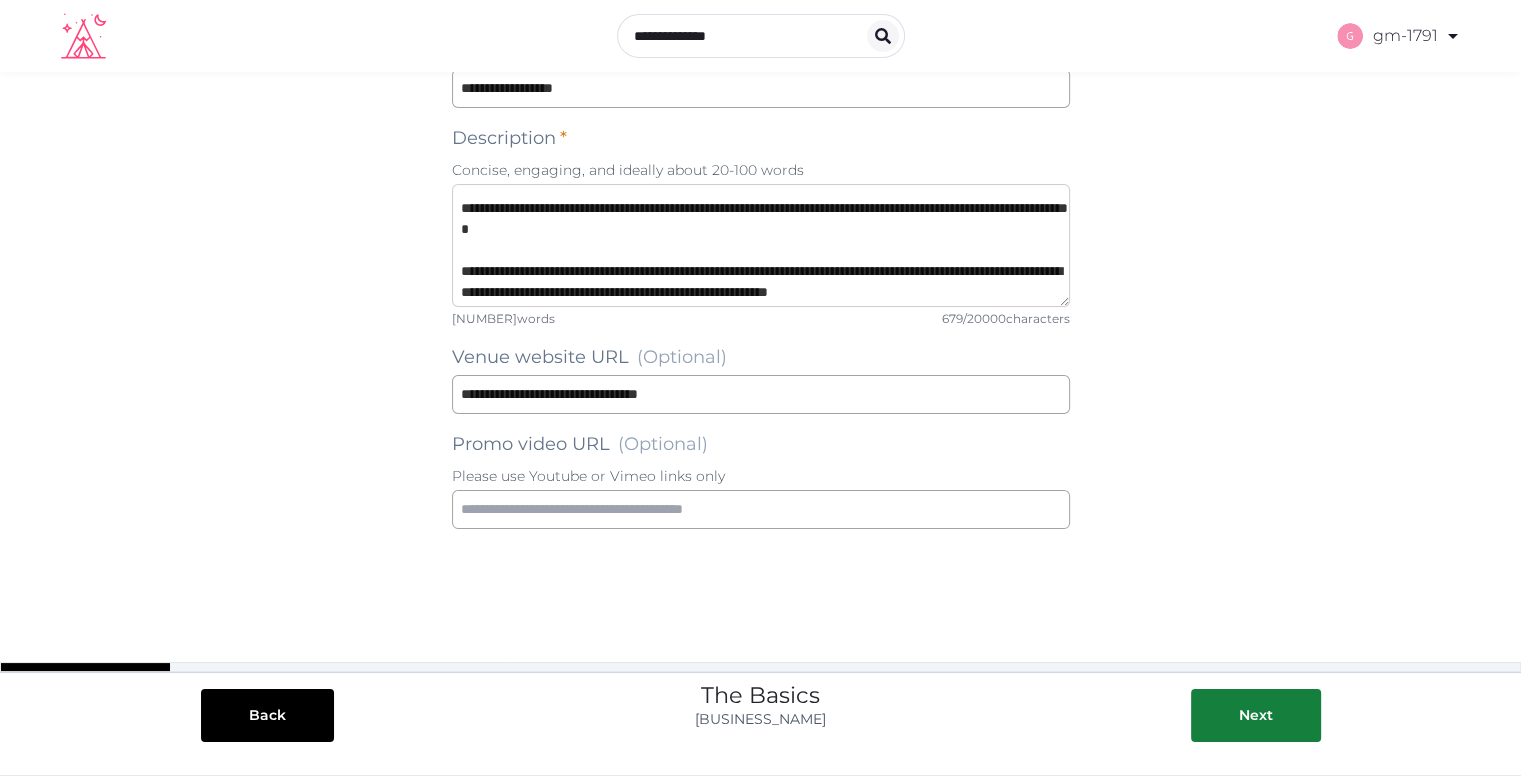 scroll, scrollTop: 131, scrollLeft: 0, axis: vertical 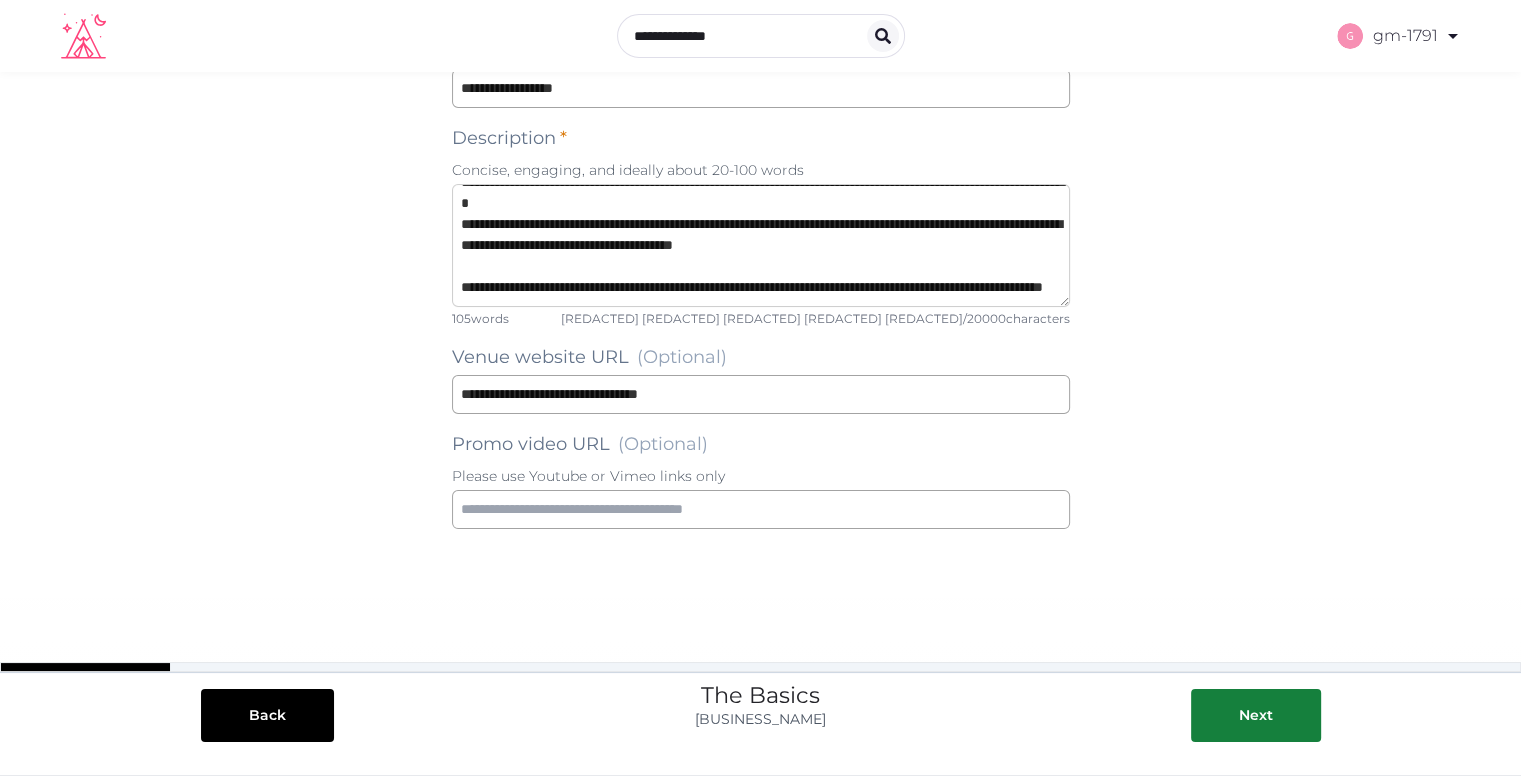 click on "**********" at bounding box center [761, 245] 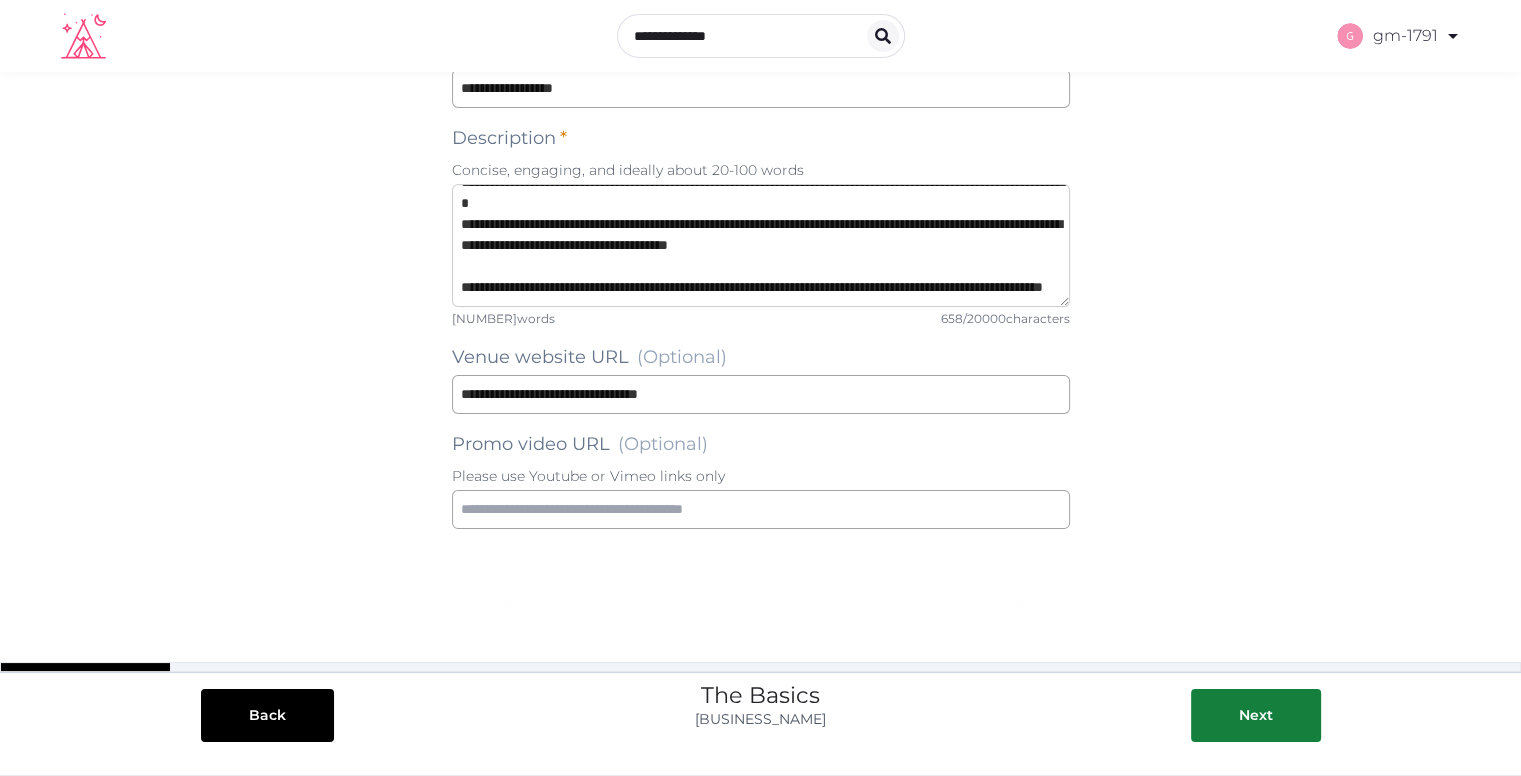 click on "**********" at bounding box center [761, 245] 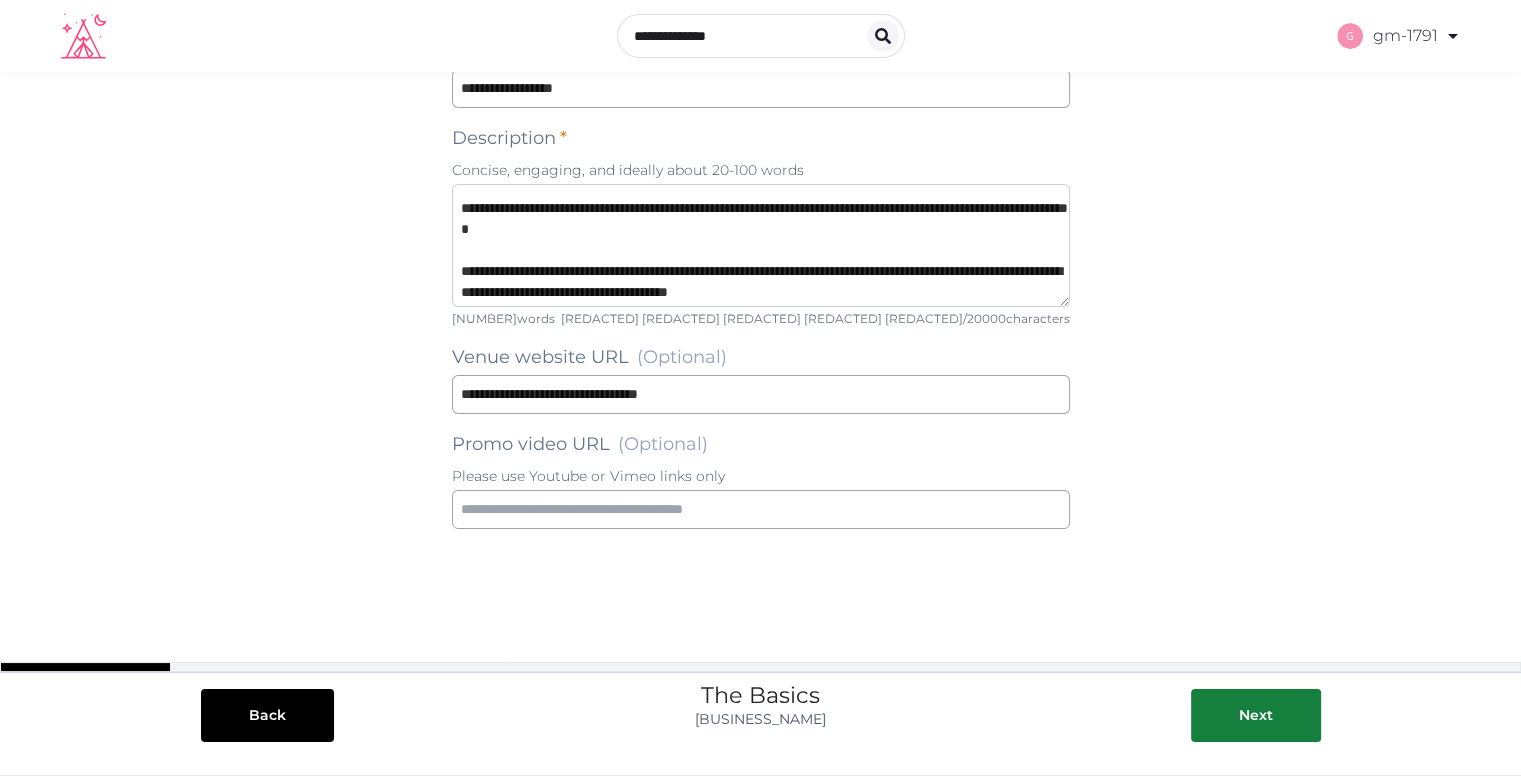 scroll, scrollTop: 0, scrollLeft: 0, axis: both 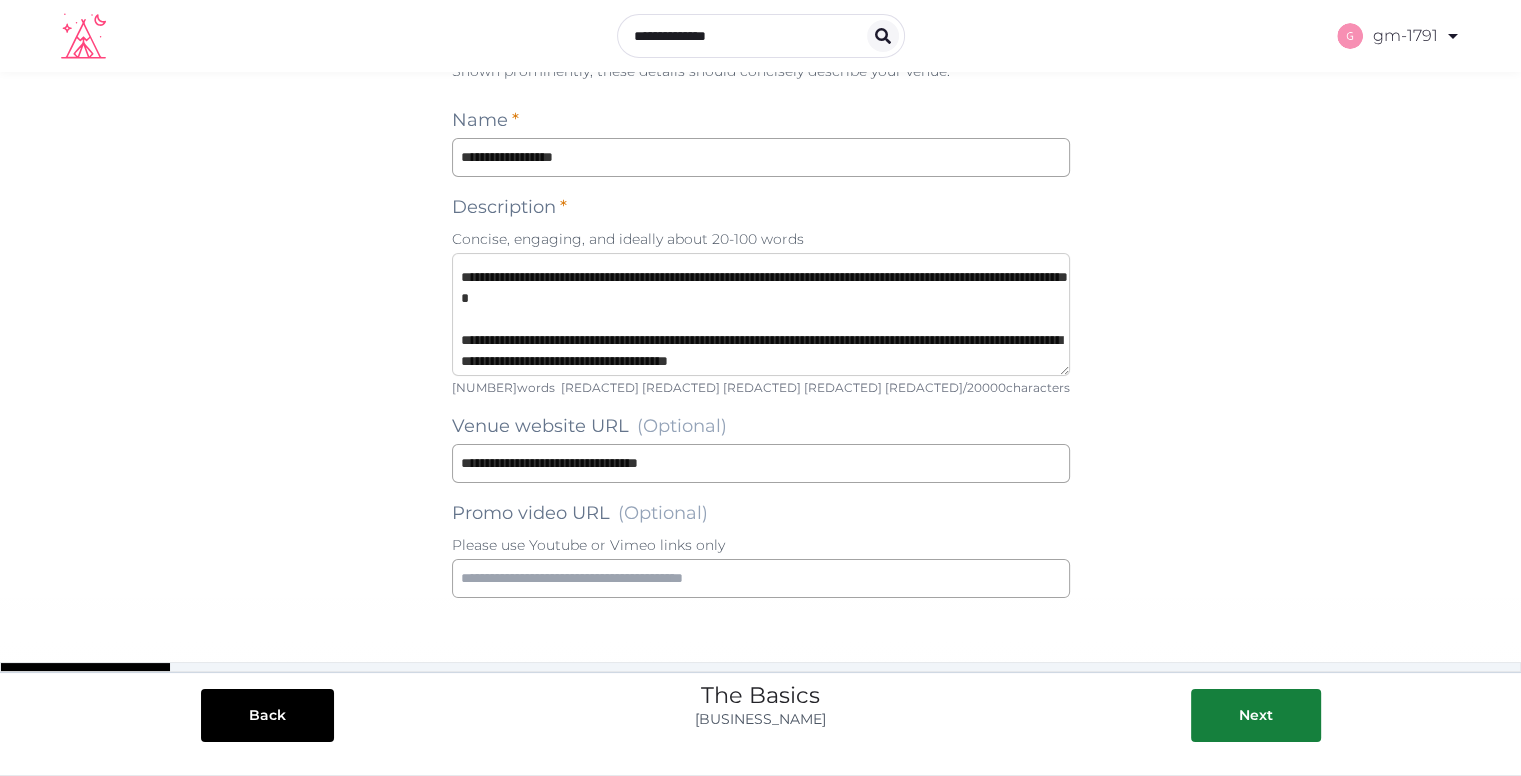 click on "**********" at bounding box center [761, 314] 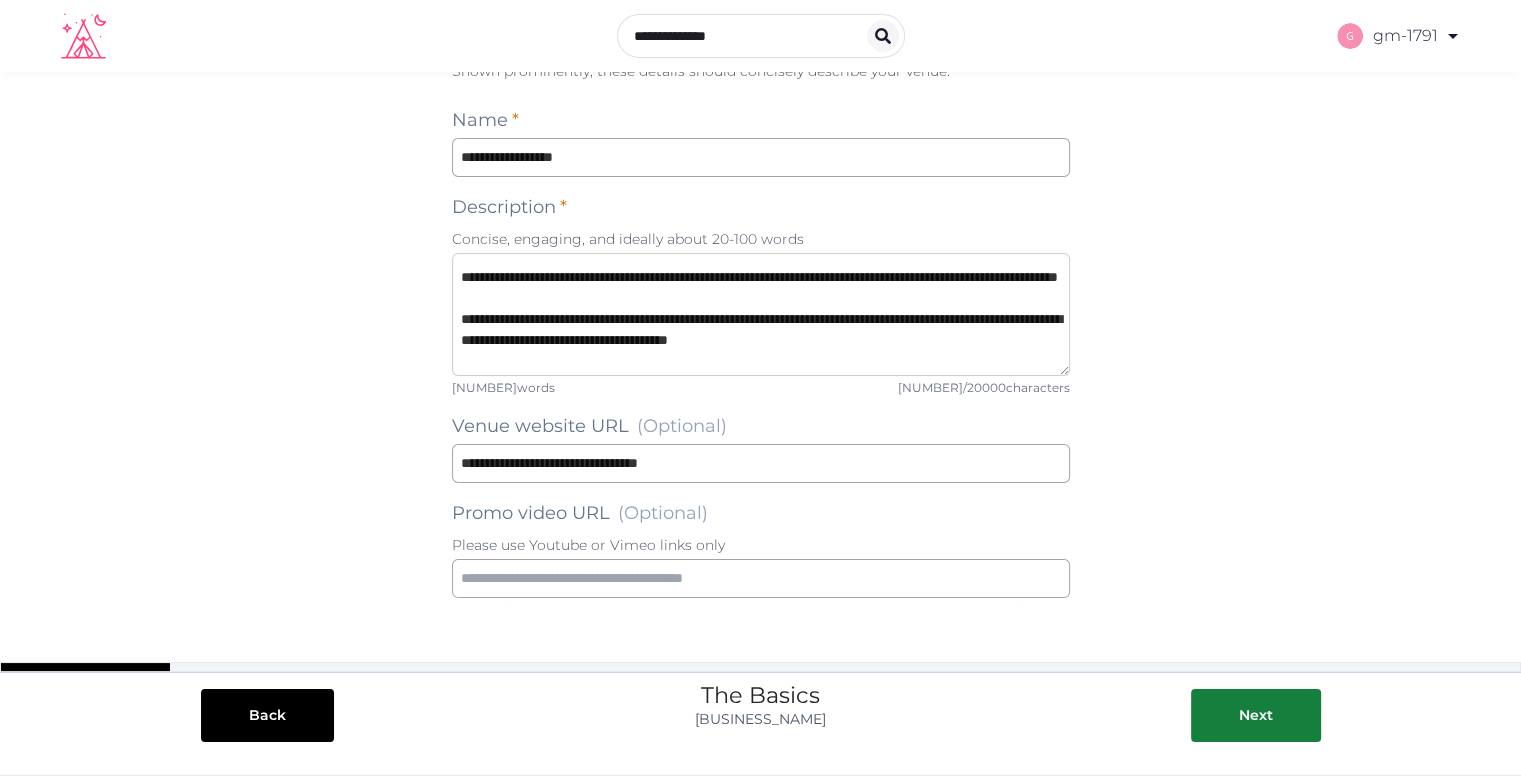 click on "**********" at bounding box center (761, 314) 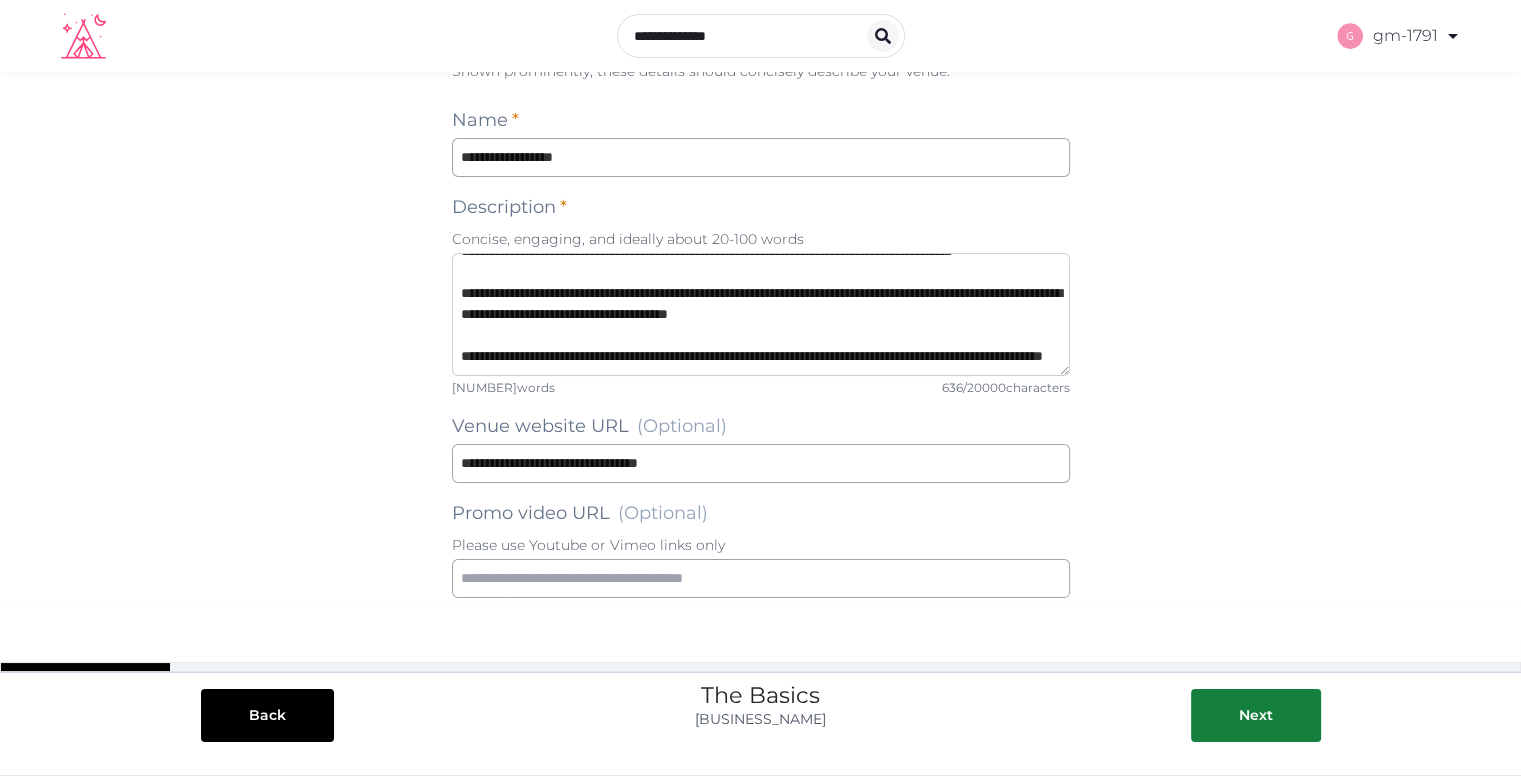 scroll, scrollTop: 200, scrollLeft: 0, axis: vertical 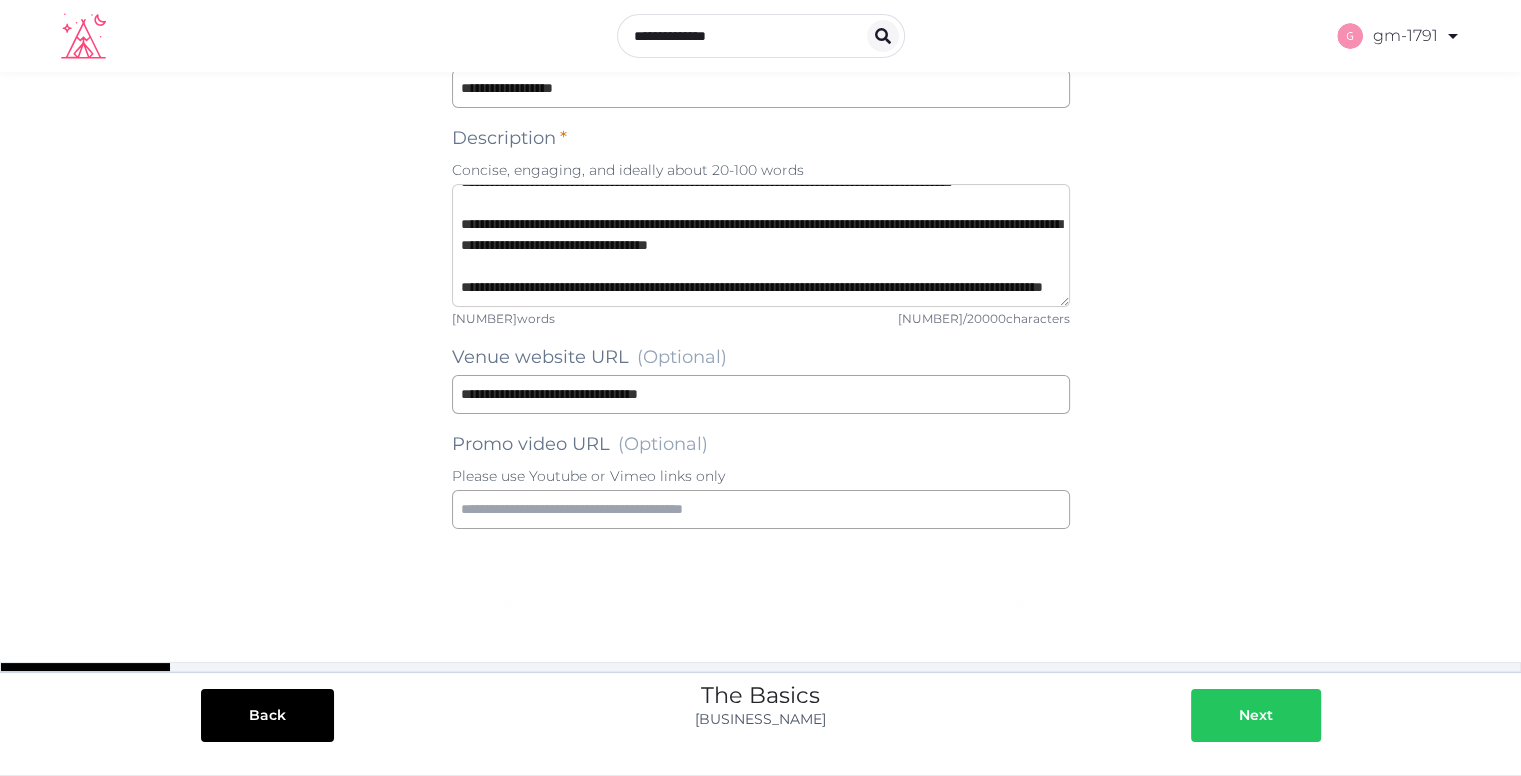 type on "**********" 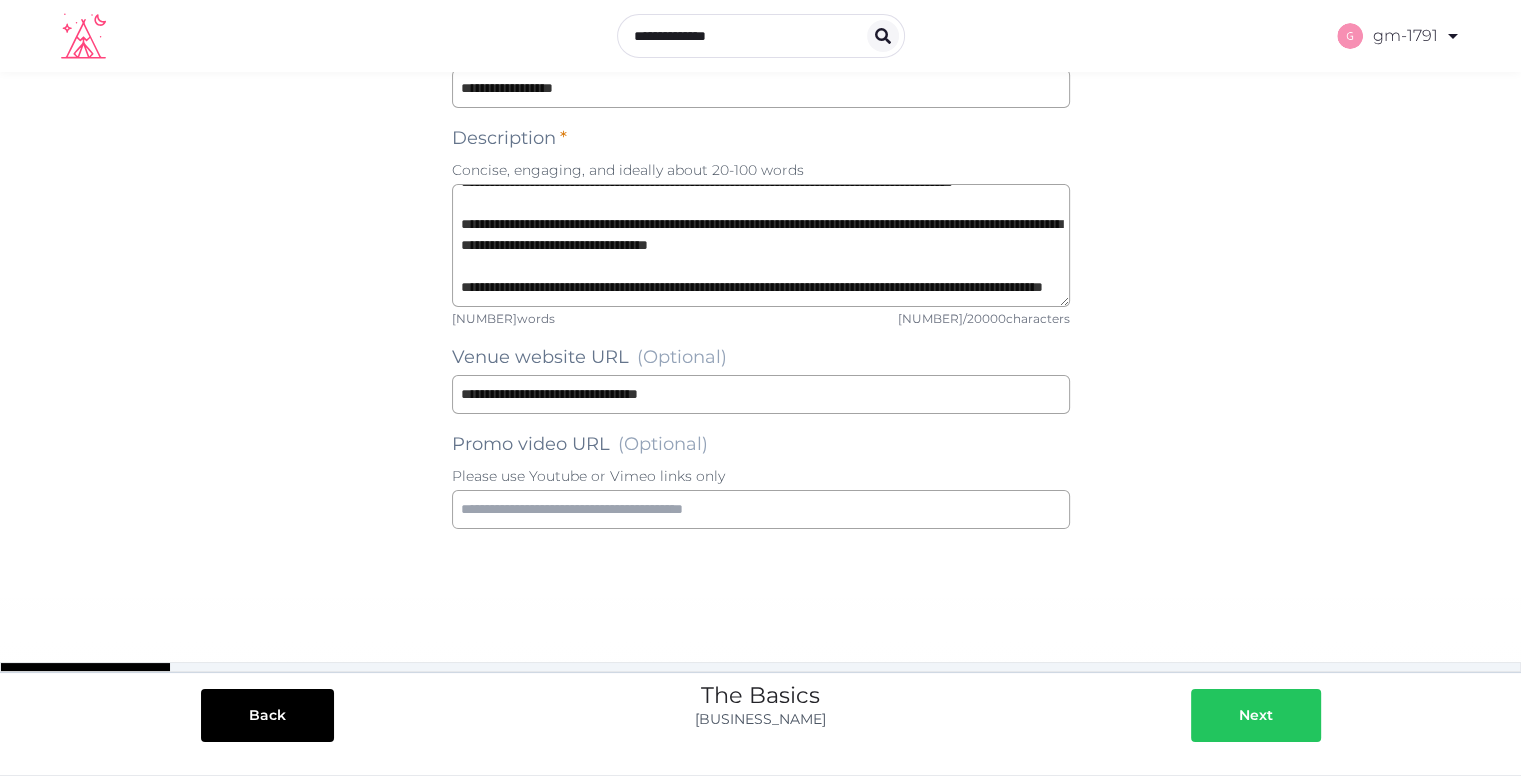 click at bounding box center (1293, 715) 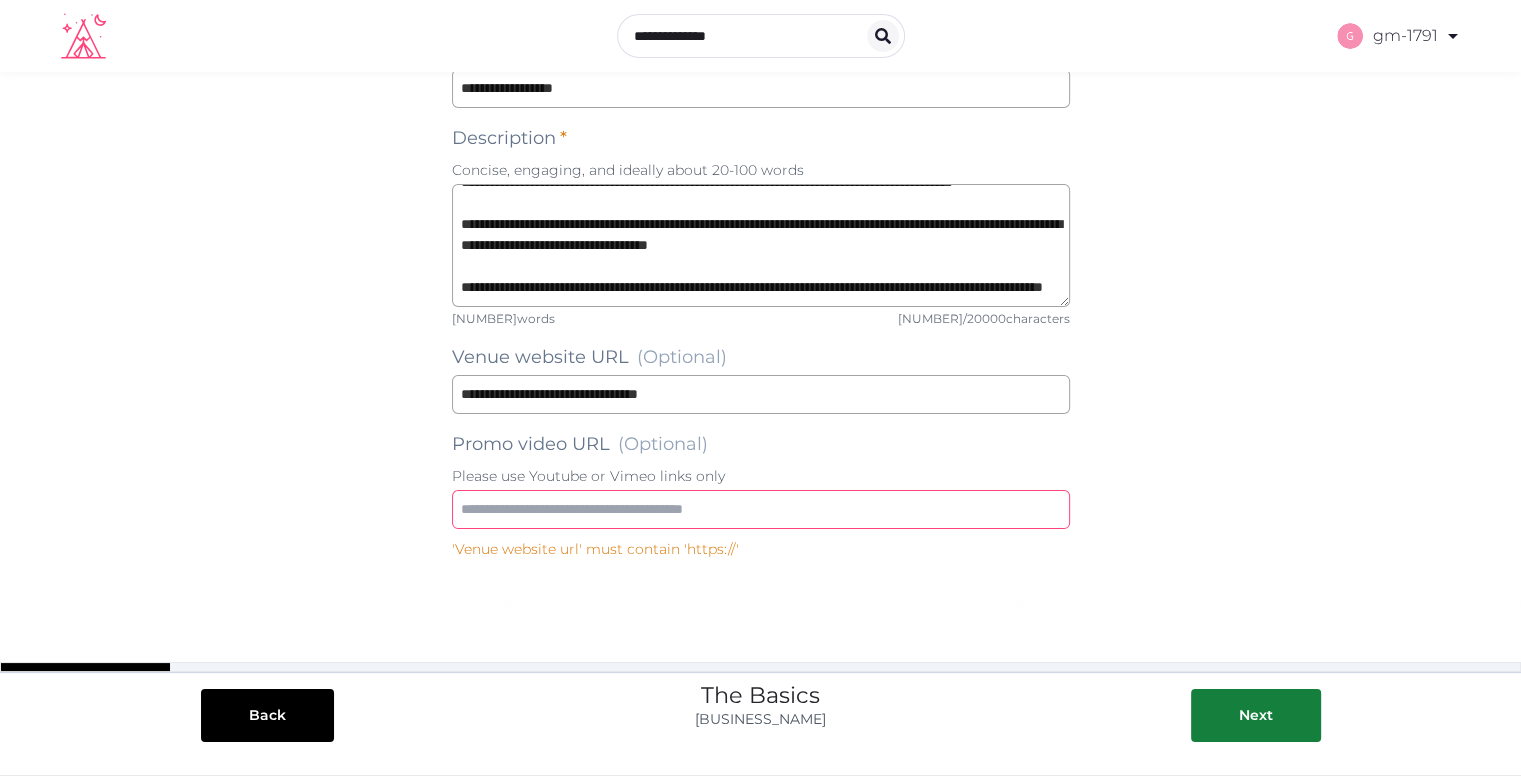 click at bounding box center (761, 509) 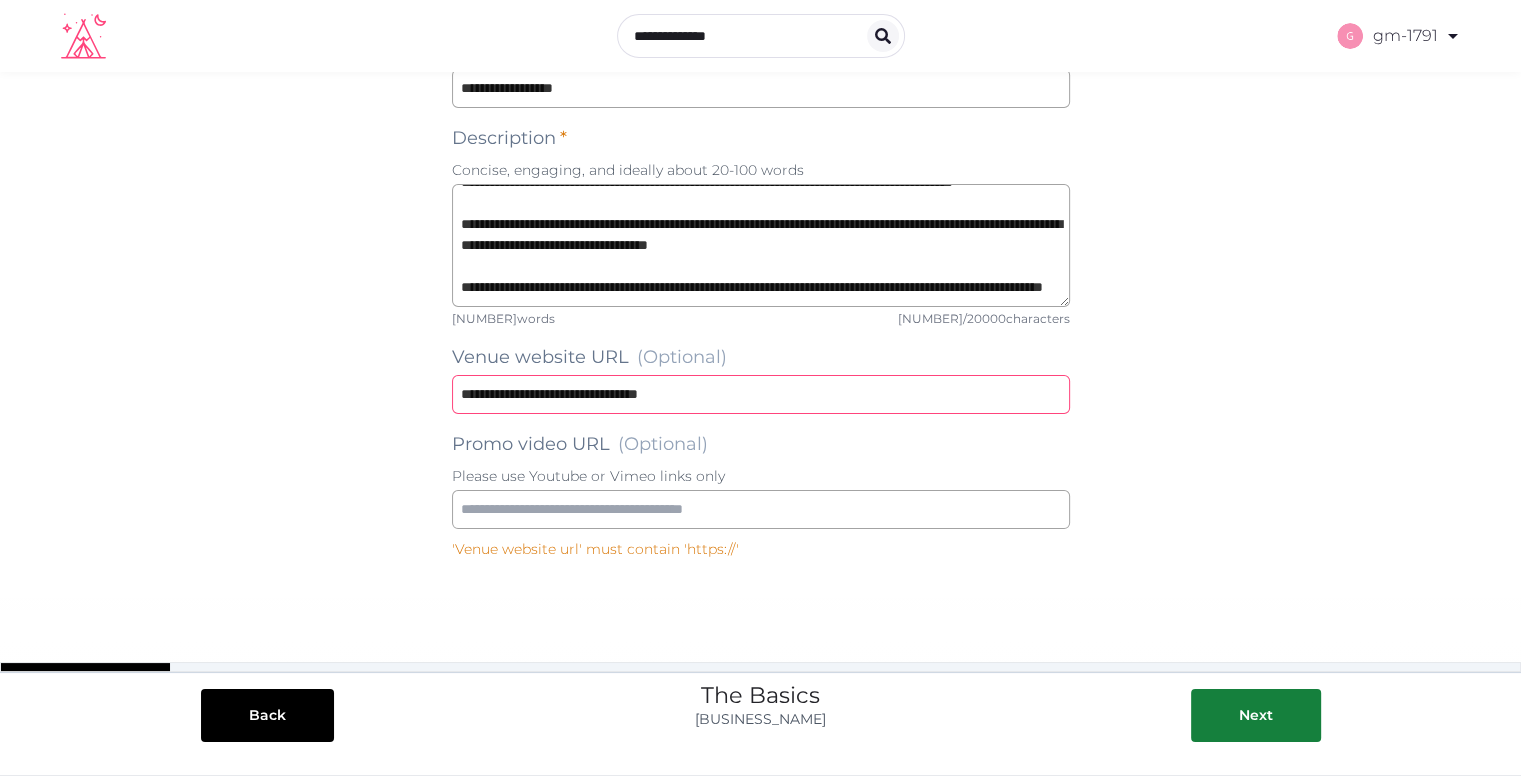 drag, startPoint x: 730, startPoint y: 393, endPoint x: 450, endPoint y: 393, distance: 280 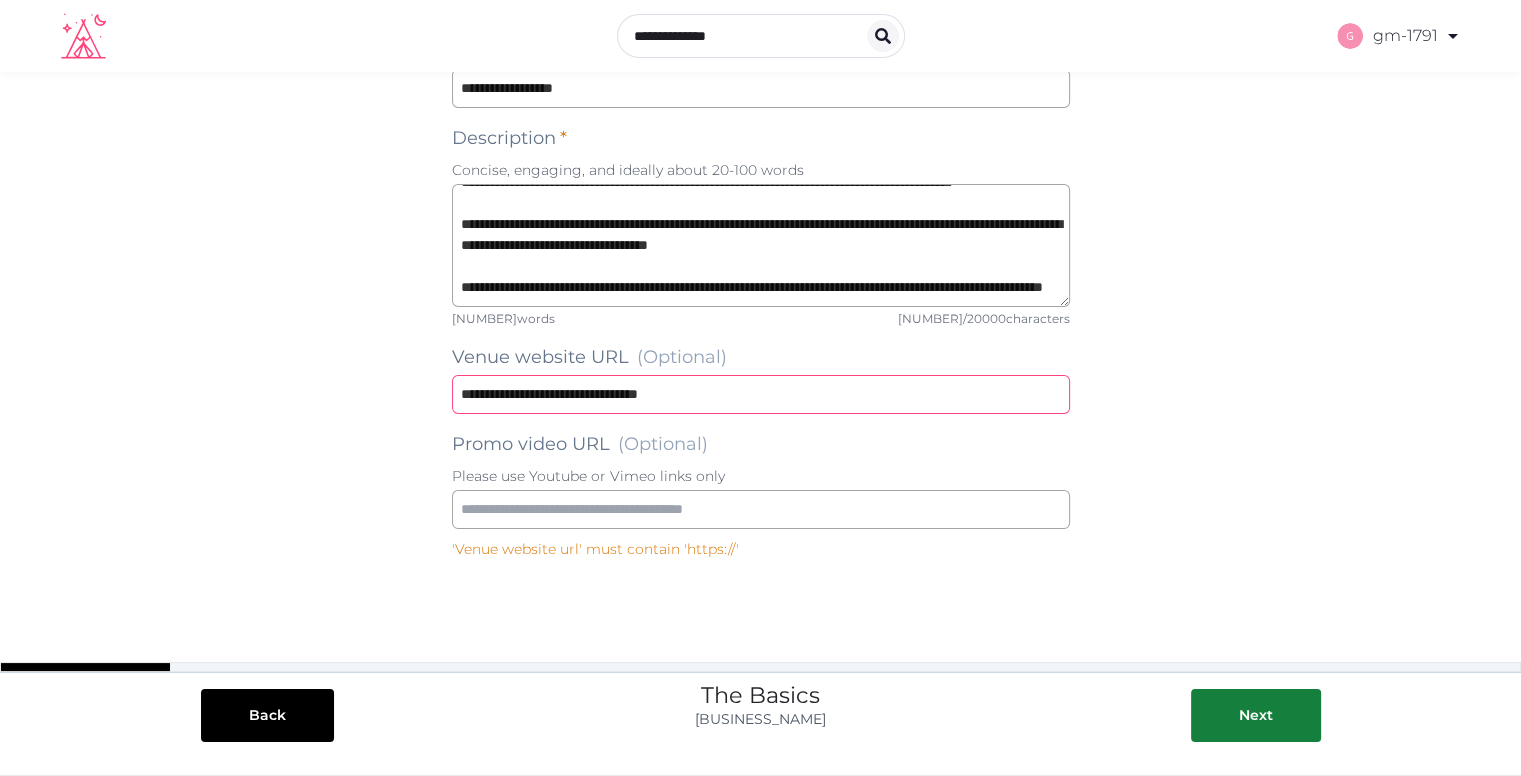click on "Venue basics Shown prominently, these details should concisely describe your venue. Name * [REDACTED] Description * Concise, engaging, and ideally about 20-100 words [REDACTED]
[REDACTED]
[REDACTED]
[REDACTED]
[REDACTED] [NUMBER] words 632 / 20000 characters Venue website URL (Optional) [REDACTED] Promo video URL (Optional) Please use Youtube or Vimeo links only 'Venue website url' must contain 'https://'" at bounding box center (761, 255) 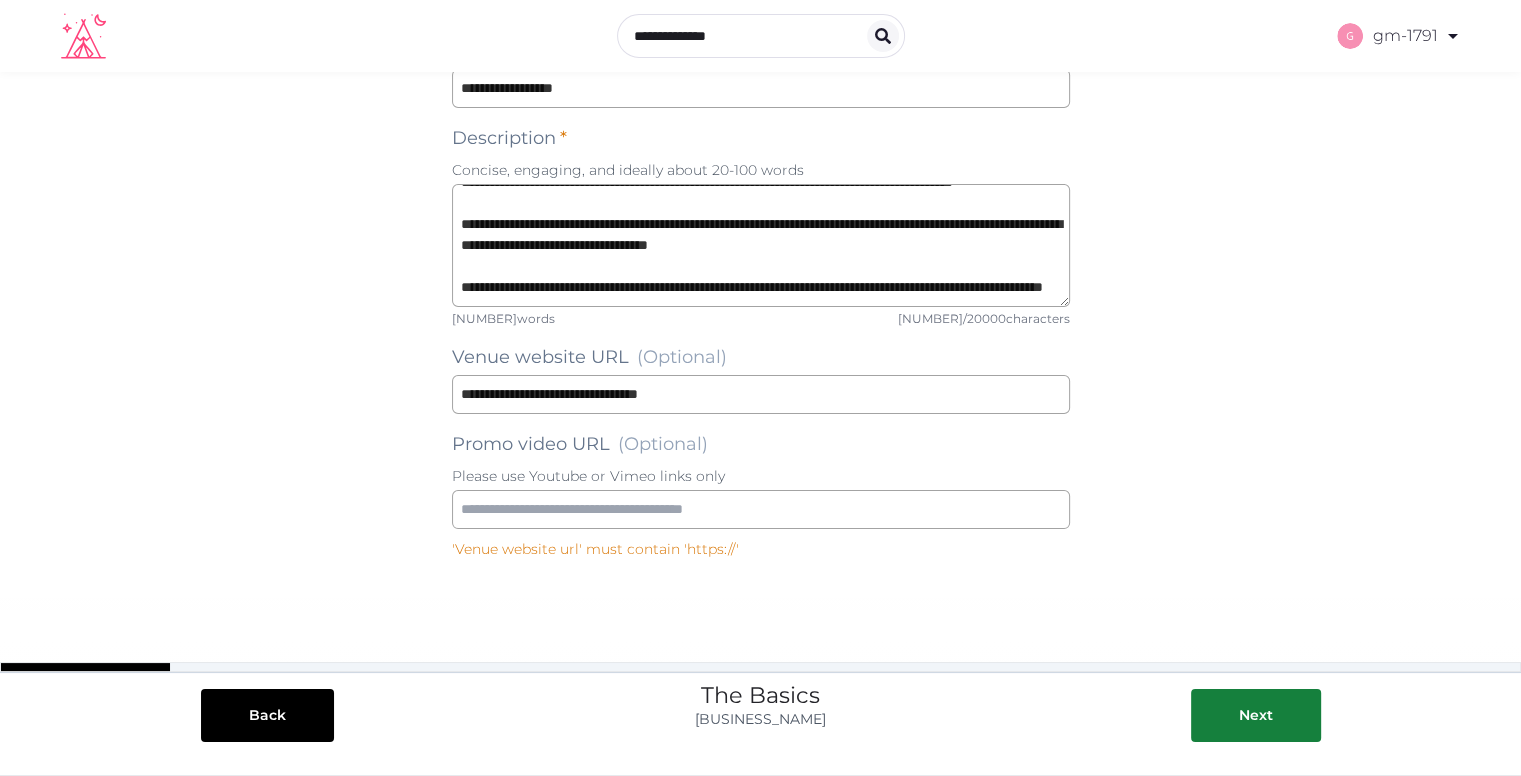click on "Name * [REDACTED] Description * Concise, engaging, and ideally about 20-100 words [REDACTED]
[REDACTED]
[REDACTED]
[REDACTED]
[REDACTED] [NUMBER] words 632 / 20000 characters Venue website URL (Optional) [REDACTED] Promo video URL (Optional) Please use Youtube or Vimeo links only" at bounding box center (761, 275) 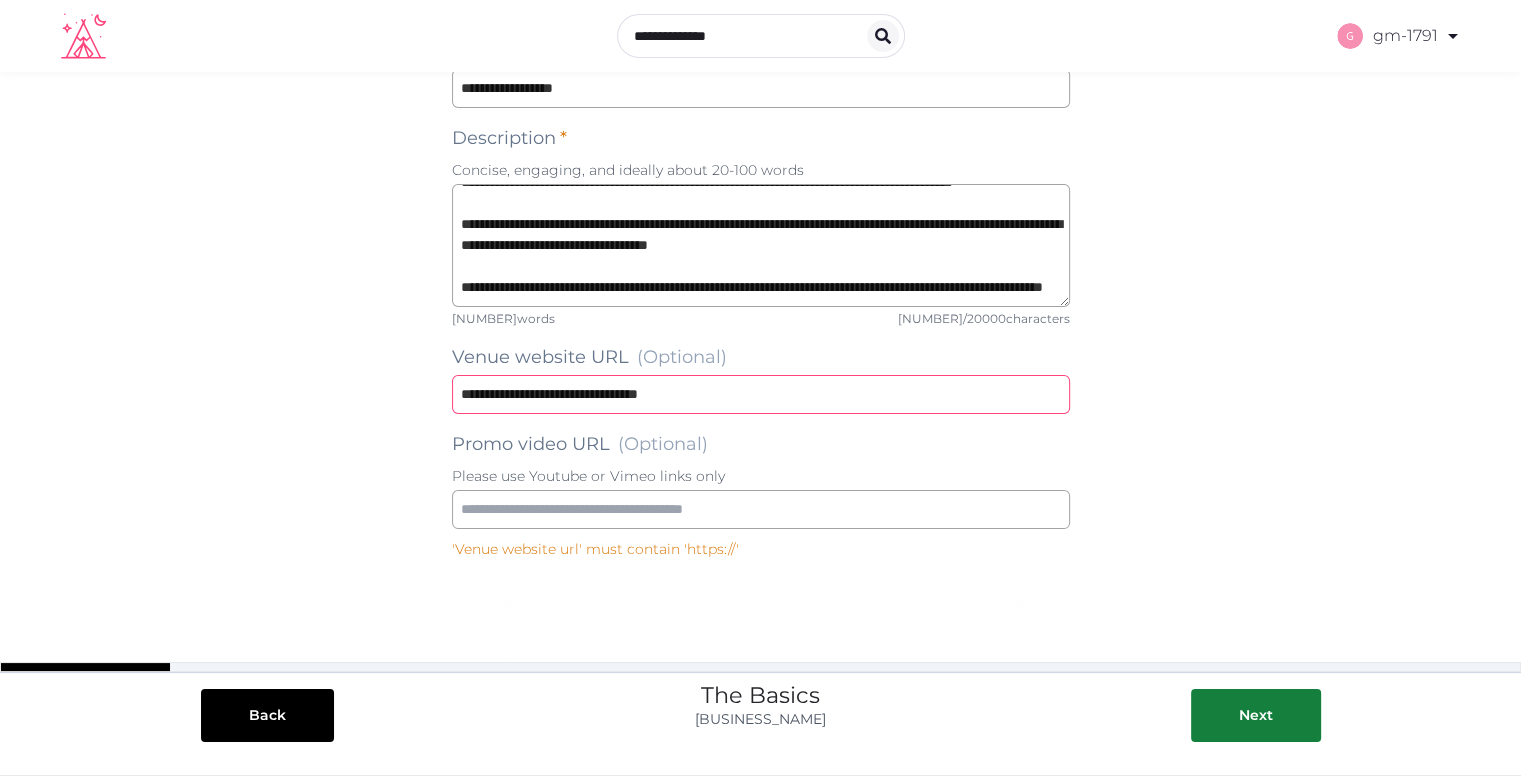 click on "**********" at bounding box center (761, 394) 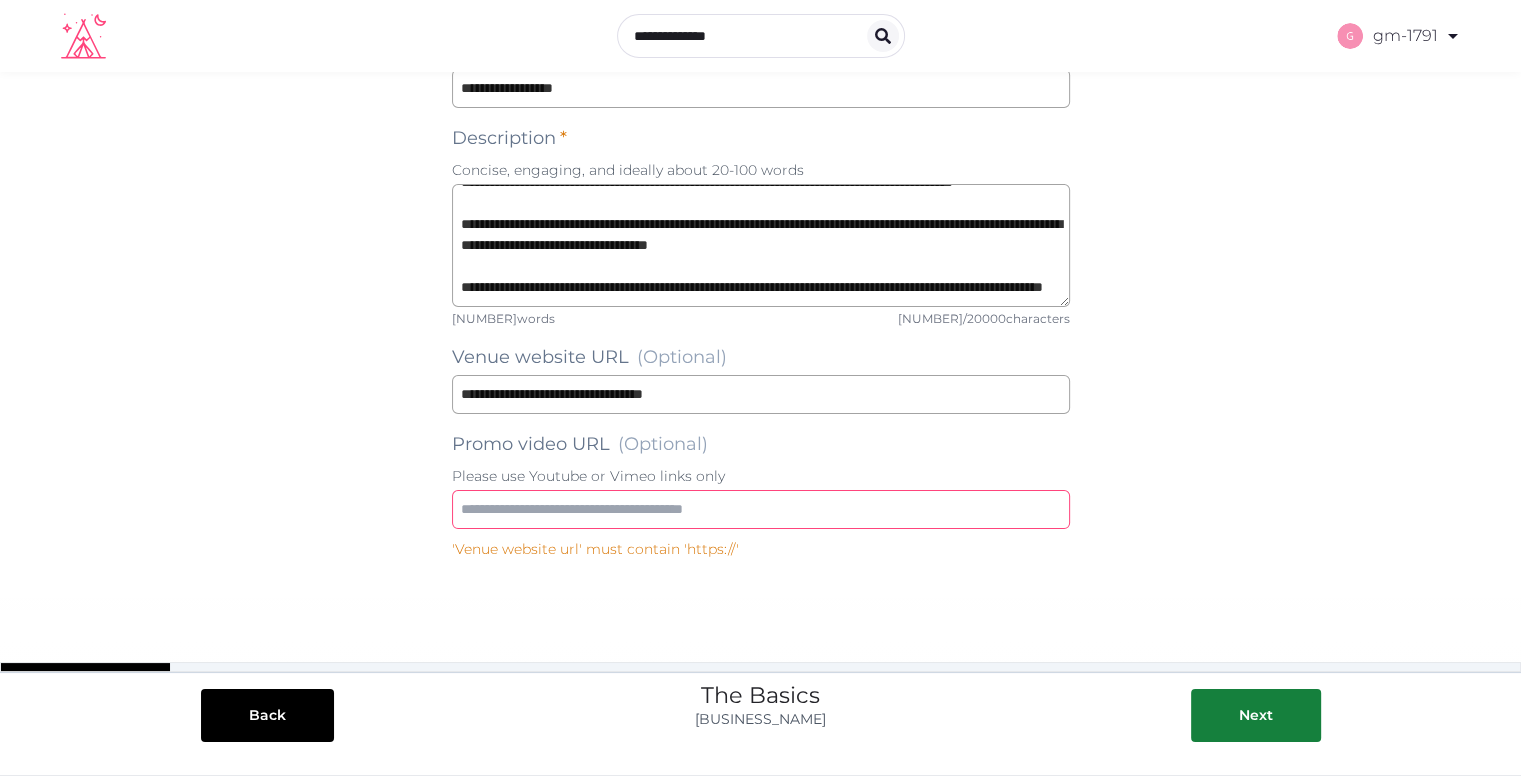 click at bounding box center (761, 509) 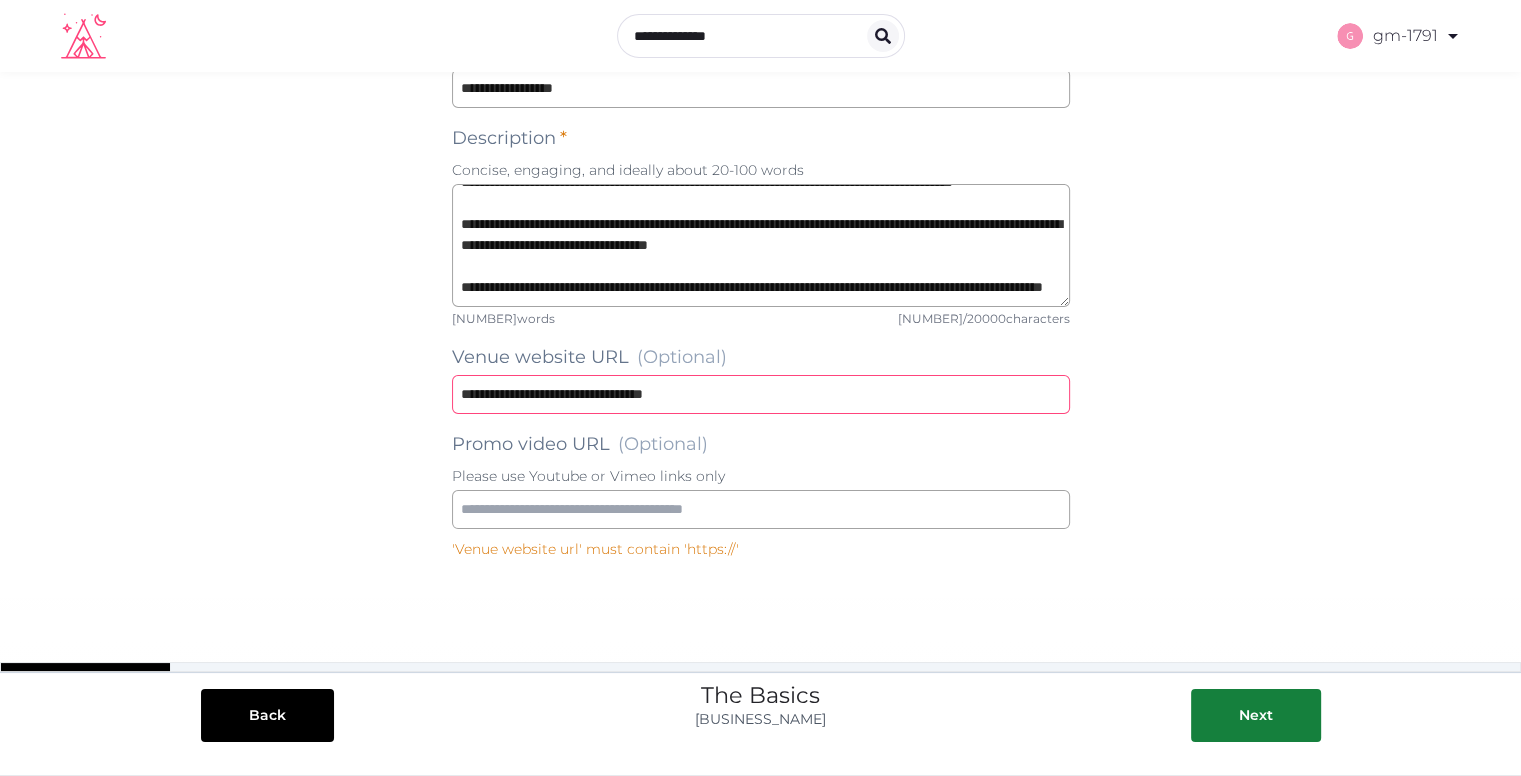 click on "**********" at bounding box center [761, 394] 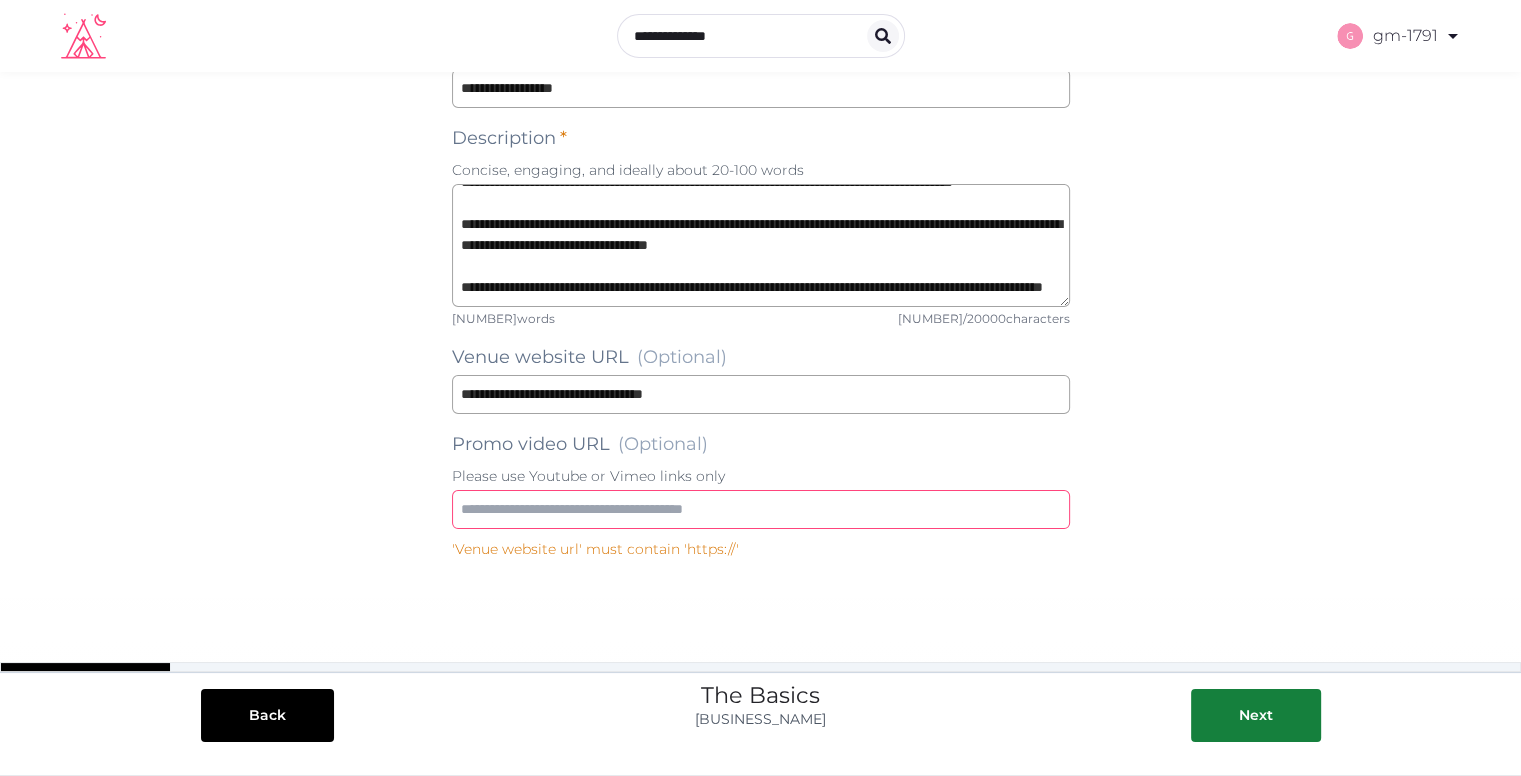 click at bounding box center [761, 509] 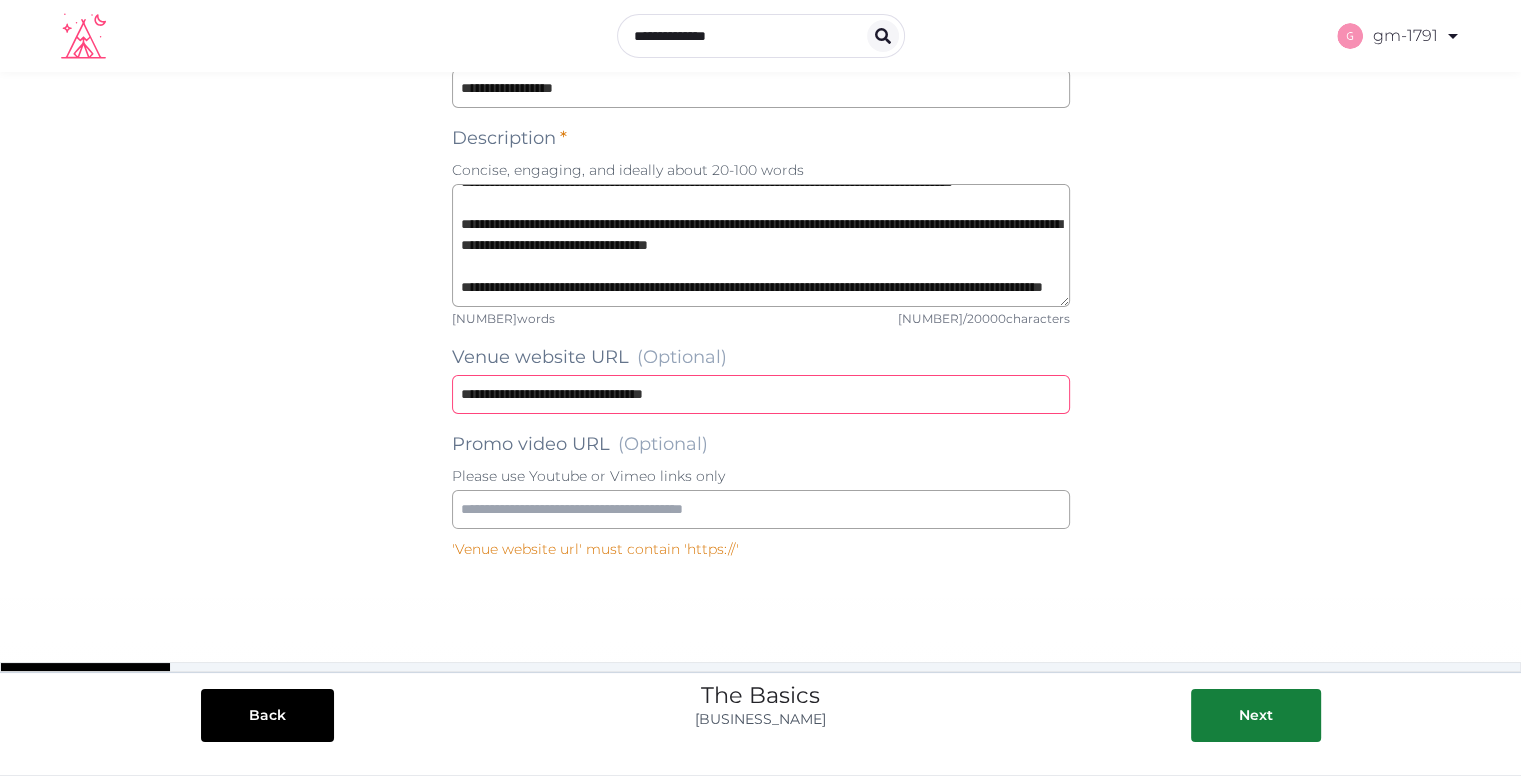 drag, startPoint x: 714, startPoint y: 517, endPoint x: 635, endPoint y: 395, distance: 145.34442 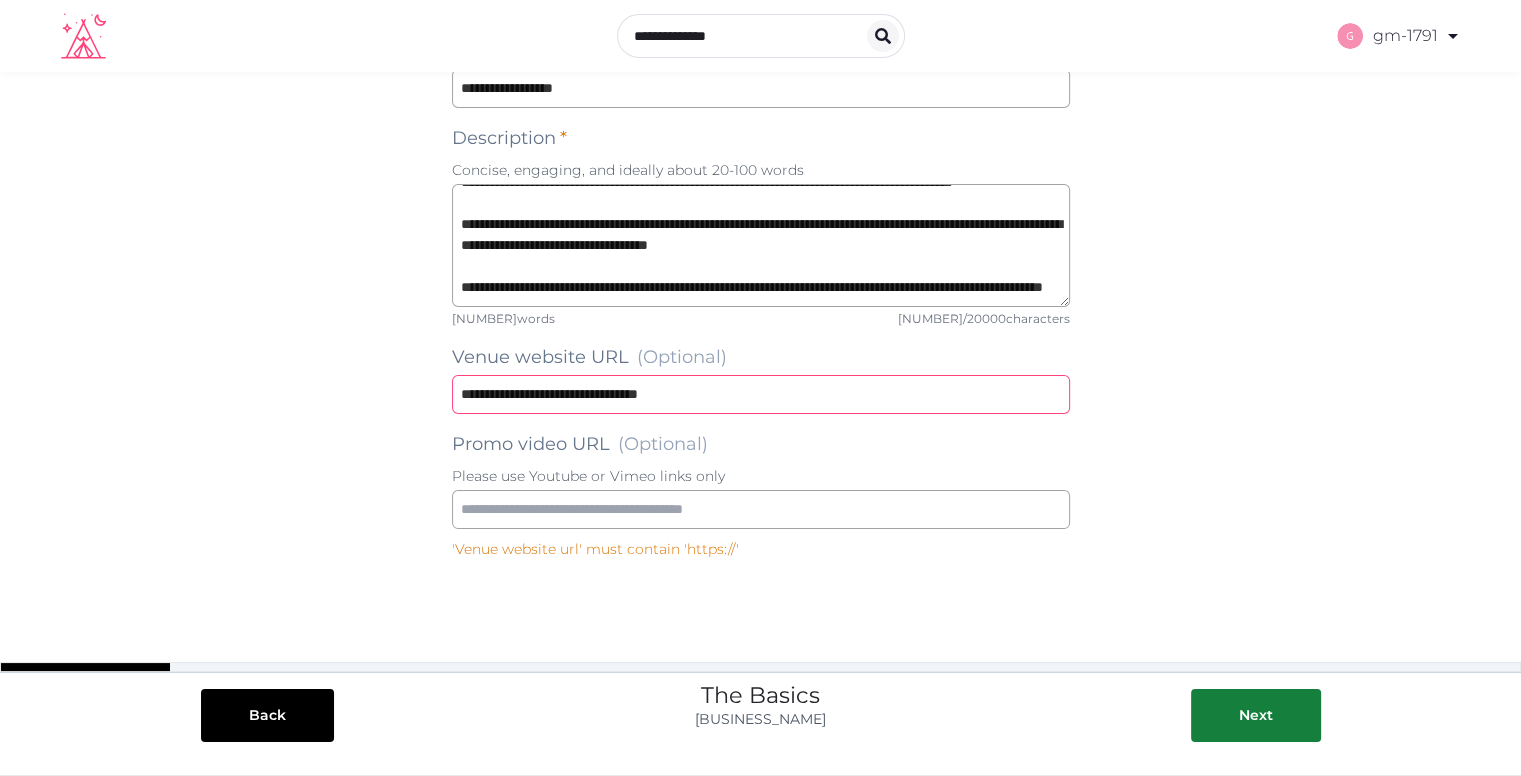 click on "**********" at bounding box center [761, 394] 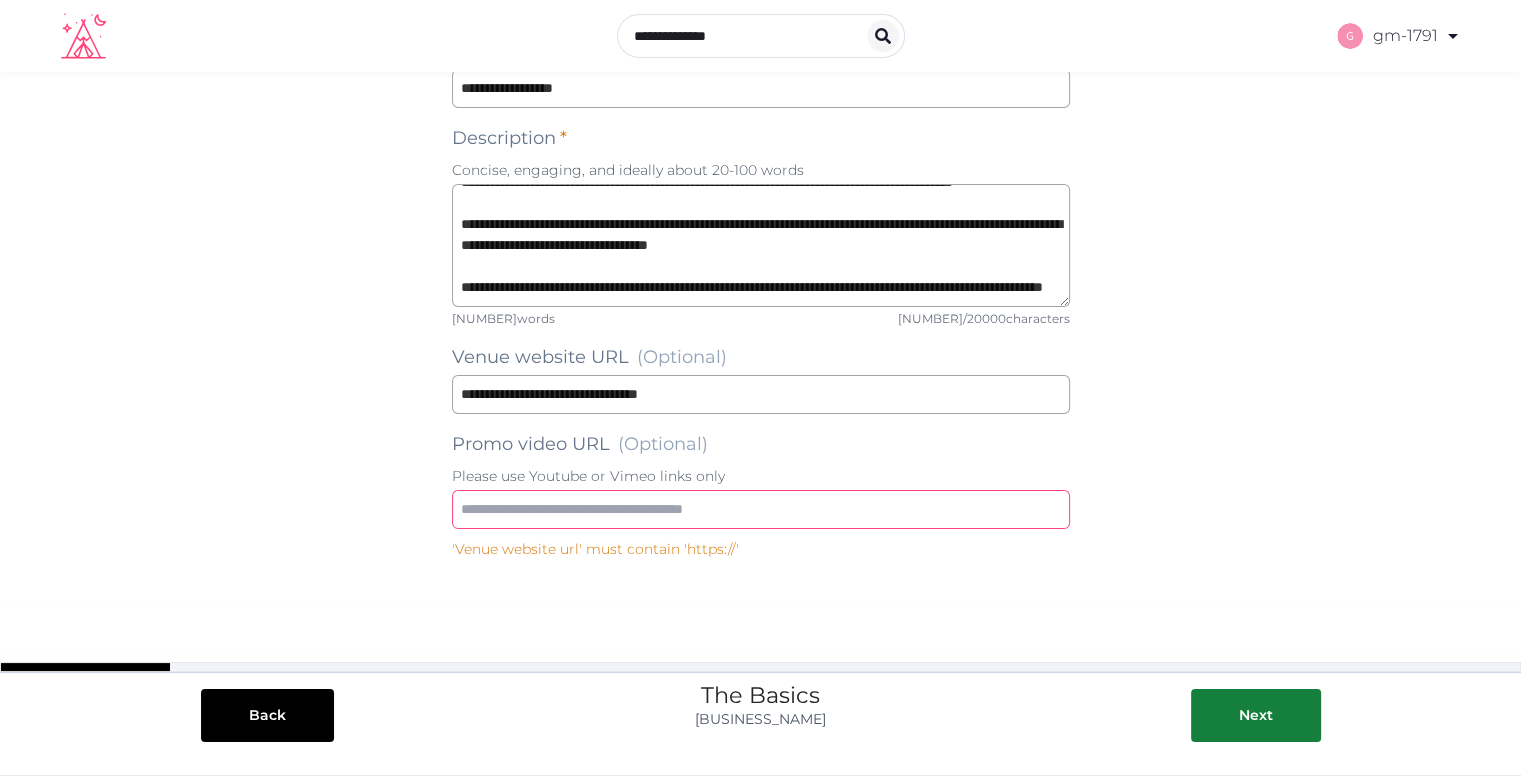 drag, startPoint x: 633, startPoint y: 390, endPoint x: 742, endPoint y: 505, distance: 158.44873 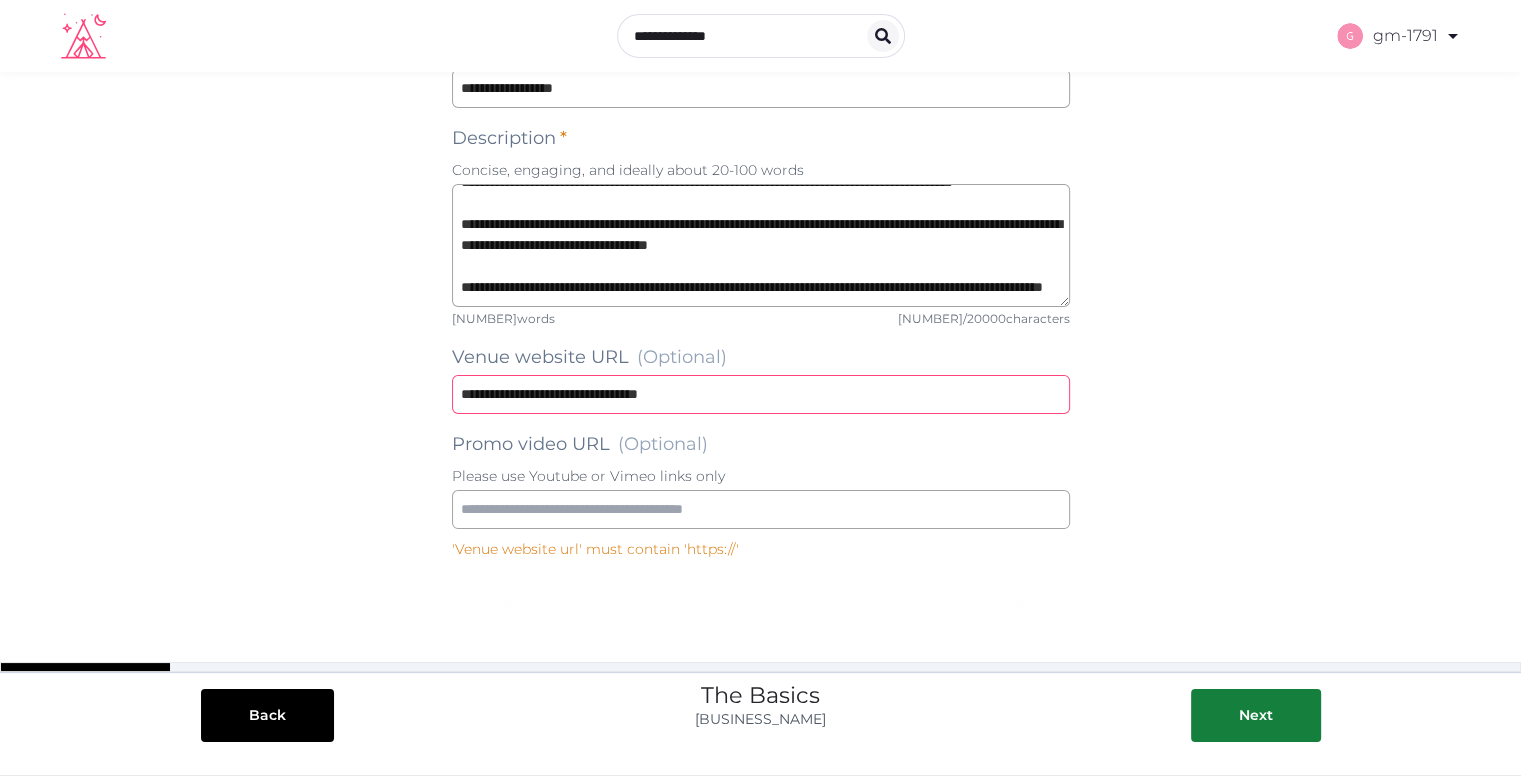 click on "**********" at bounding box center [761, 394] 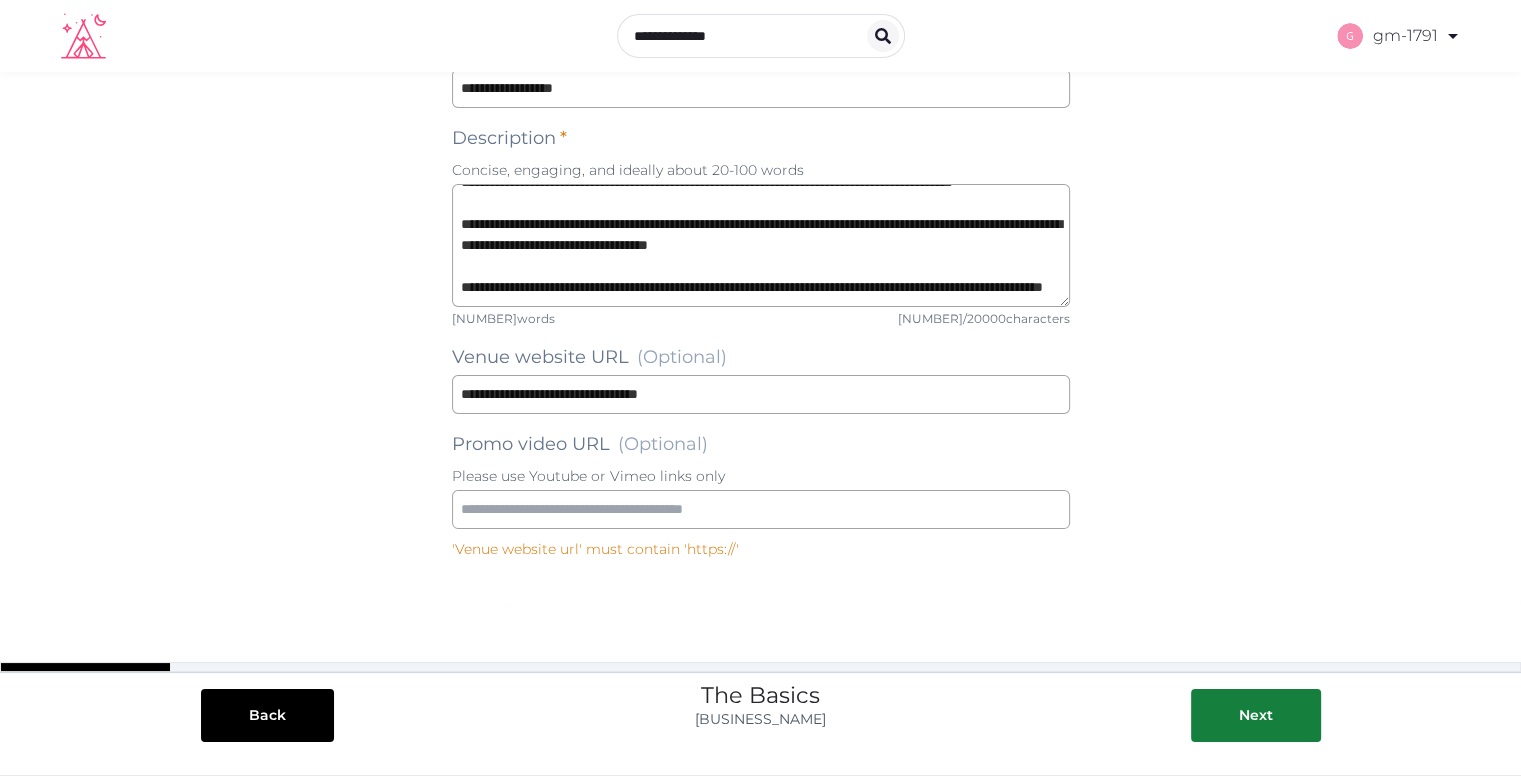 drag, startPoint x: 813, startPoint y: 513, endPoint x: 697, endPoint y: 548, distance: 121.16518 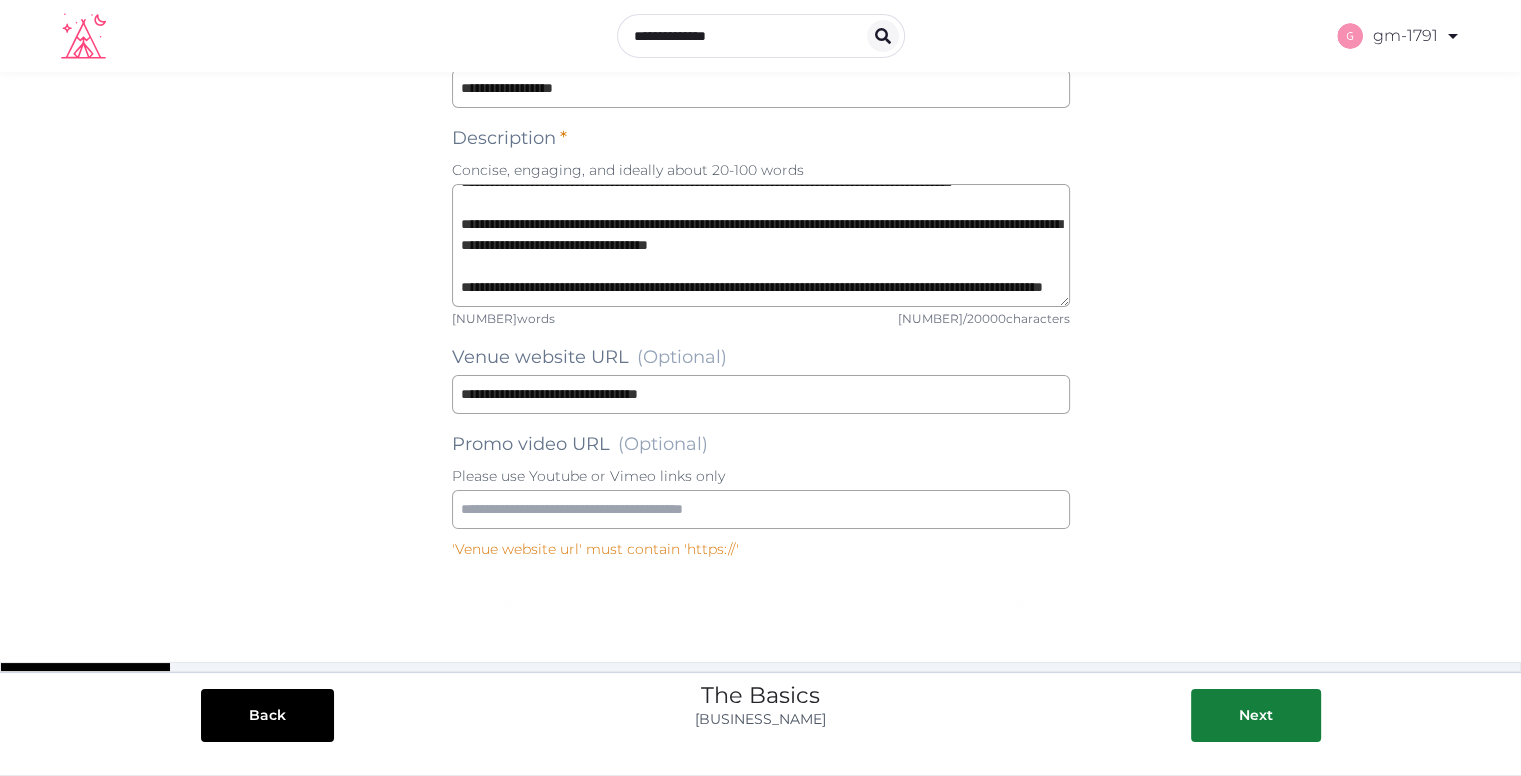 click on "'Venue website url' must contain 'https://'" at bounding box center (761, 549) 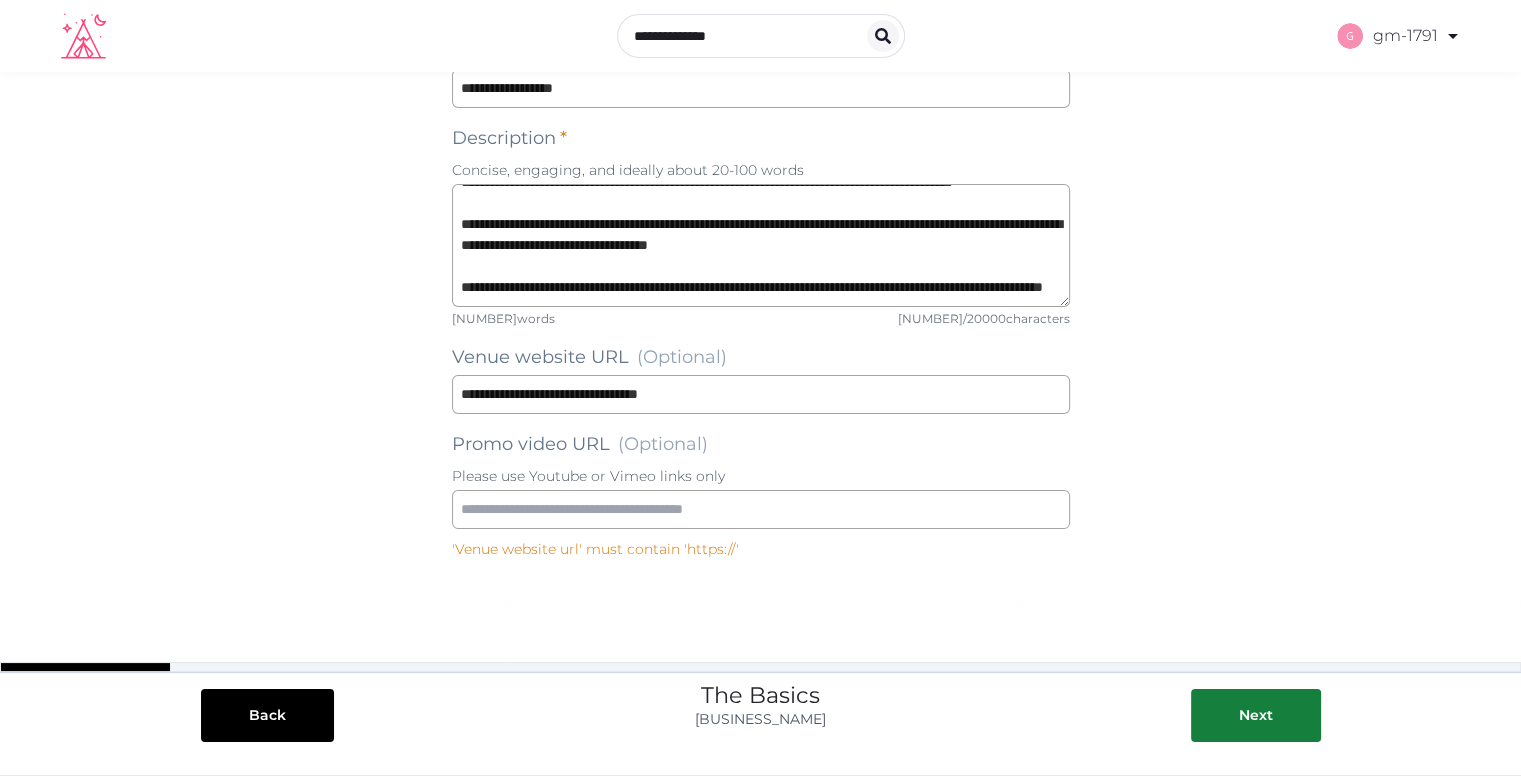 drag, startPoint x: 844, startPoint y: 511, endPoint x: 706, endPoint y: 549, distance: 143.13629 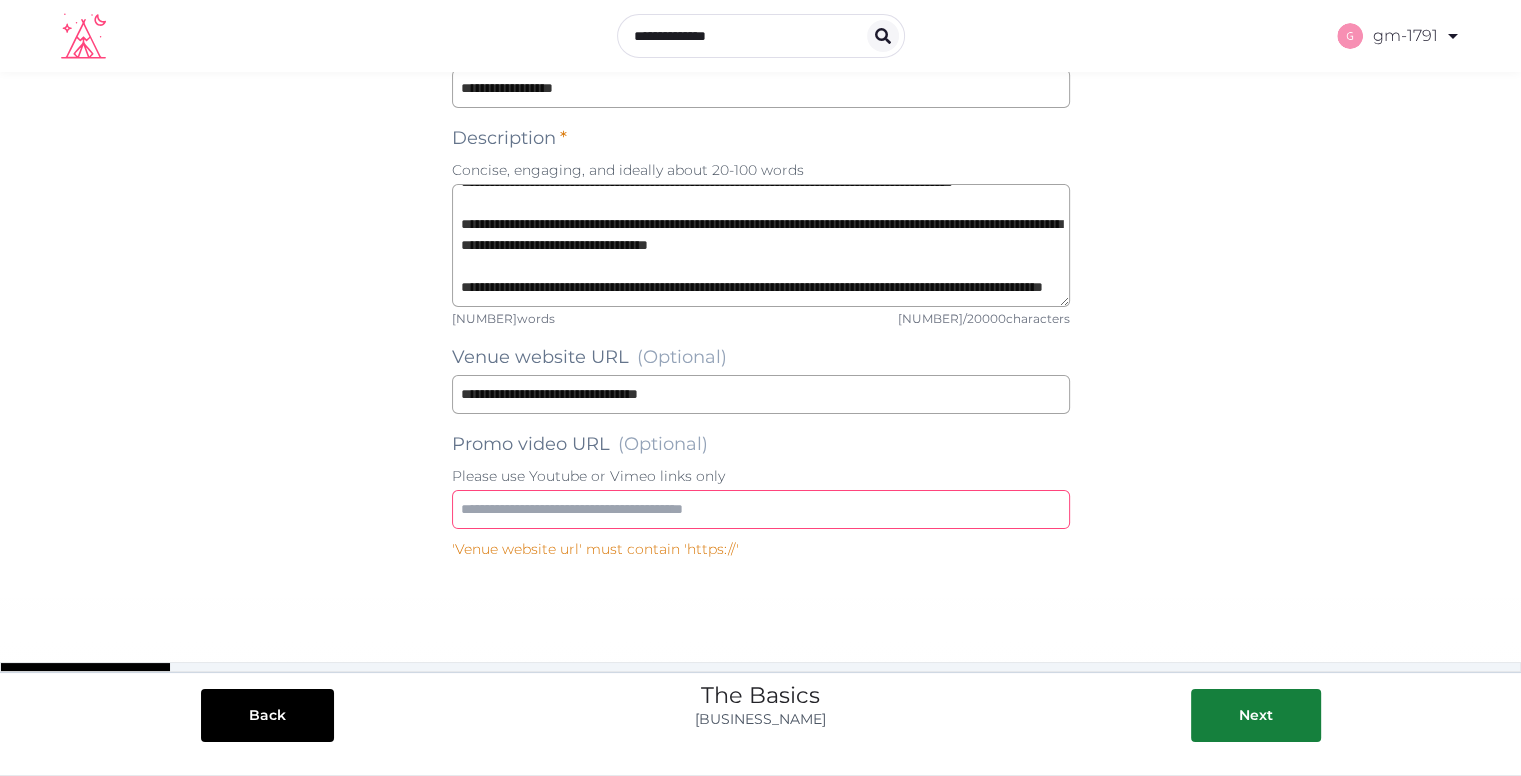 drag, startPoint x: 706, startPoint y: 549, endPoint x: 633, endPoint y: 505, distance: 85.23497 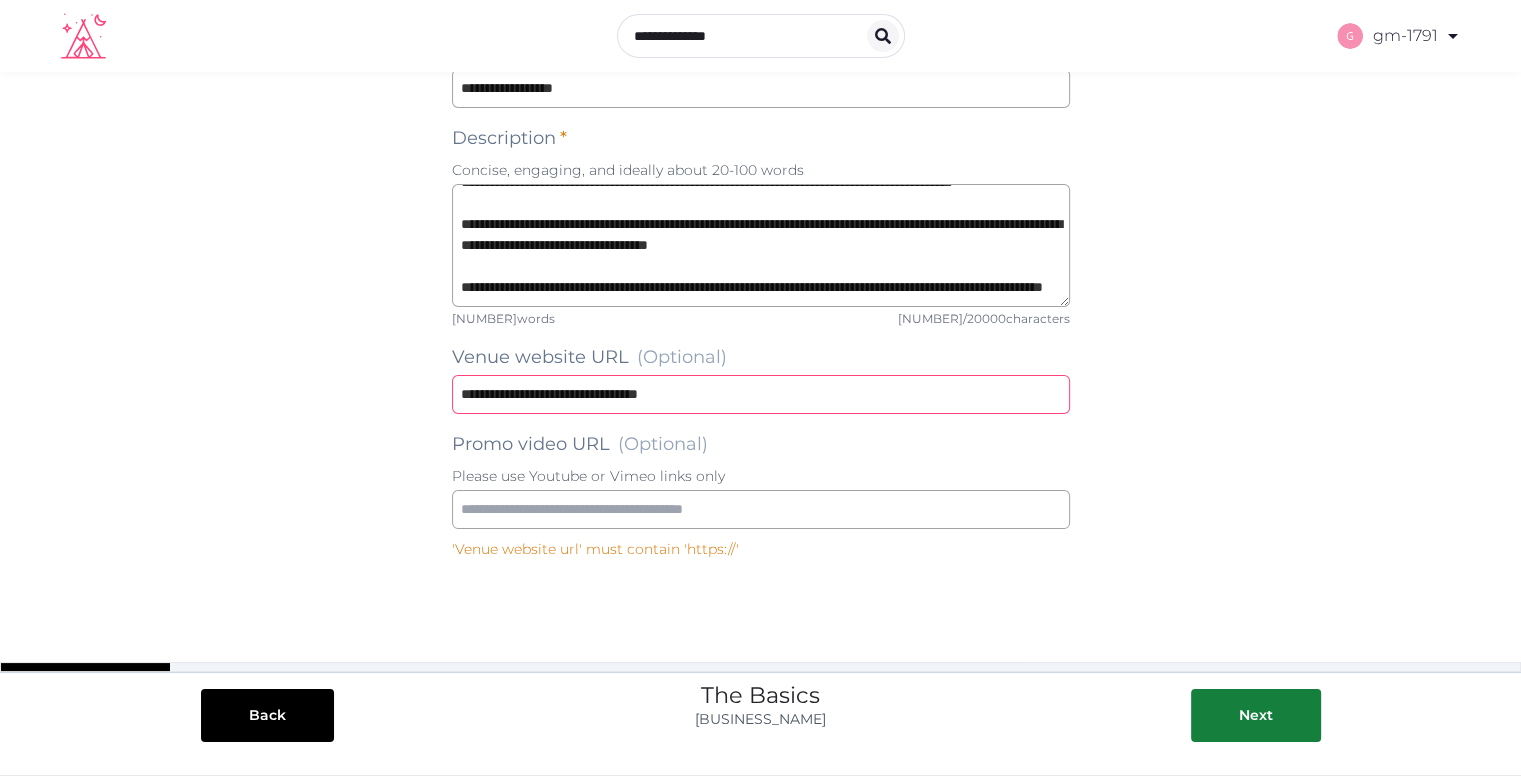 click on "**********" at bounding box center [761, 394] 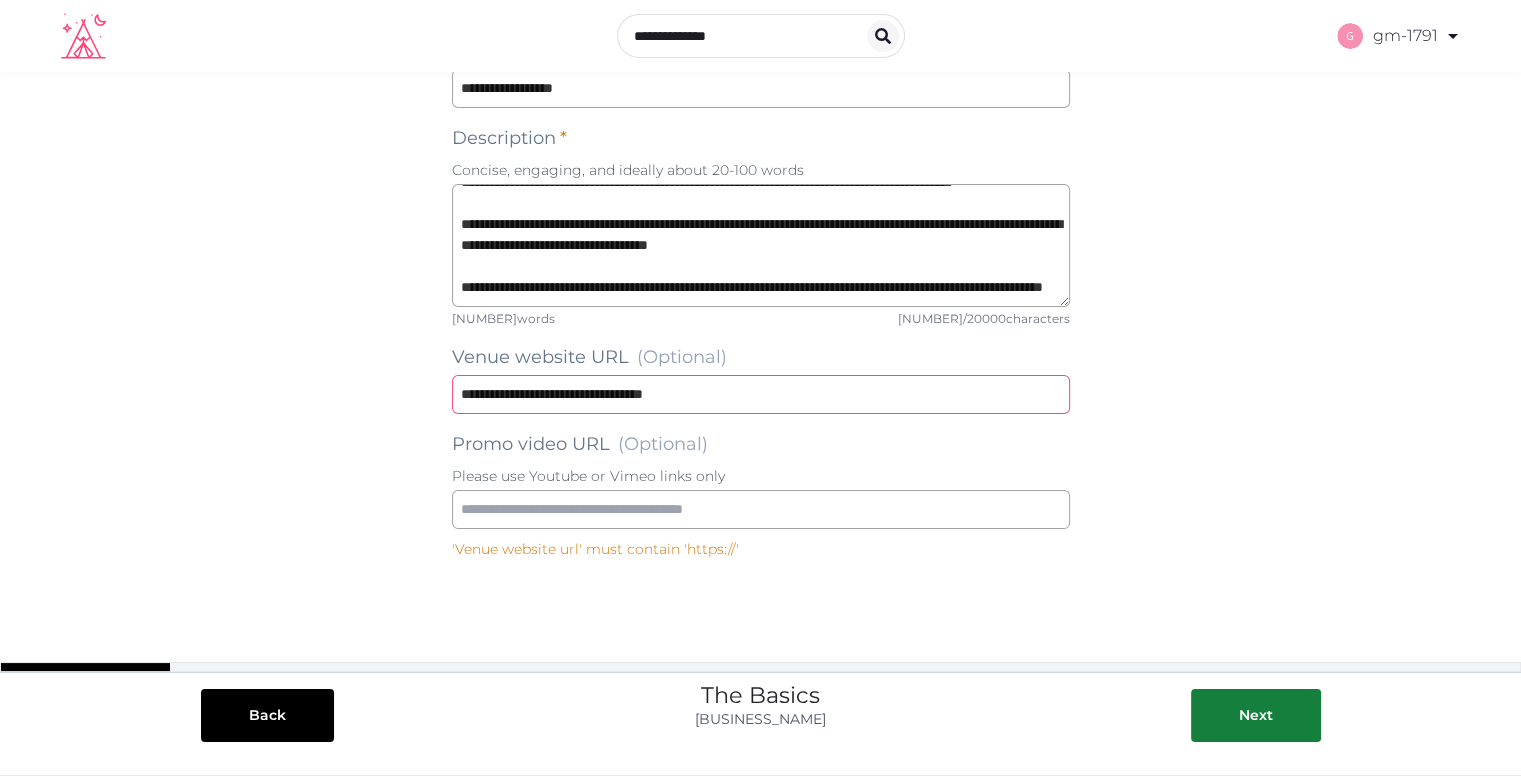 type on "**********" 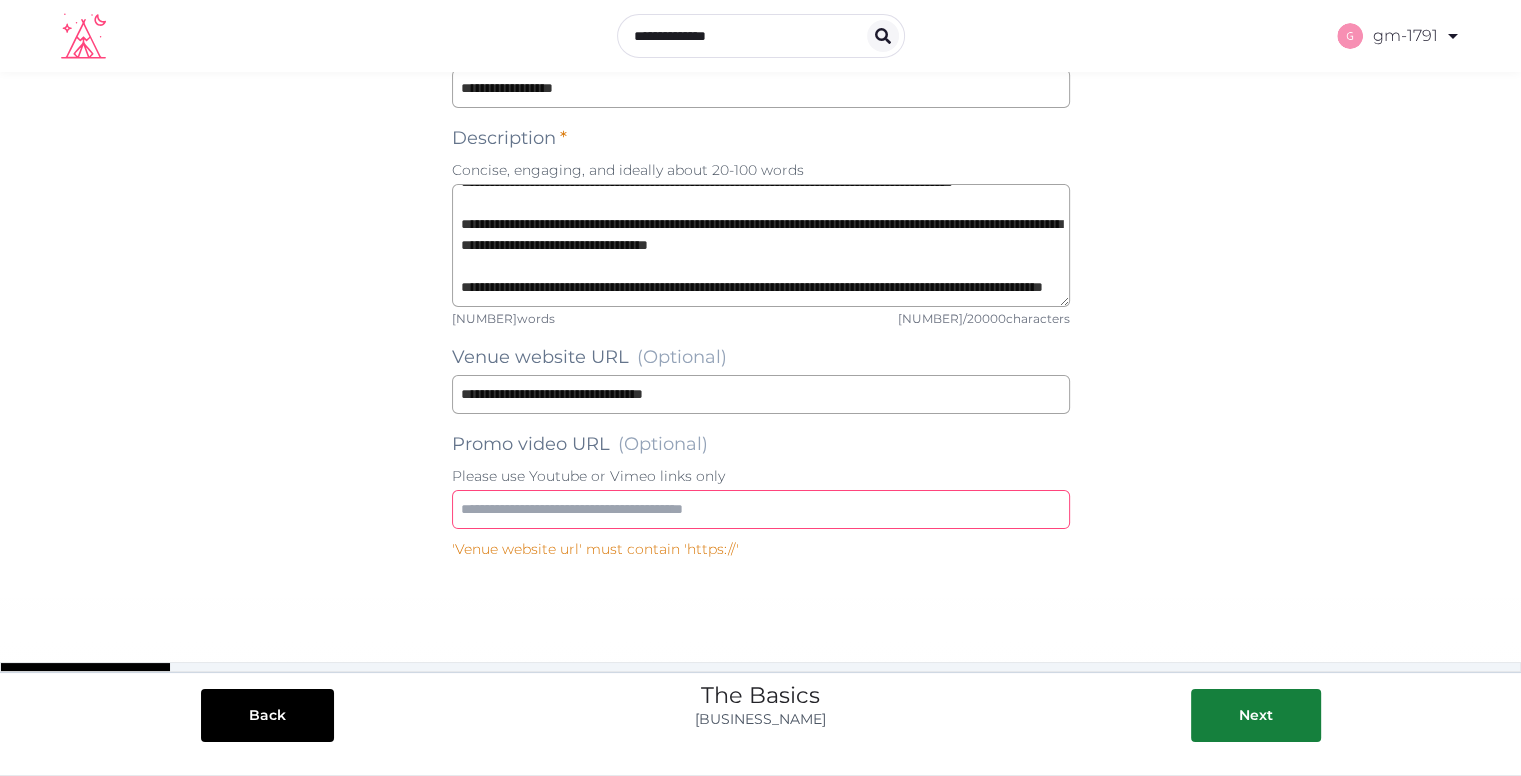 click at bounding box center [761, 509] 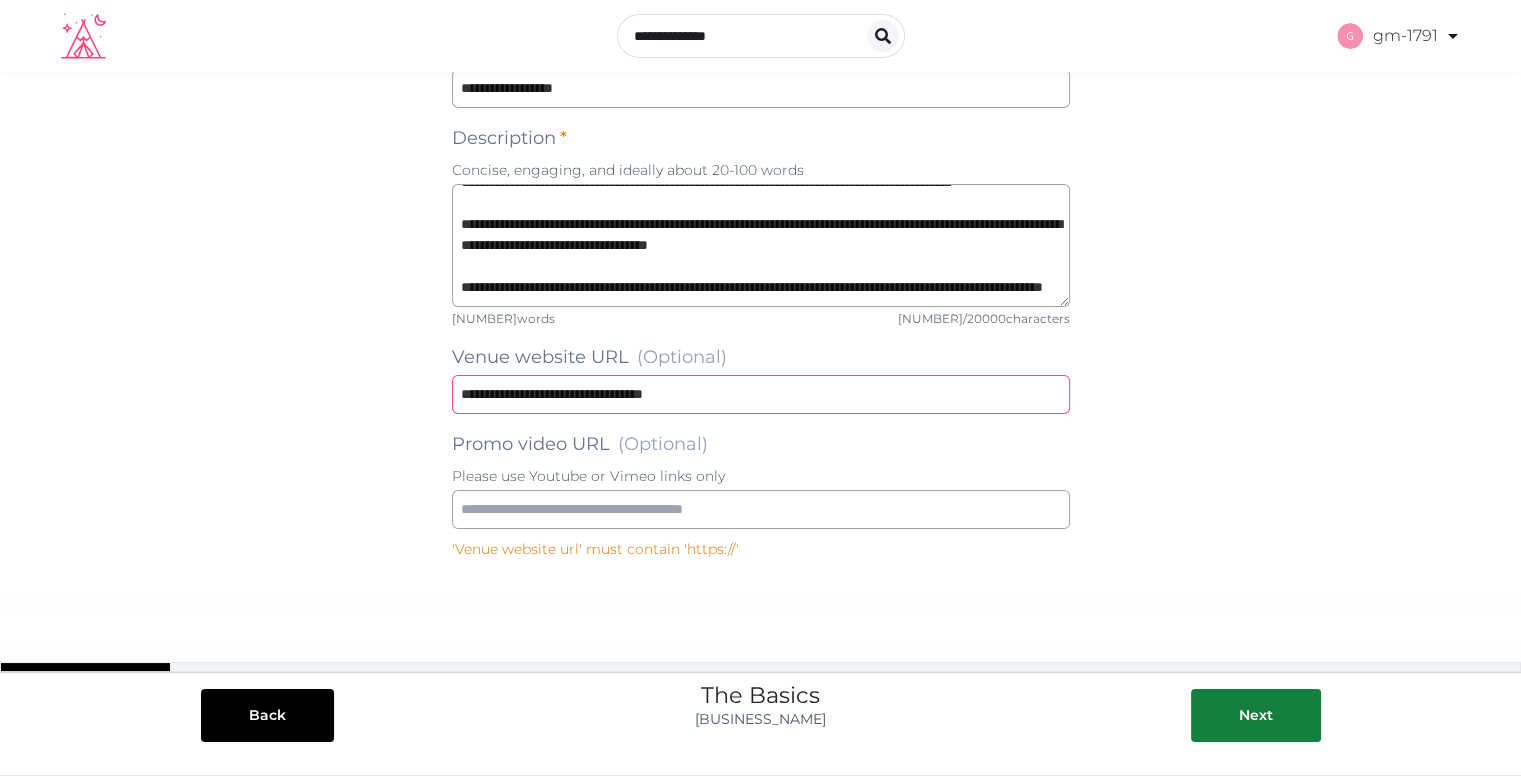drag, startPoint x: 454, startPoint y: 391, endPoint x: 748, endPoint y: 391, distance: 294 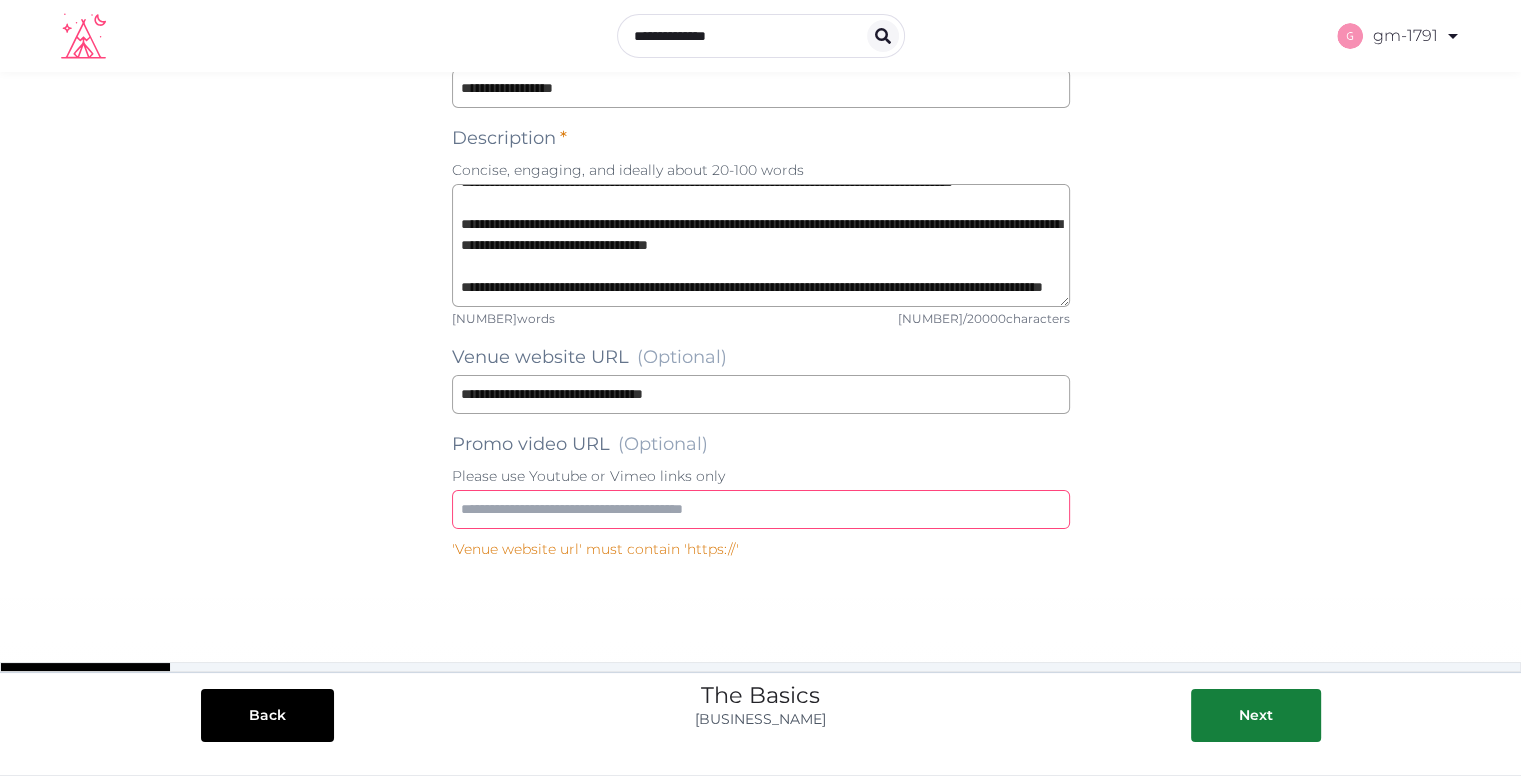 click at bounding box center (761, 509) 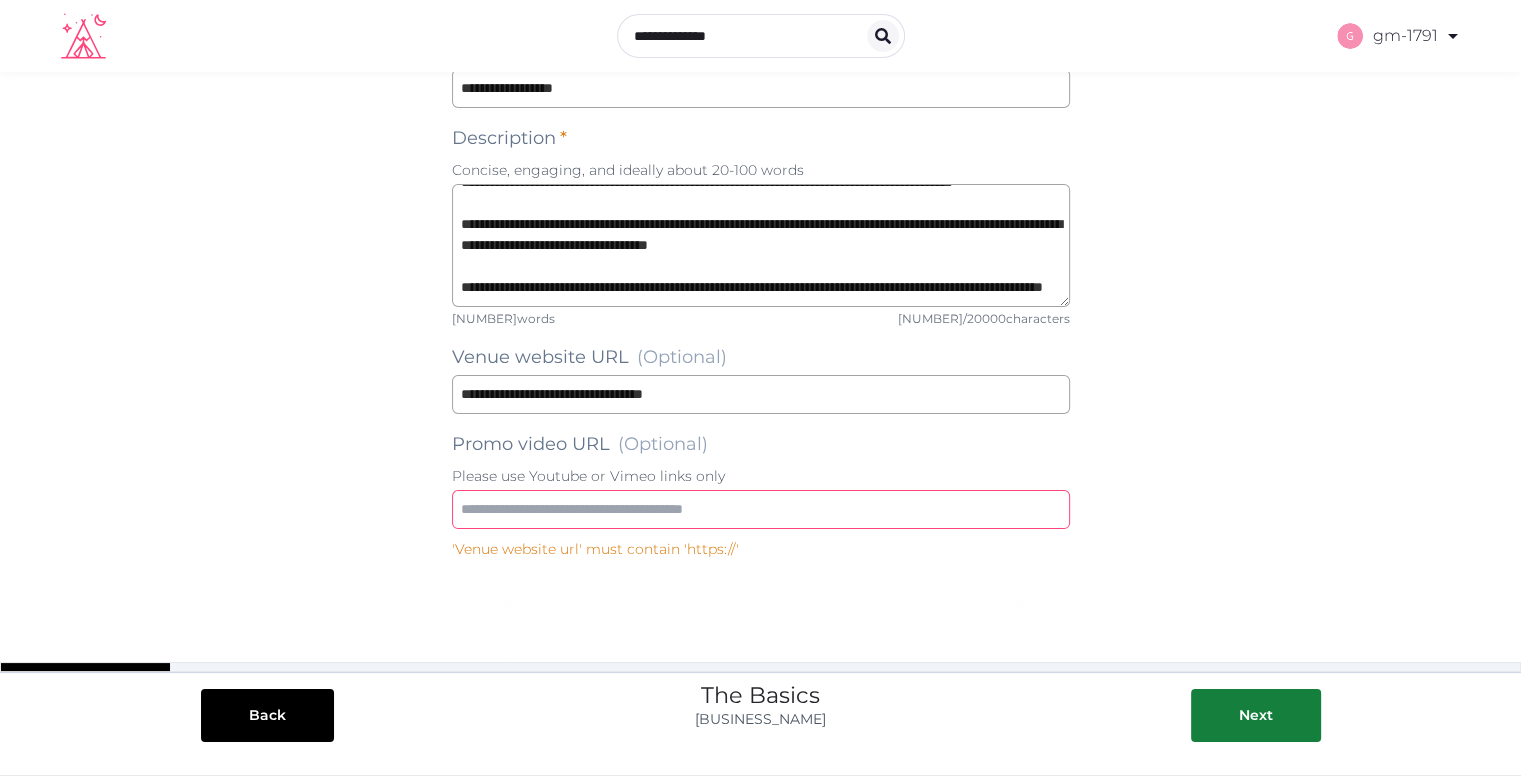 paste on "**********" 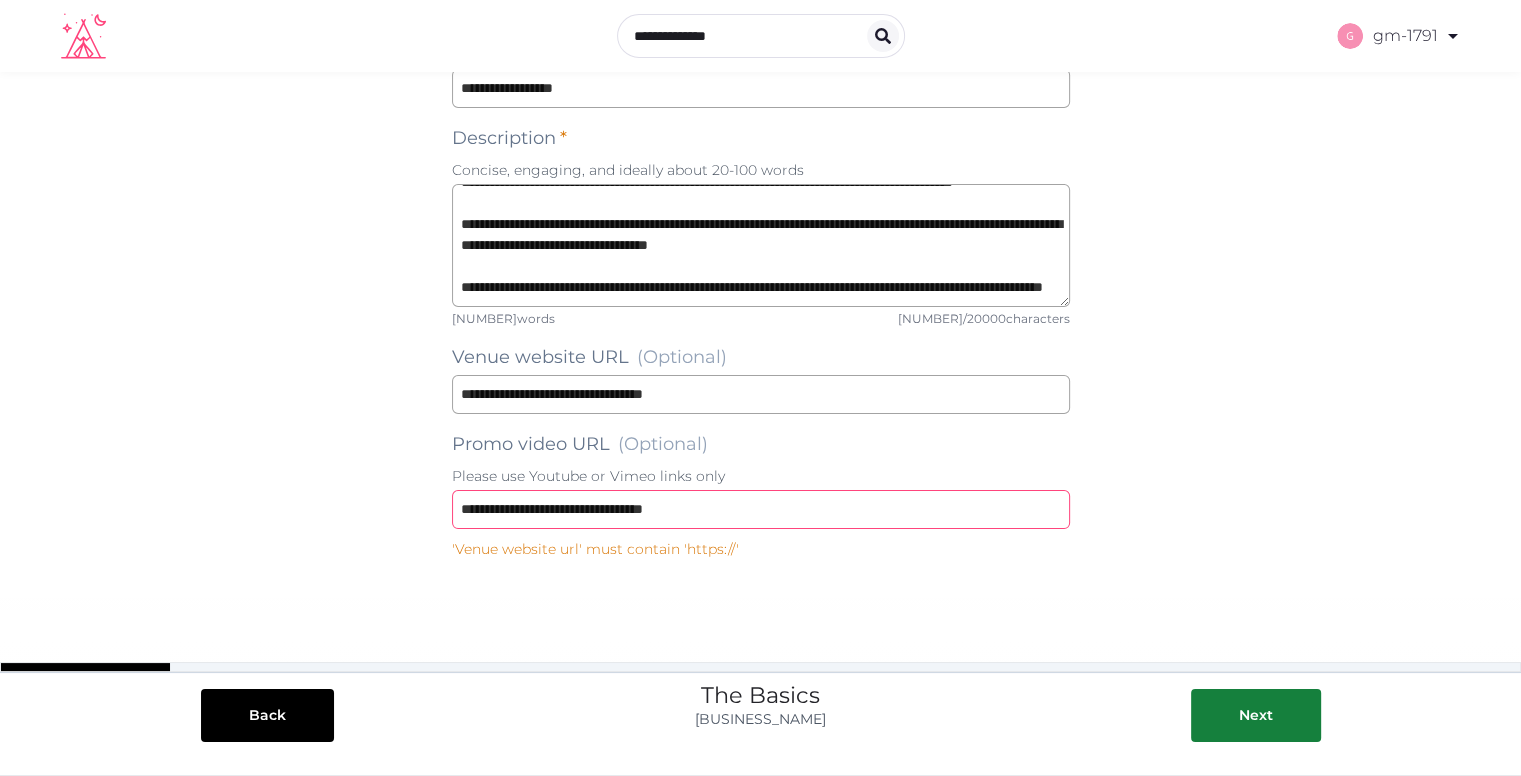 click on "**********" at bounding box center [761, 509] 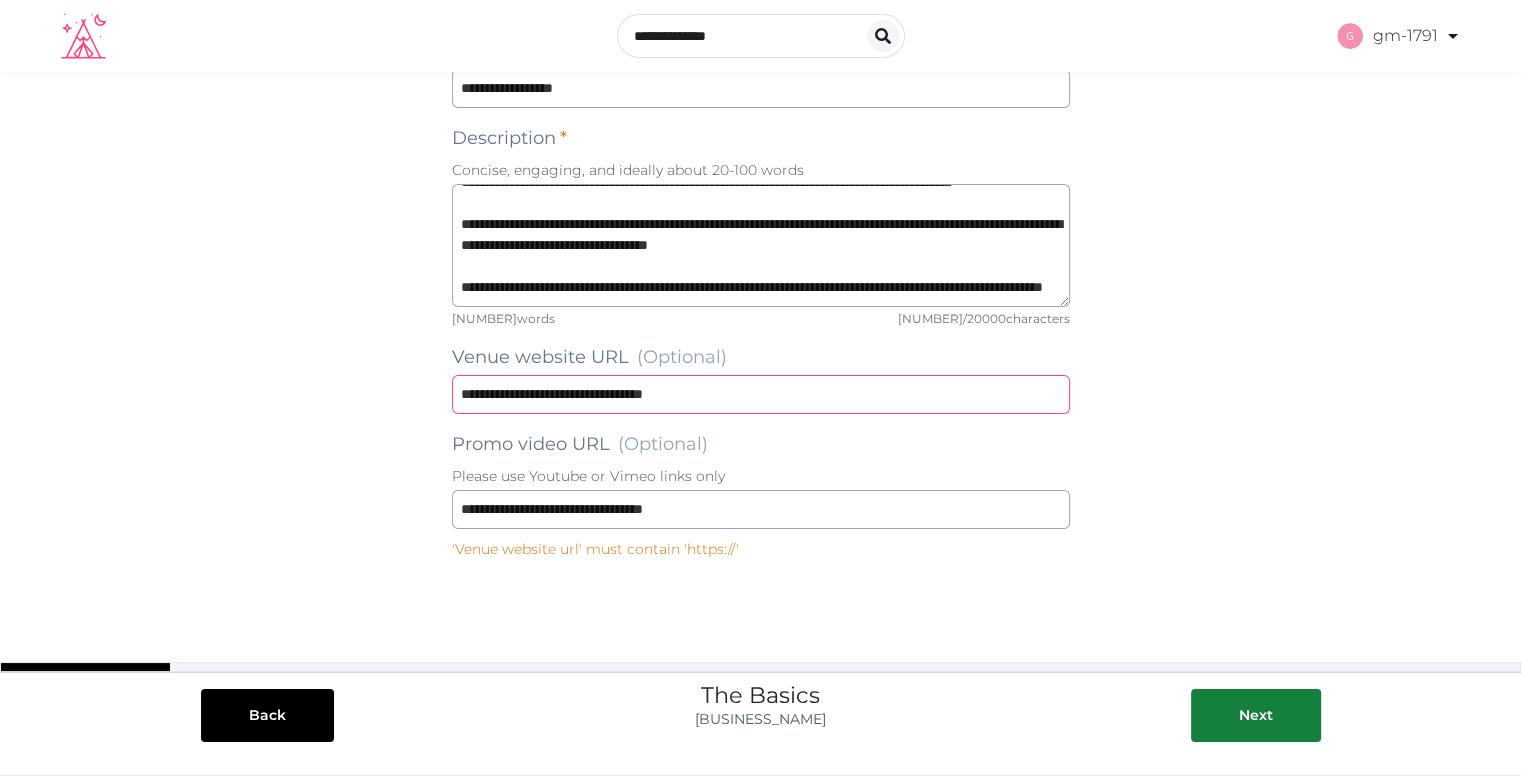 click on "**********" at bounding box center [761, 394] 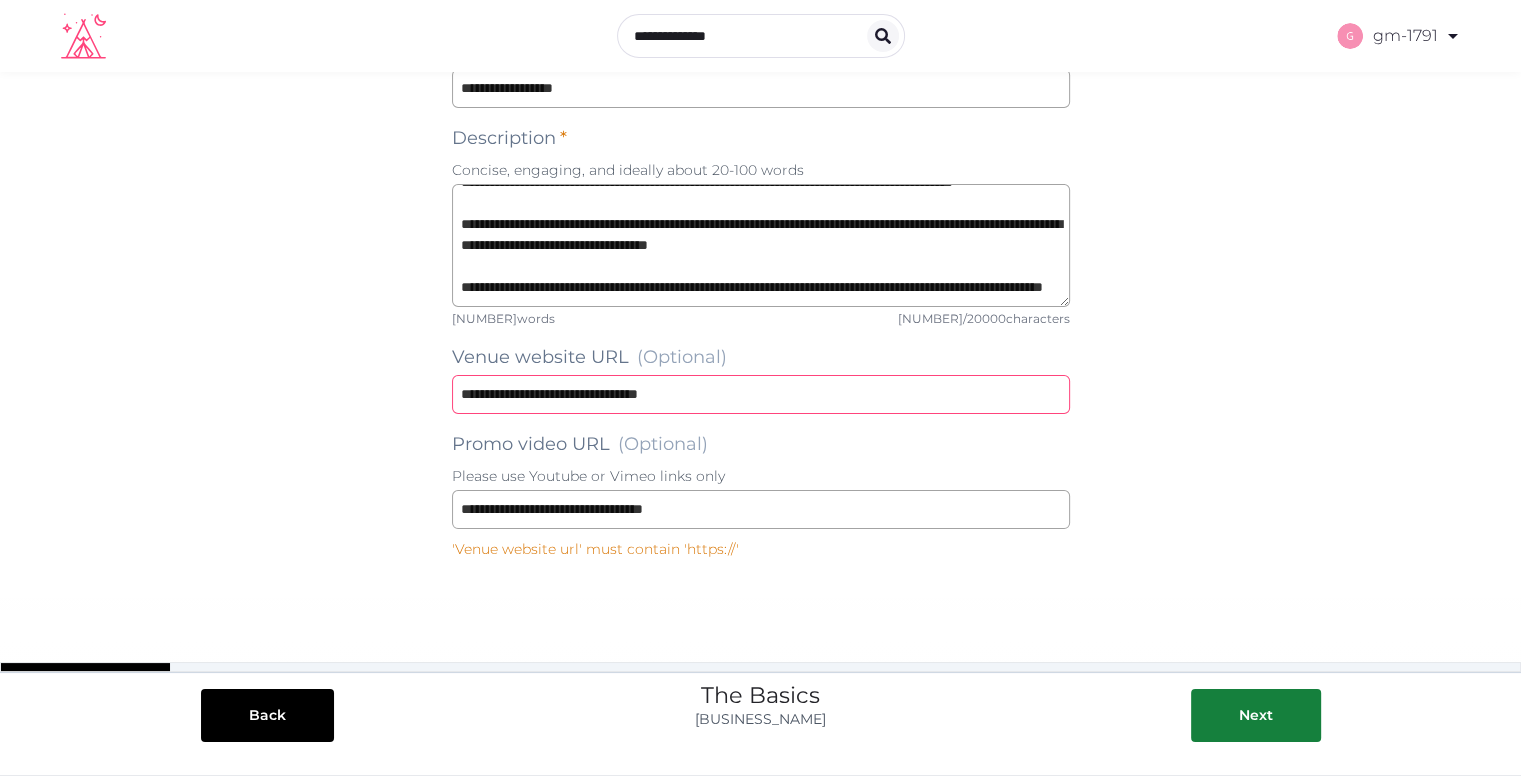 type on "**********" 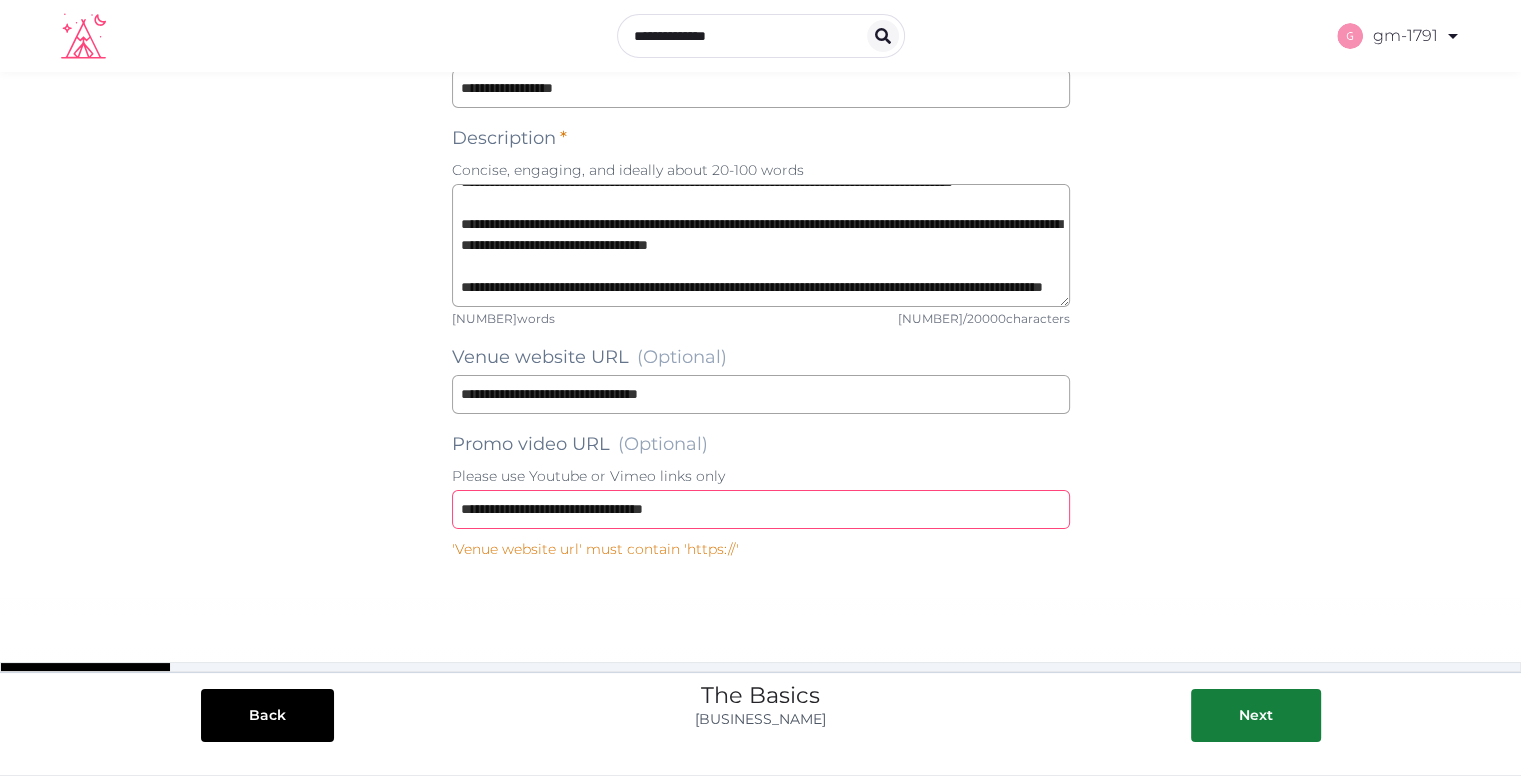 click on "**********" at bounding box center [761, 509] 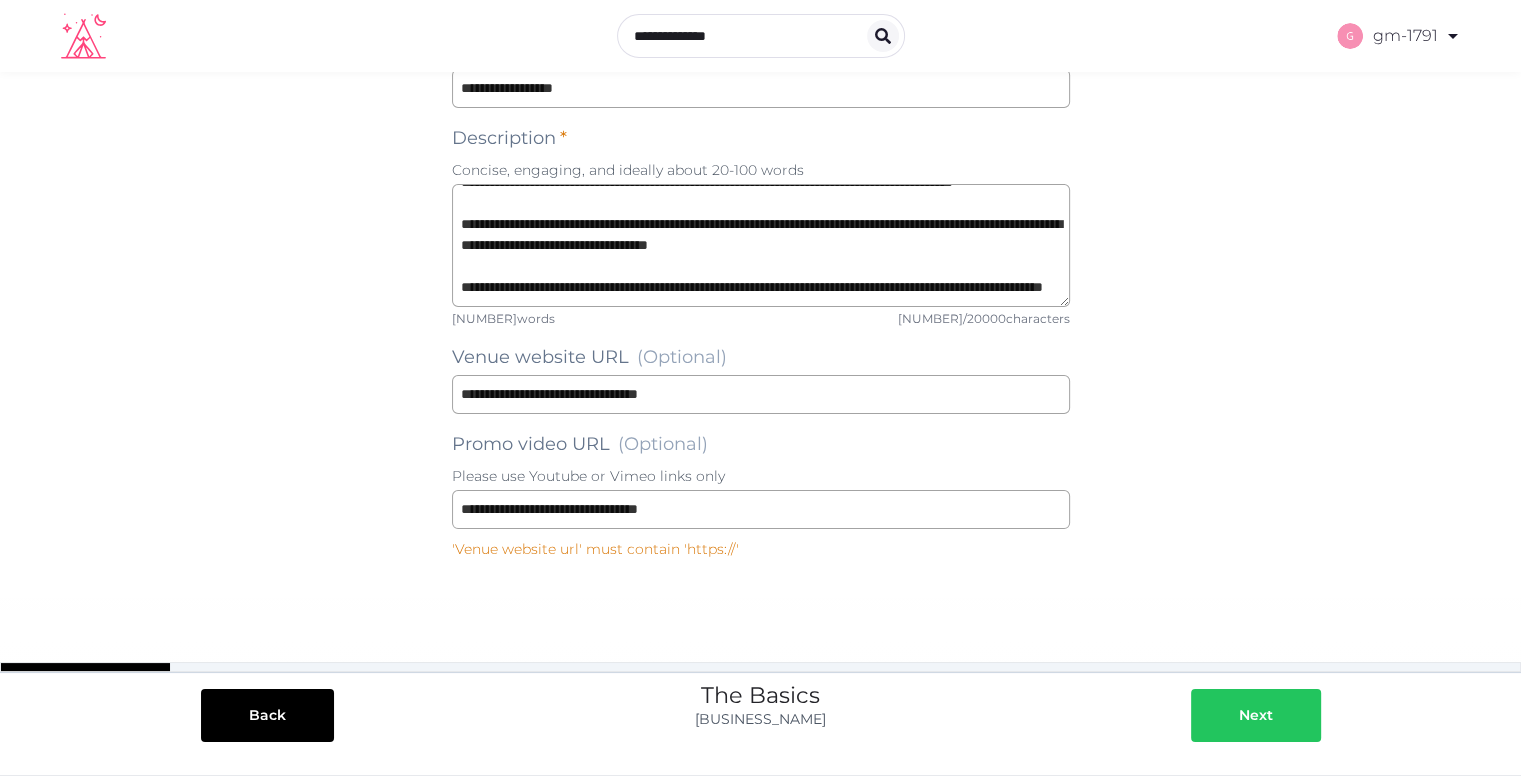 click on "Next" at bounding box center (1256, 715) 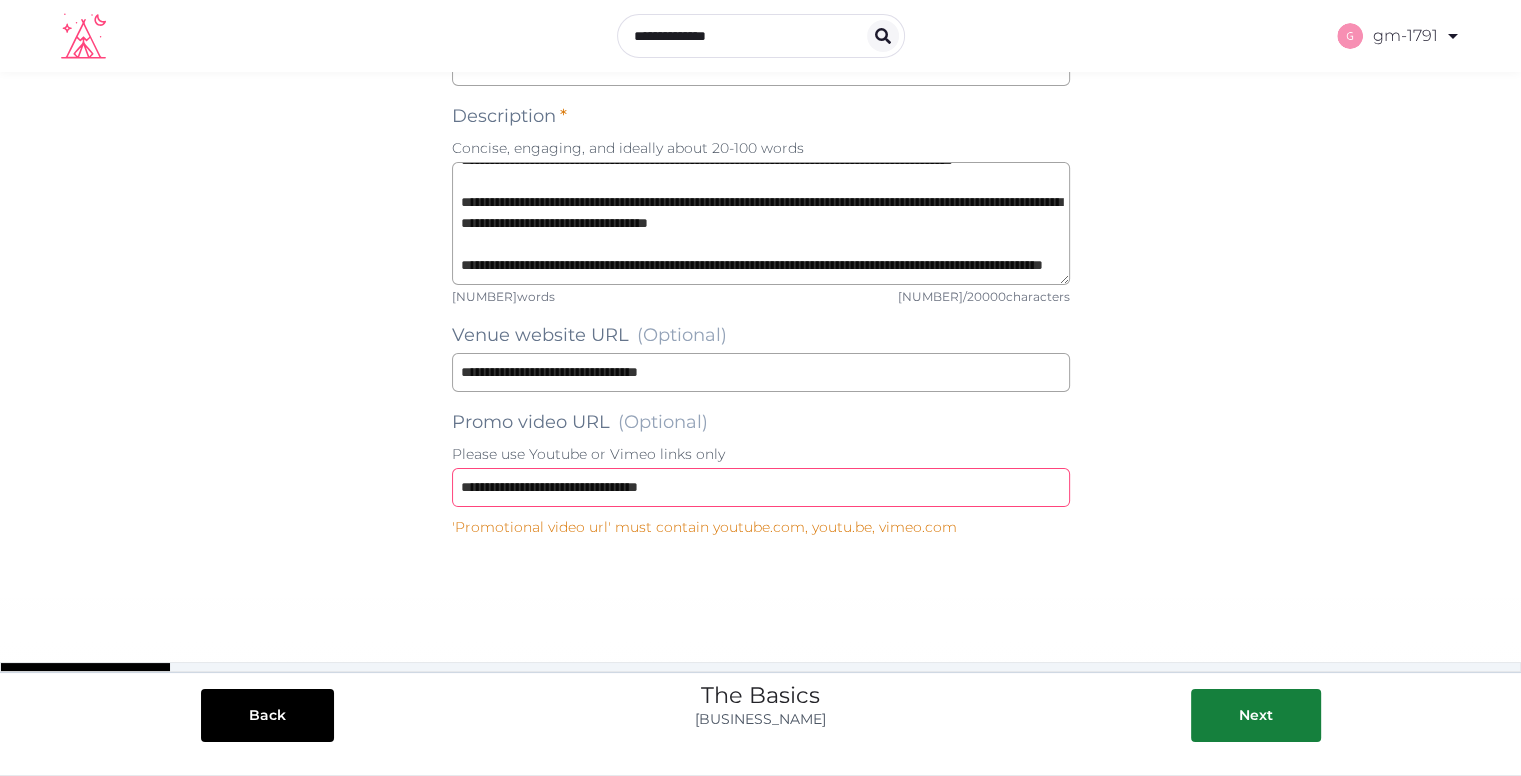 click on "**********" at bounding box center (761, 487) 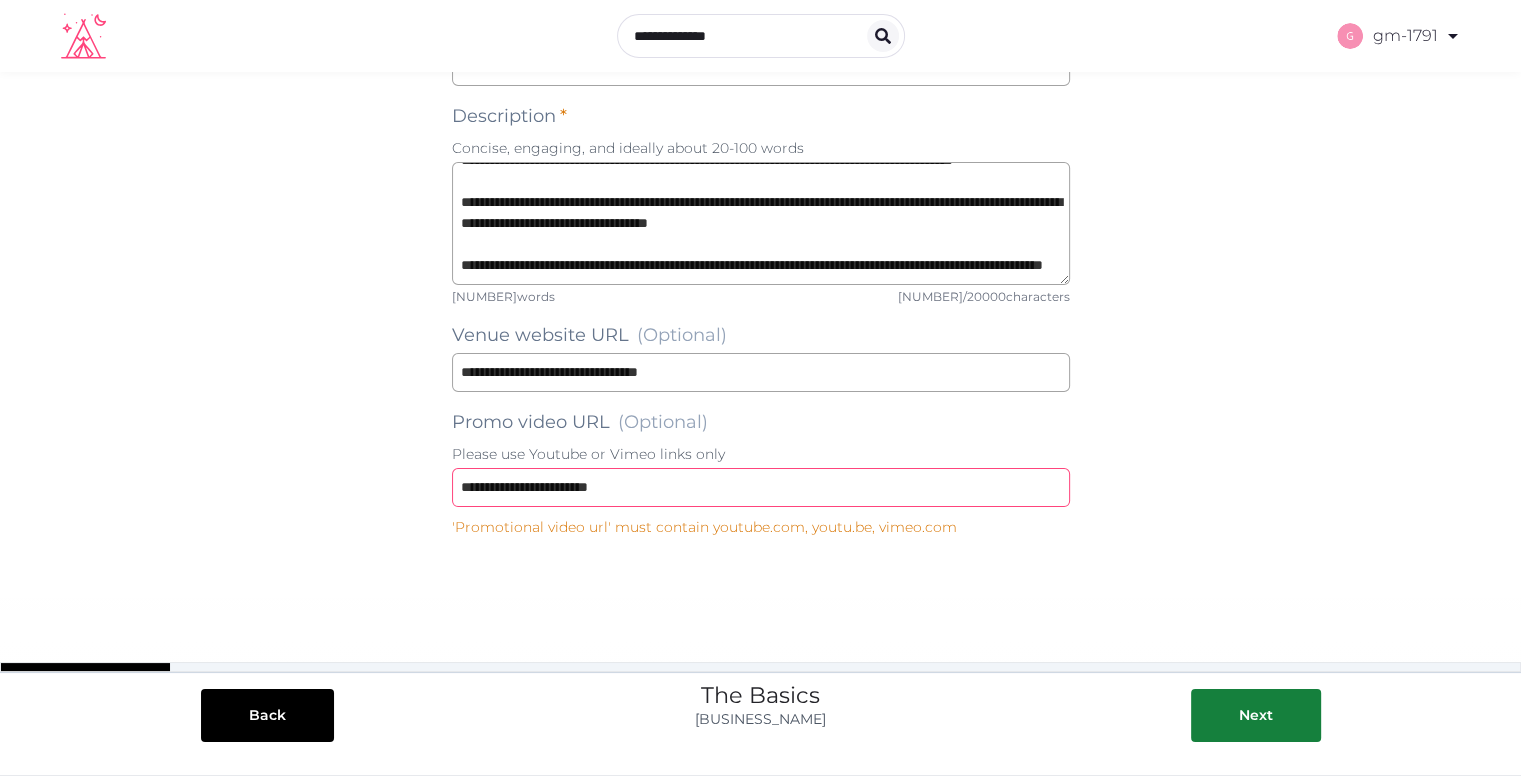 type on "**********" 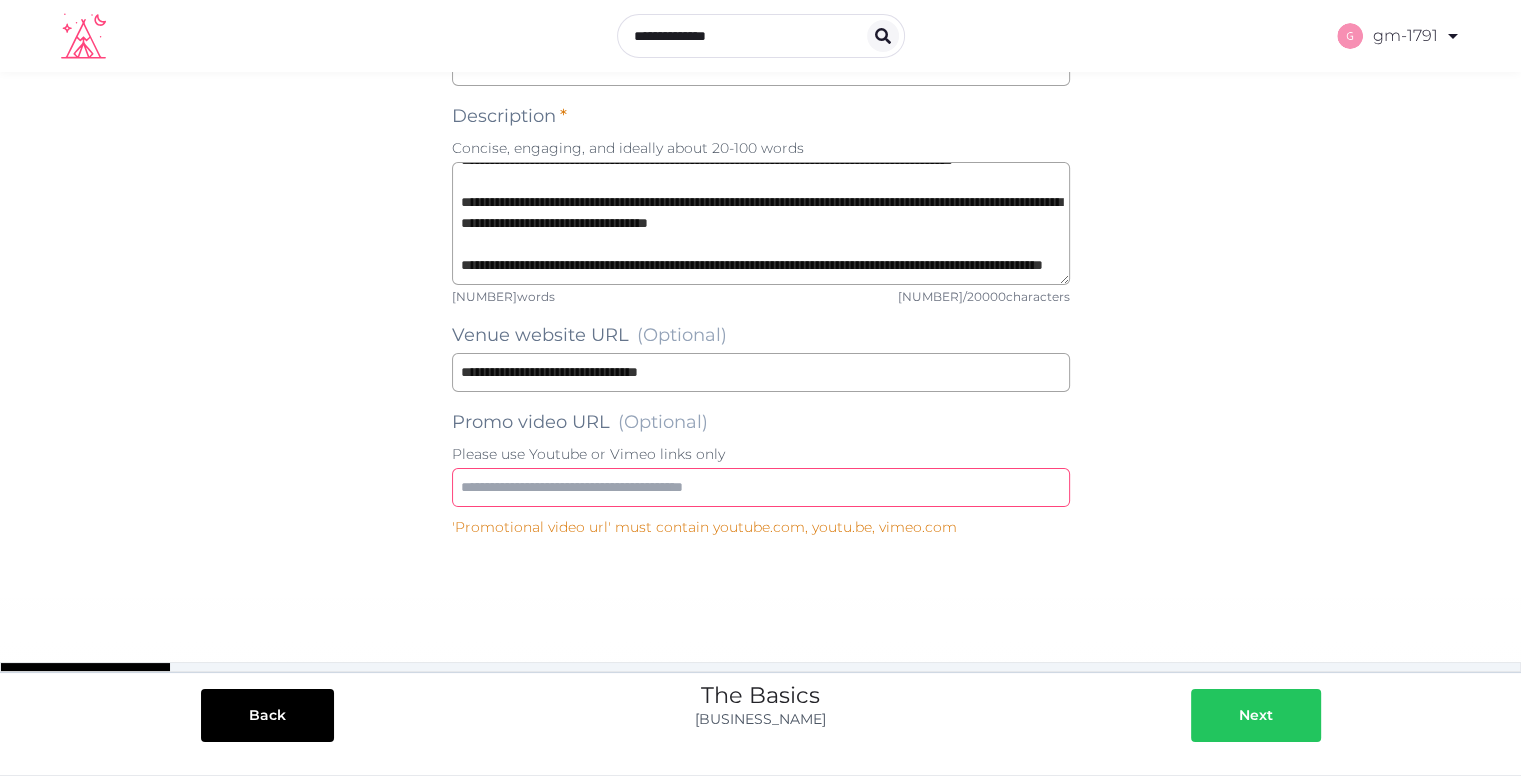type 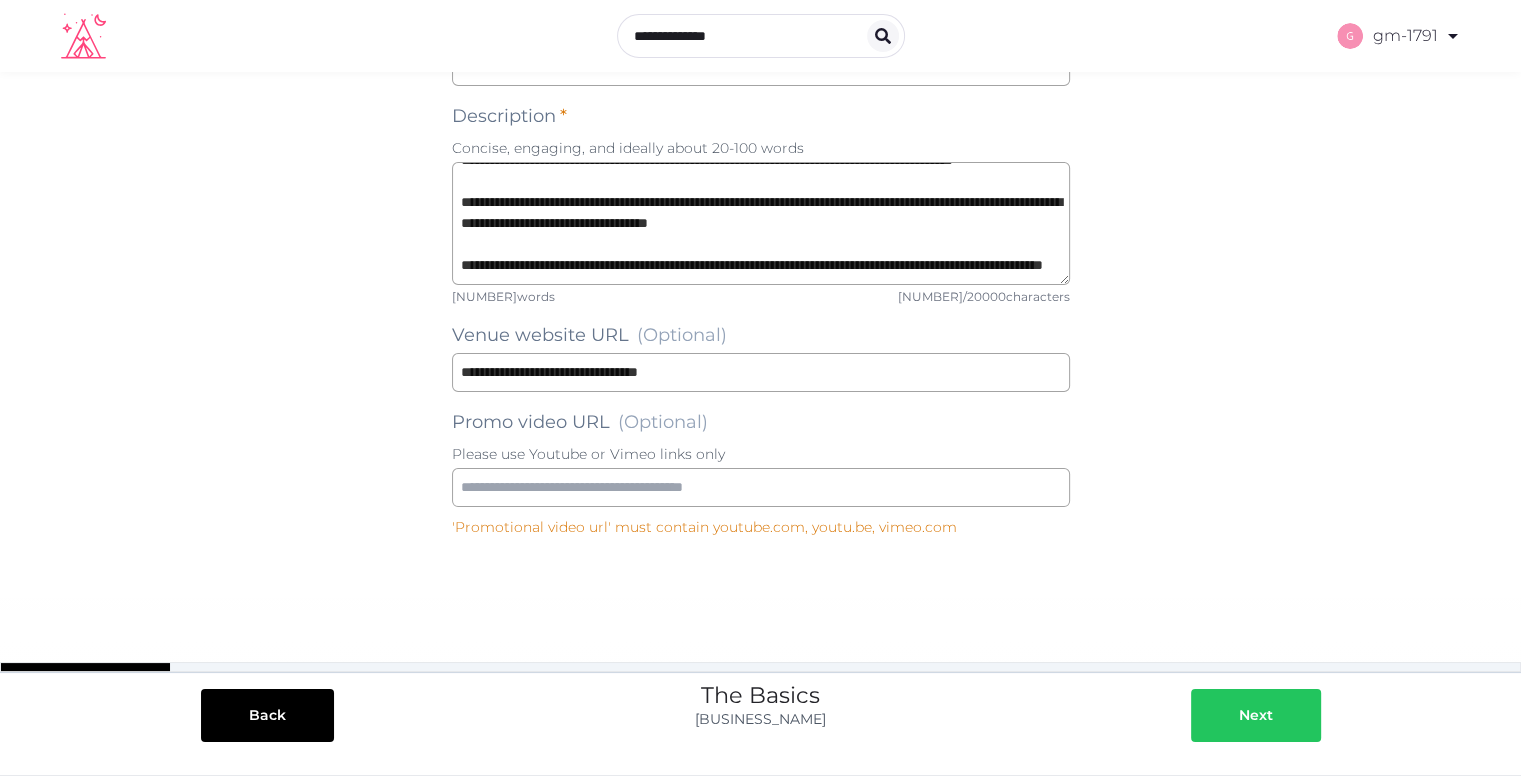 click at bounding box center (1293, 715) 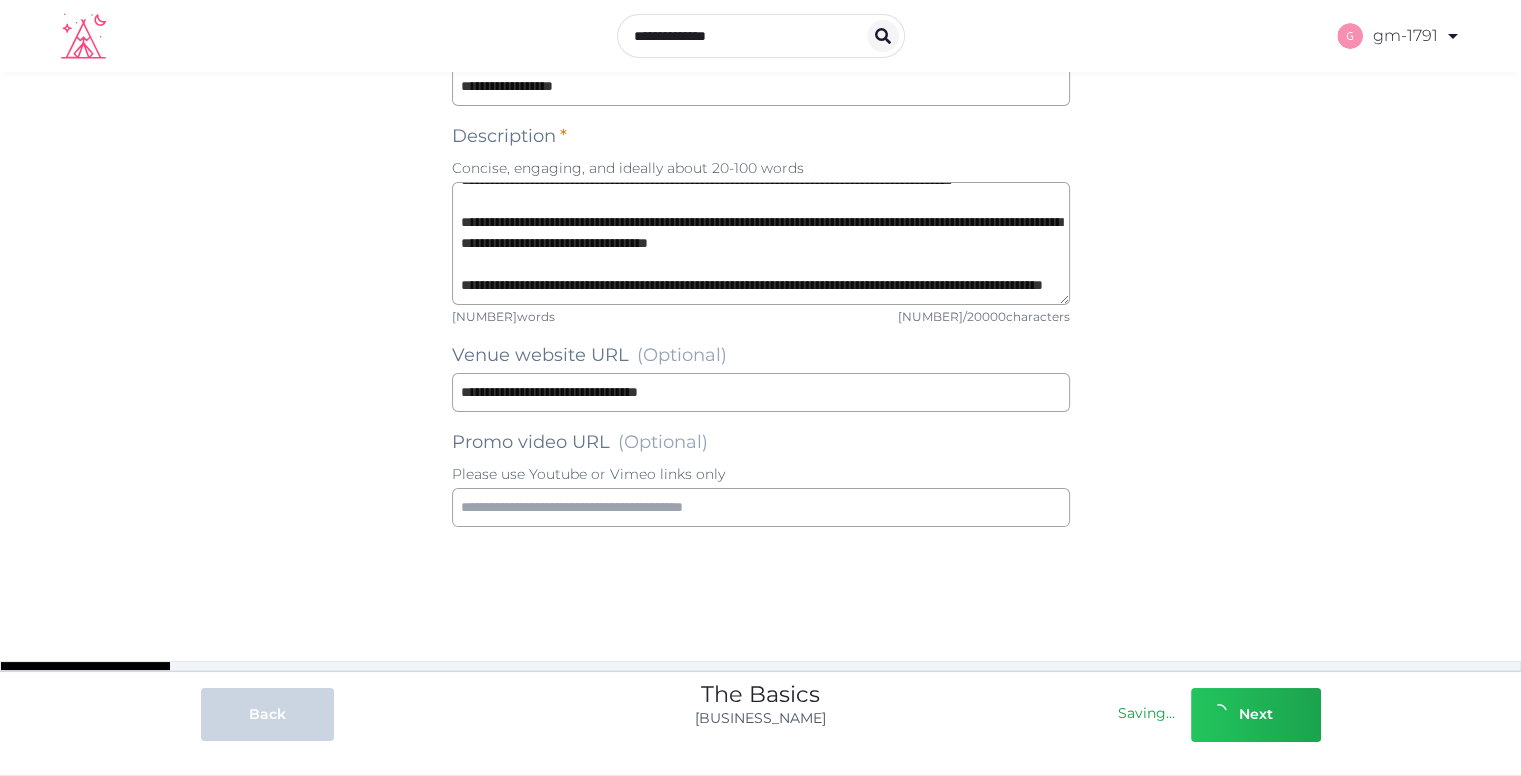 scroll, scrollTop: 169, scrollLeft: 0, axis: vertical 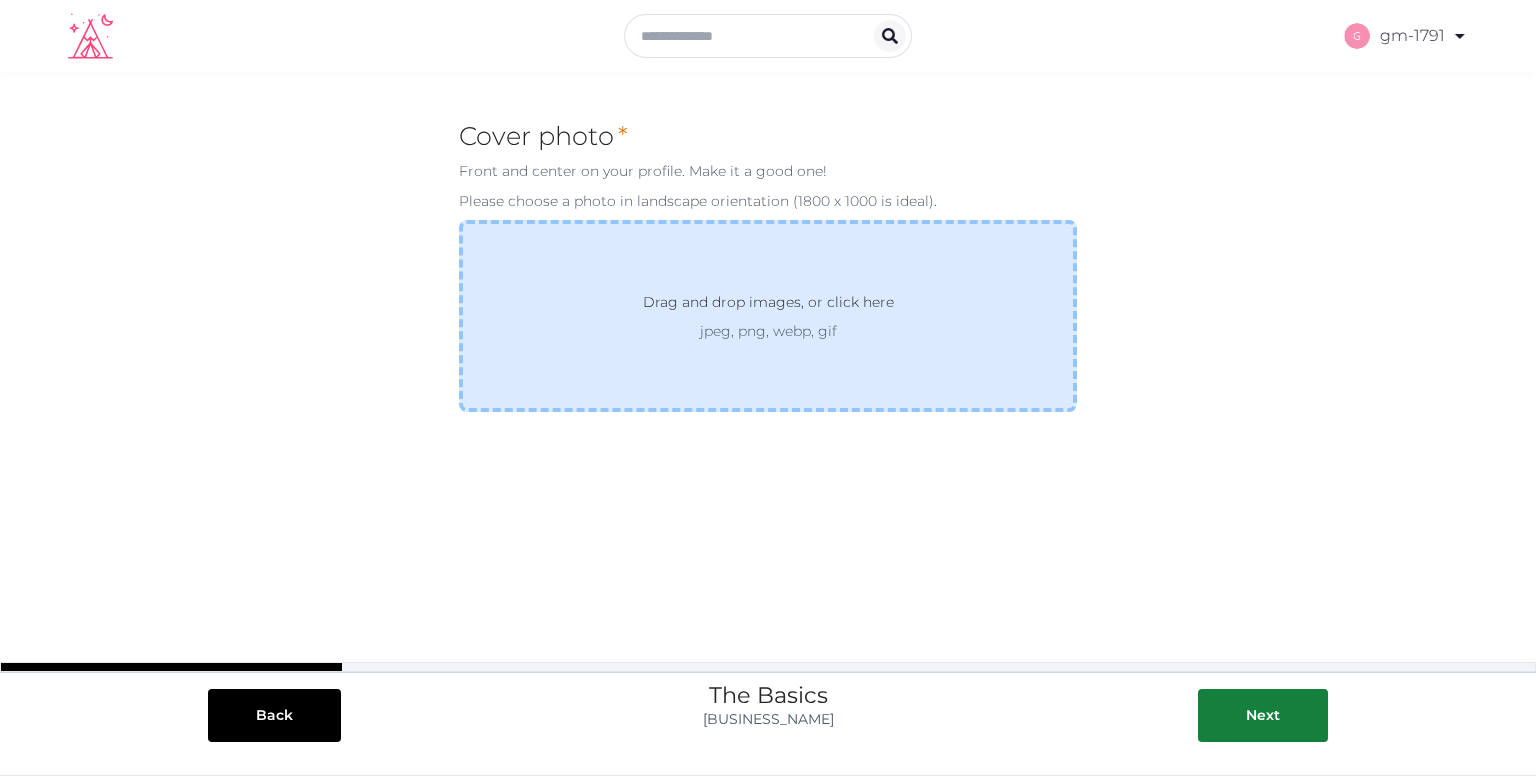 click on "jpeg, png, webp, gif" at bounding box center [768, 331] 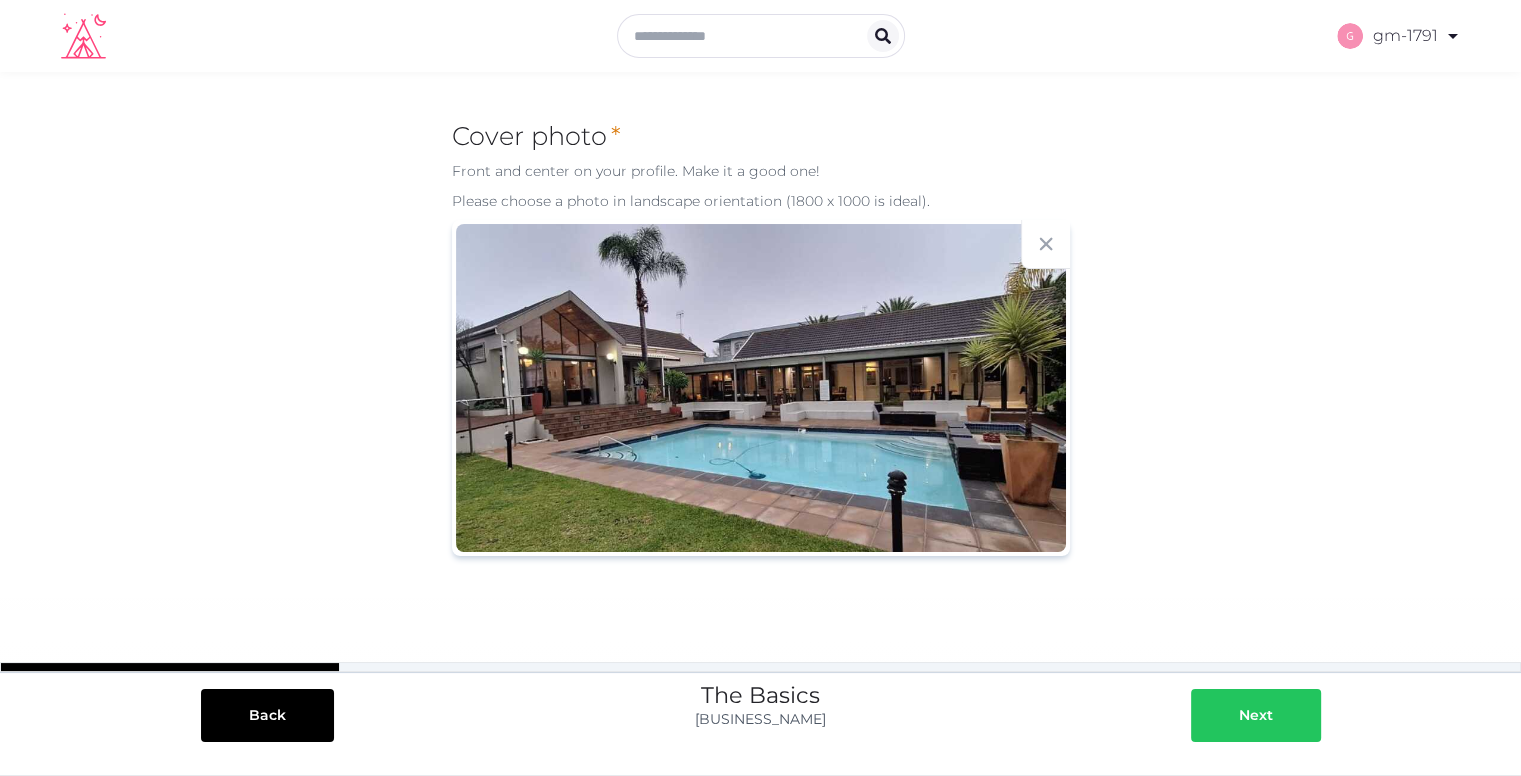 click on "Next" at bounding box center (1256, 715) 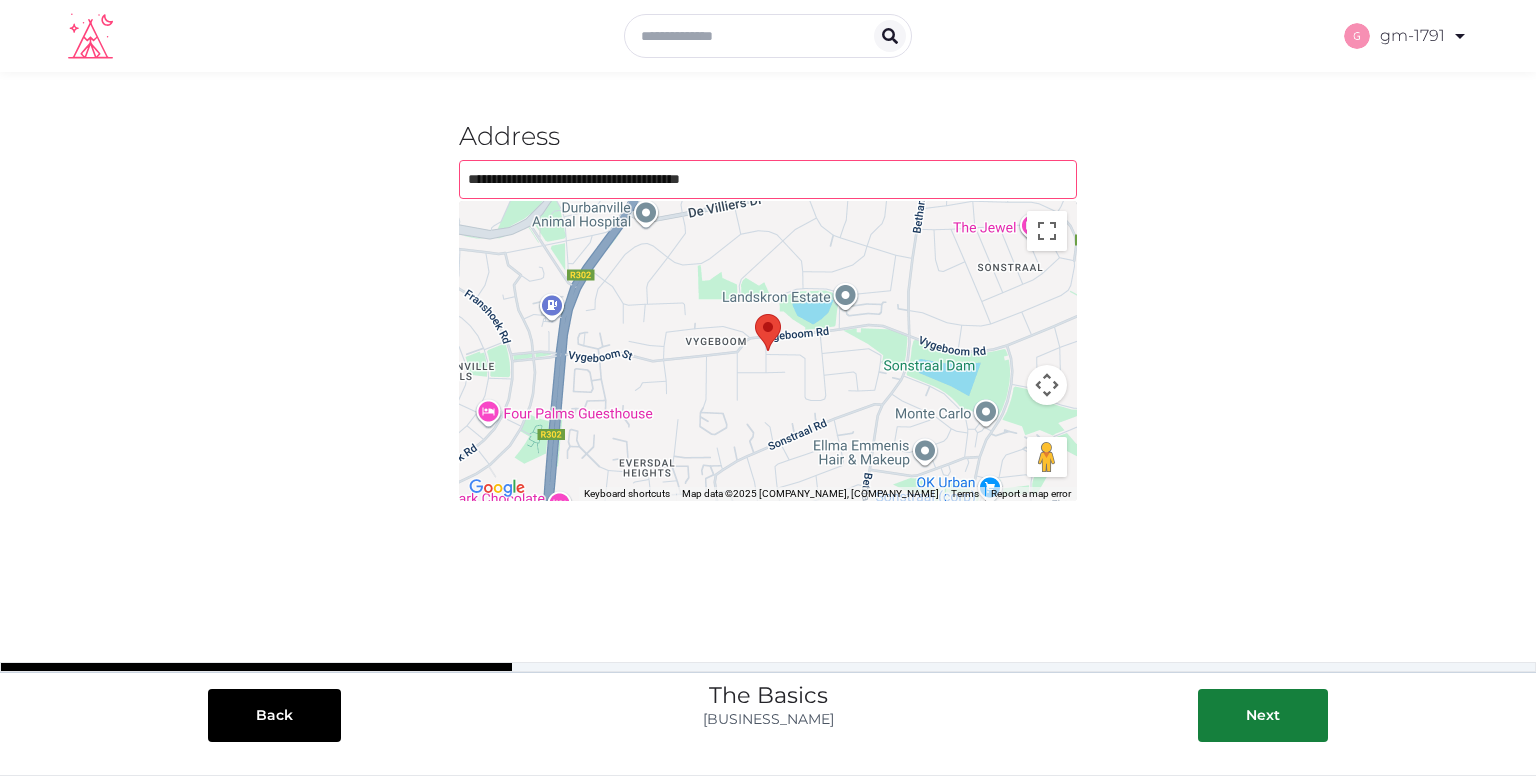 click on "**********" at bounding box center [768, 179] 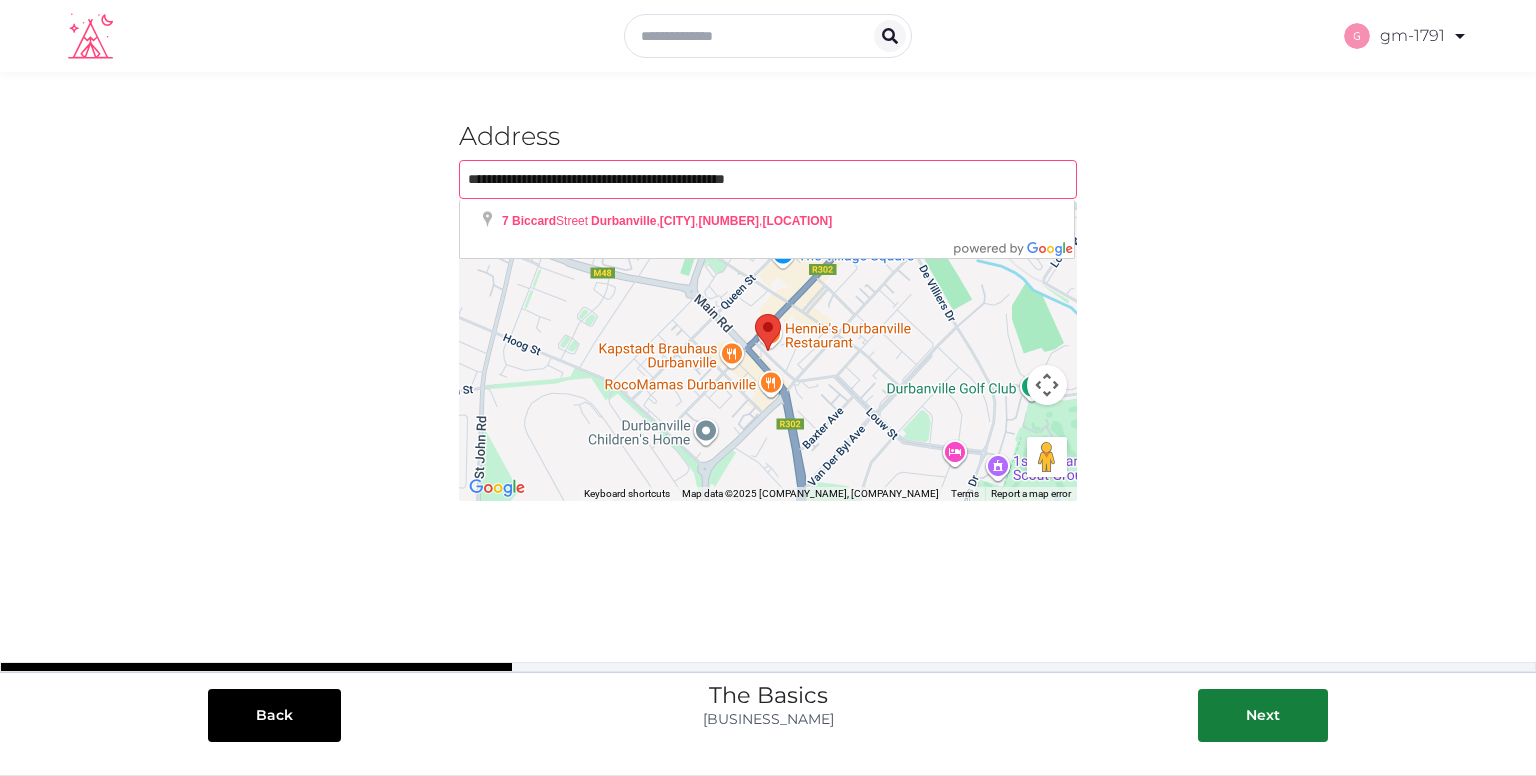 type on "**********" 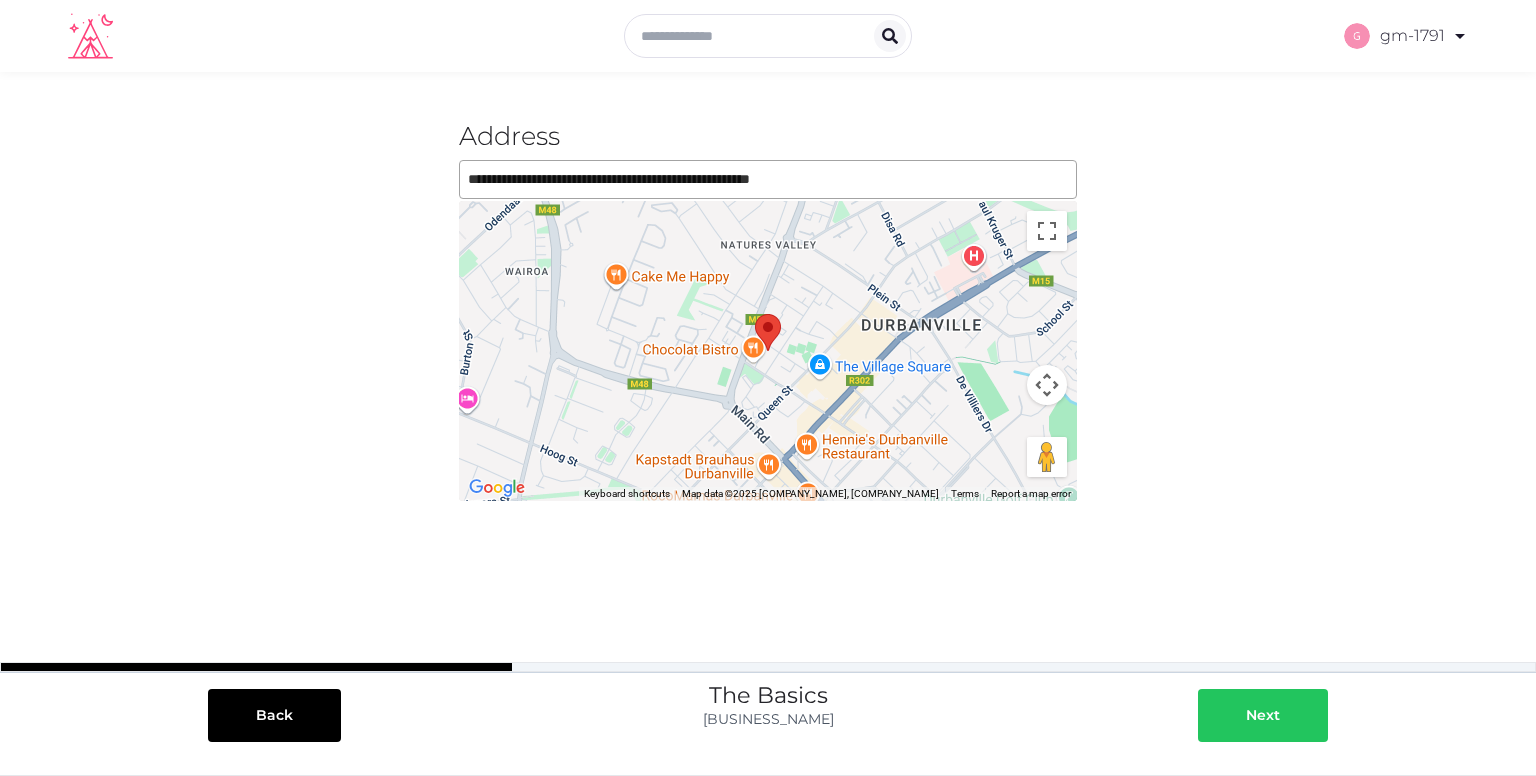 click at bounding box center (1300, 715) 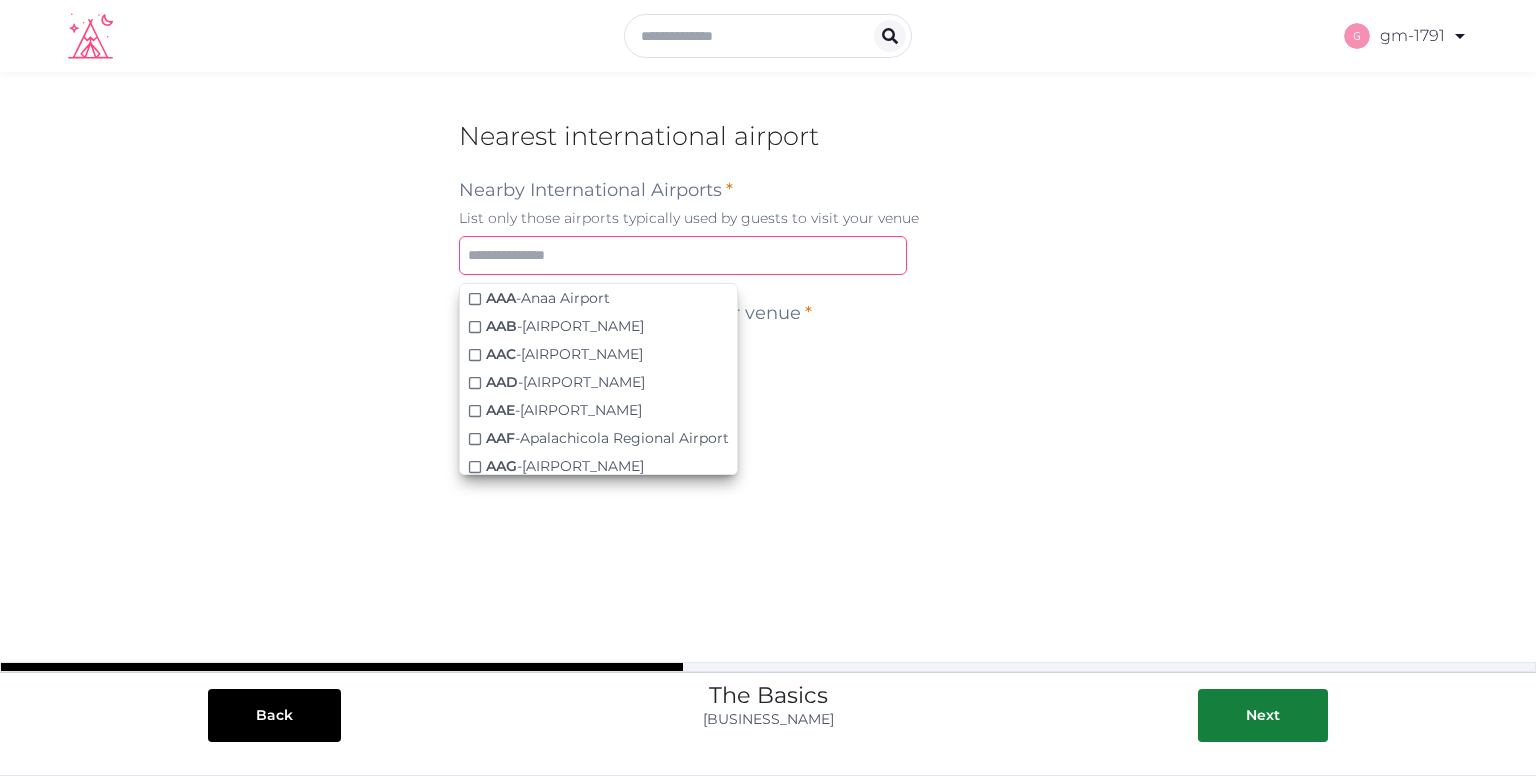 click at bounding box center [683, 255] 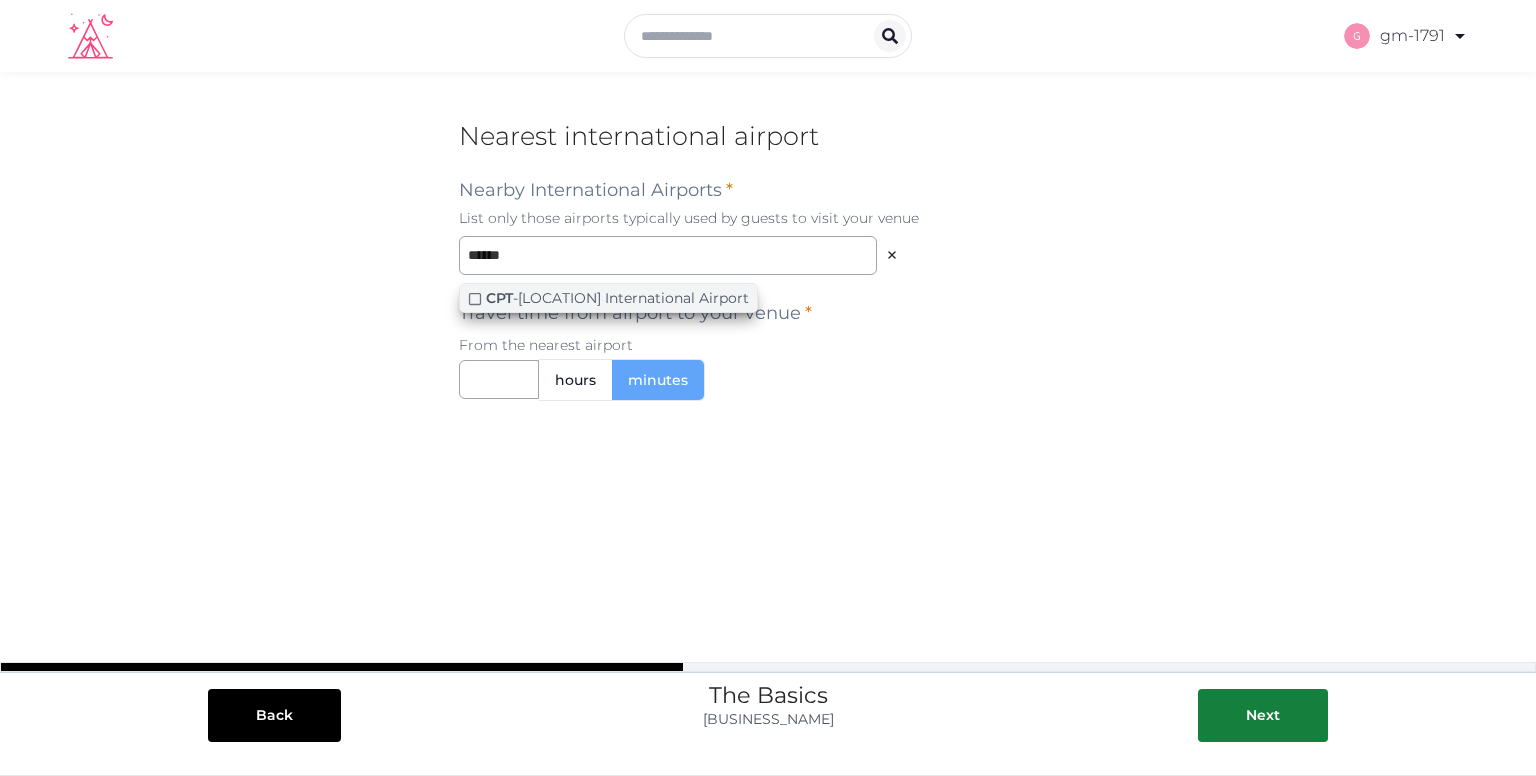 click on "CPT - Cape Town International Airport" at bounding box center [617, 298] 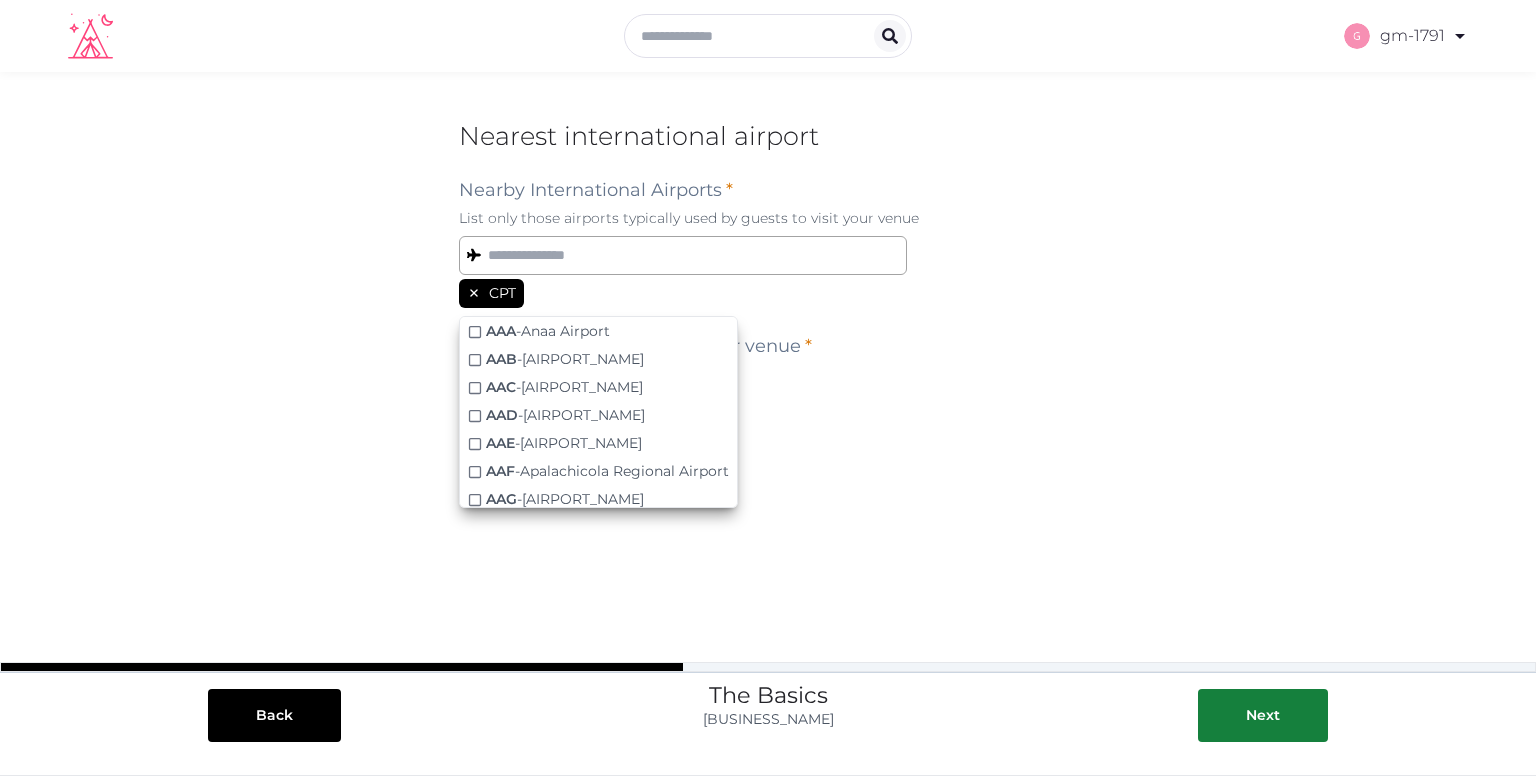 click on "Submit your Retreat Venue 1 Tell us about your venue Share the basics, like where you're located, and how many guests can join. 2 Build it up Describe the amenities in and around your venue. 3 Add your photos and other media Show guests what a great place you have. Venue basics Shown prominently, these details should concisely describe your venue. Name * [REDACTED] Description * Concise, engaging, and ideally about 20-100 words Venue website URL (Optional) [REDACTED] Promo video URL (Optional) Please use Youtube or Vimeo links only Cover photo * Front and center on your profile. Make it a good one! Please choose a photo in landscape orientation (1800 x 1000 is ideal). Drag and drop images, or click here jpeg, png, webp, gif Address [REDACTED] Map Data * [REDACTED]" at bounding box center [768, 380] 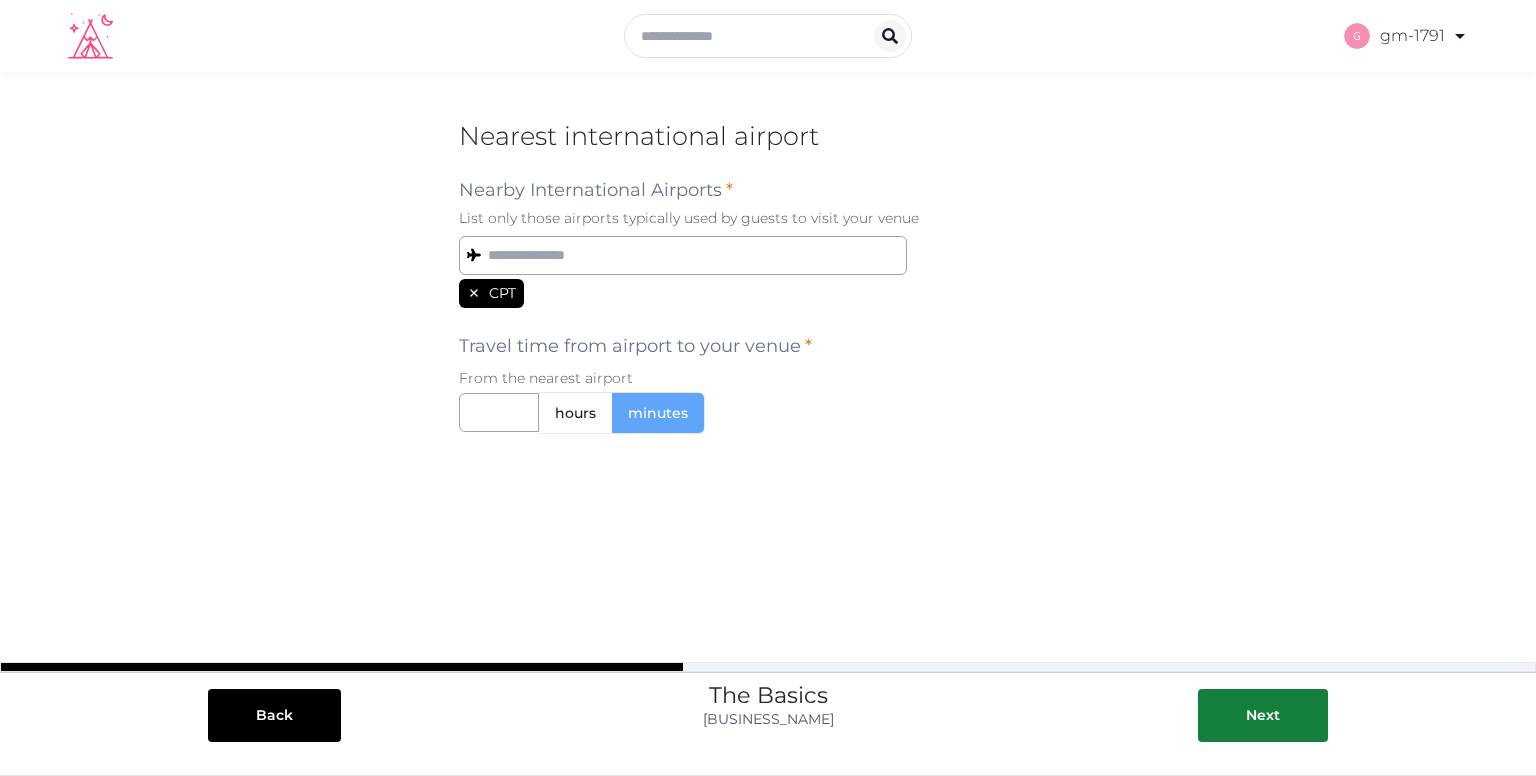 click on "CPT" at bounding box center [502, 293] 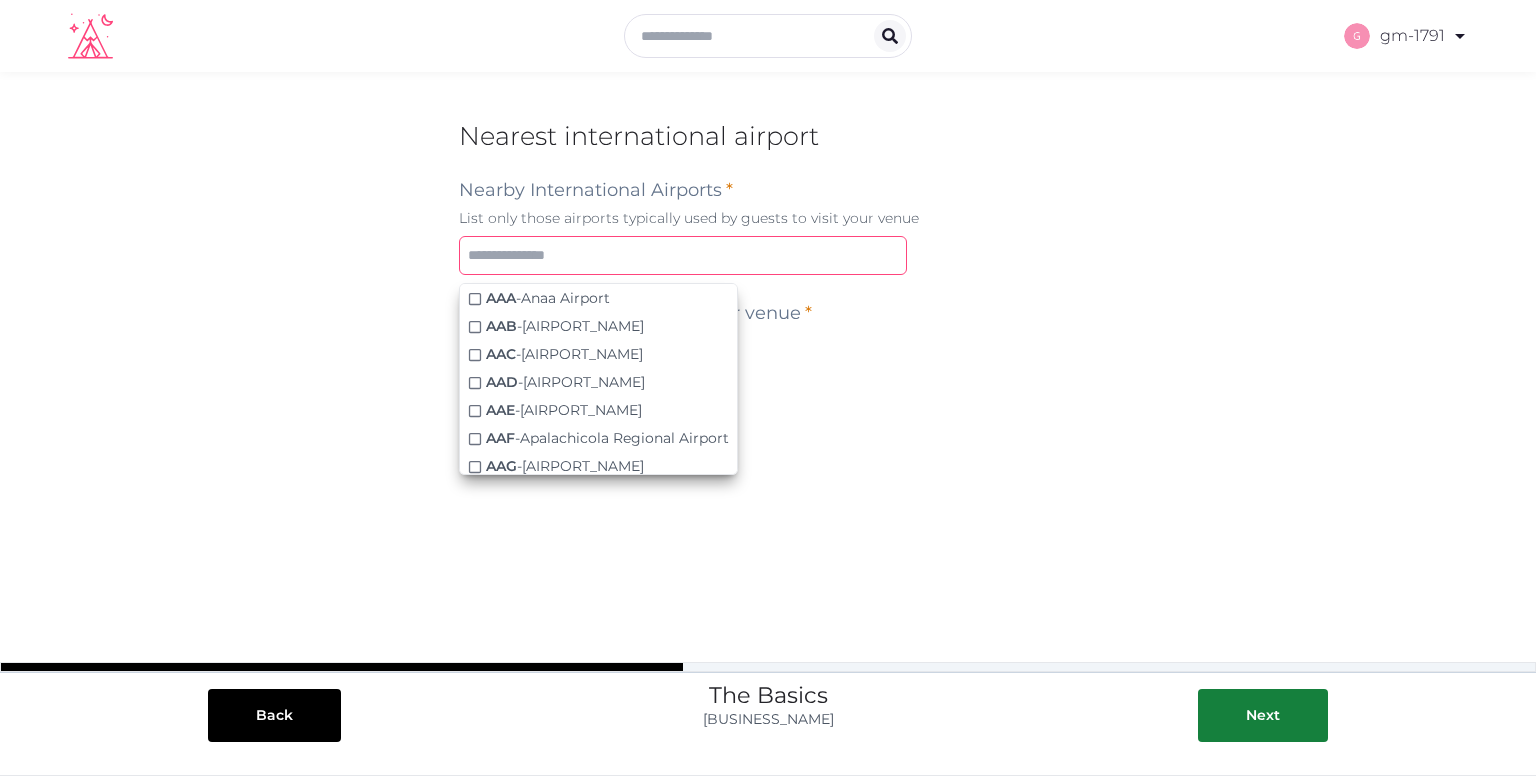 click at bounding box center (683, 255) 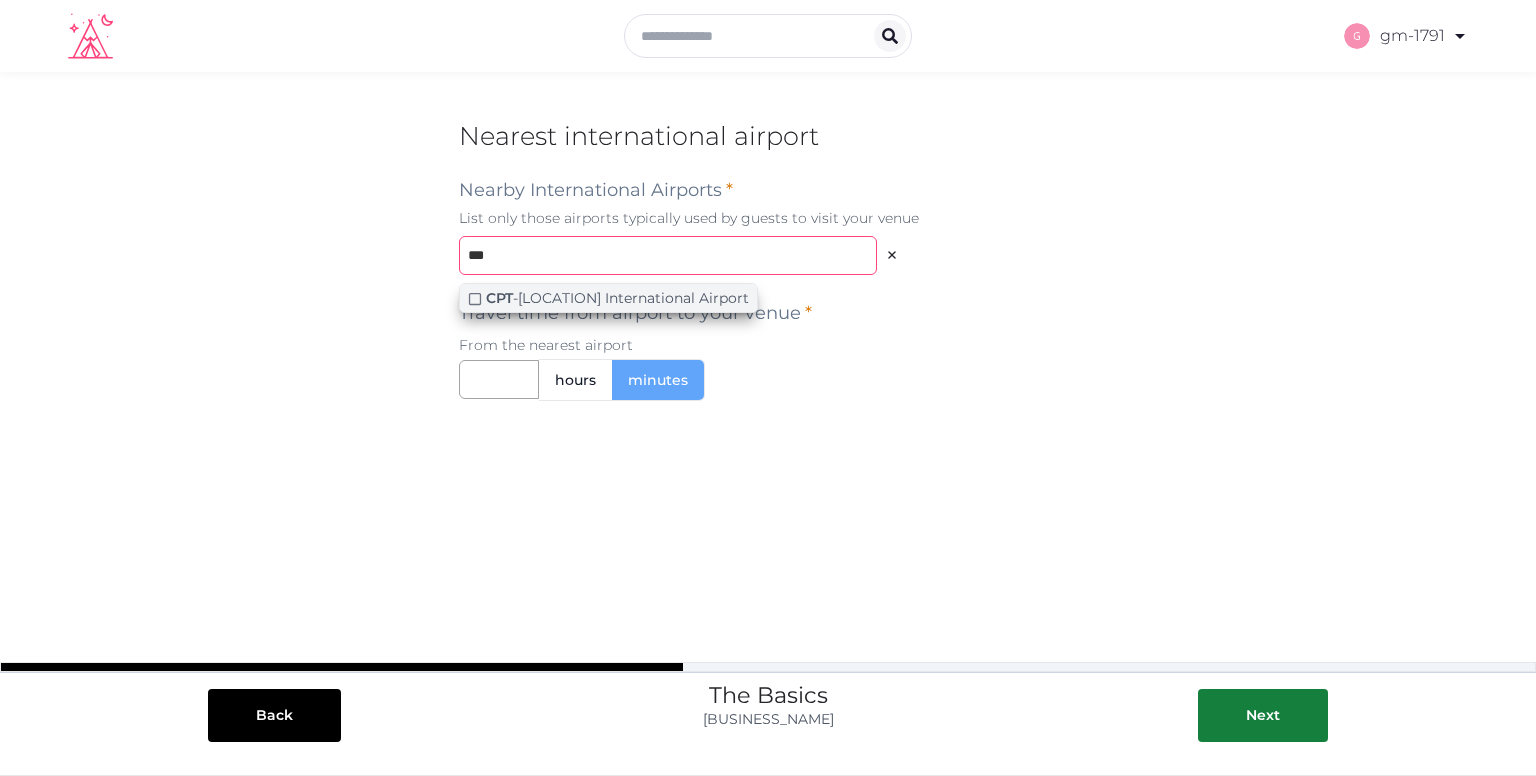 type on "***" 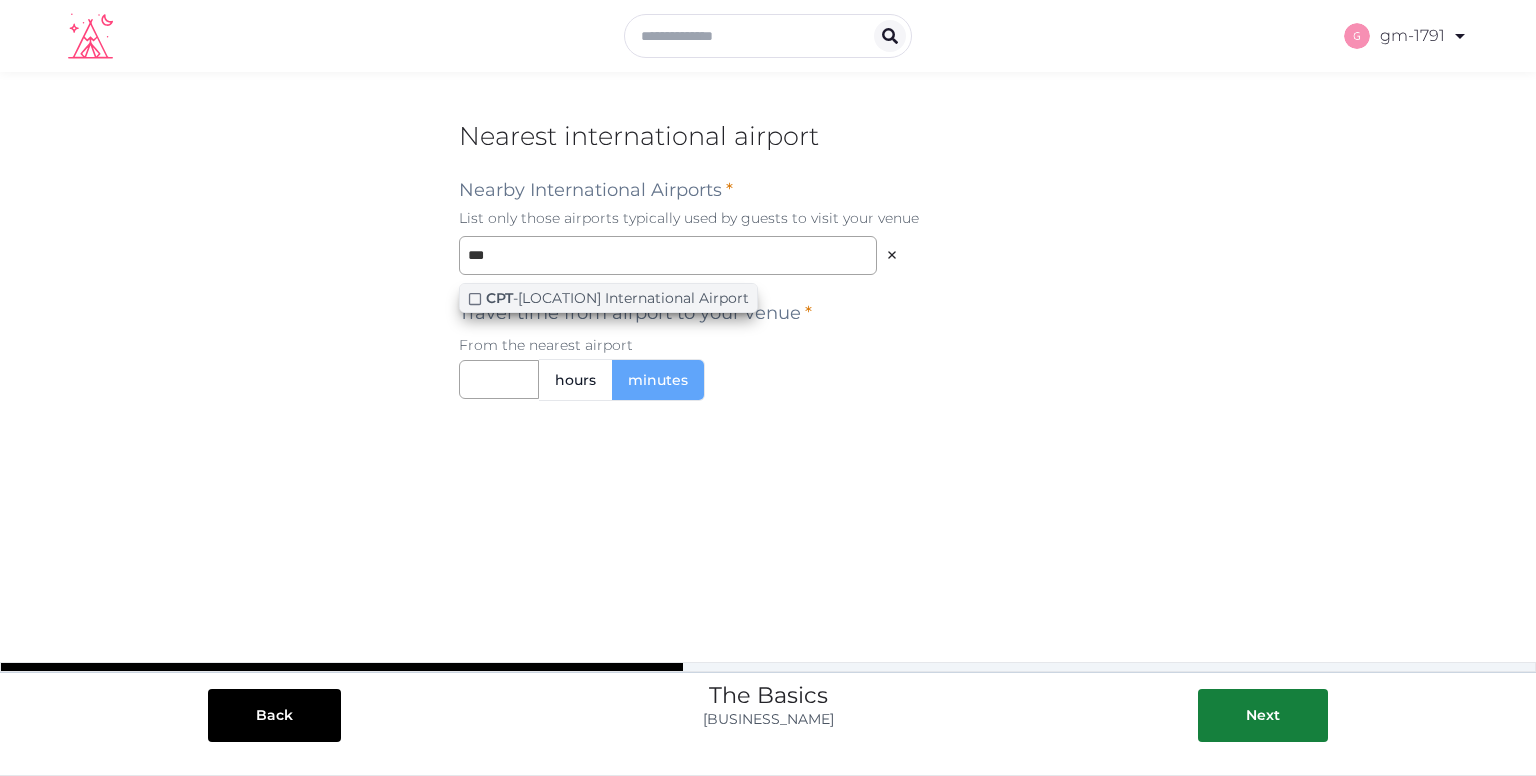 click at bounding box center [475, 299] 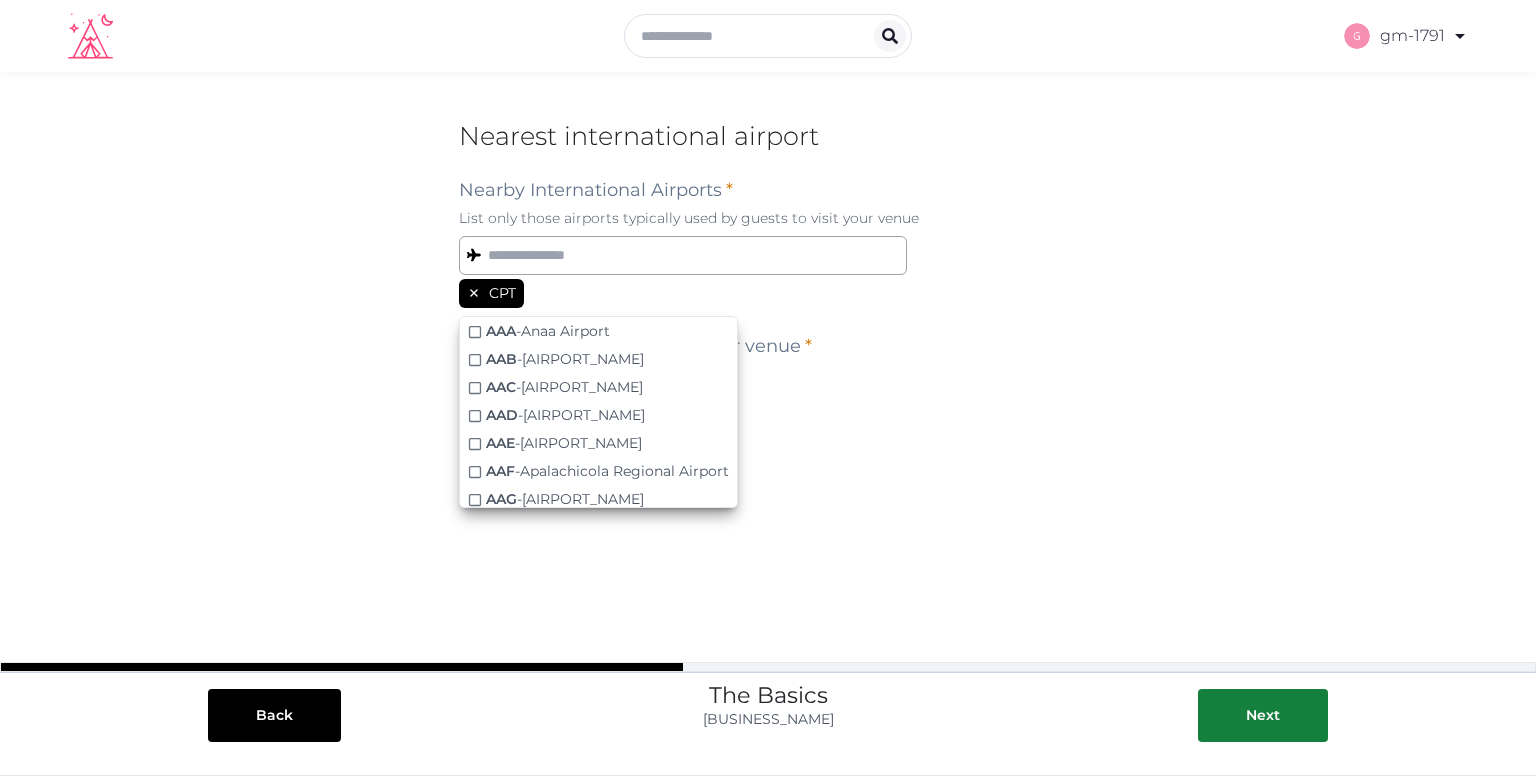 click on "CPT" at bounding box center [768, 295] 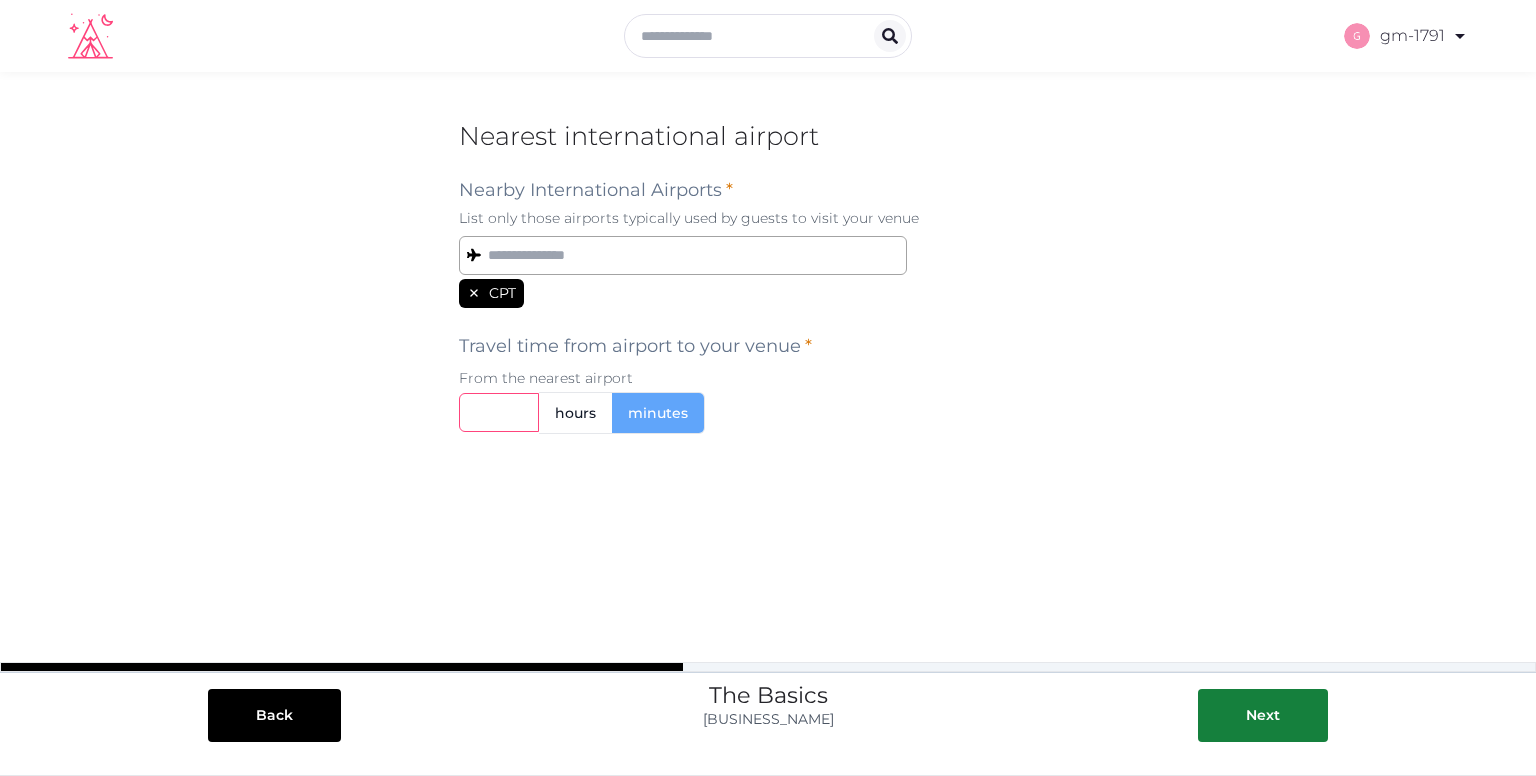 click at bounding box center [499, 412] 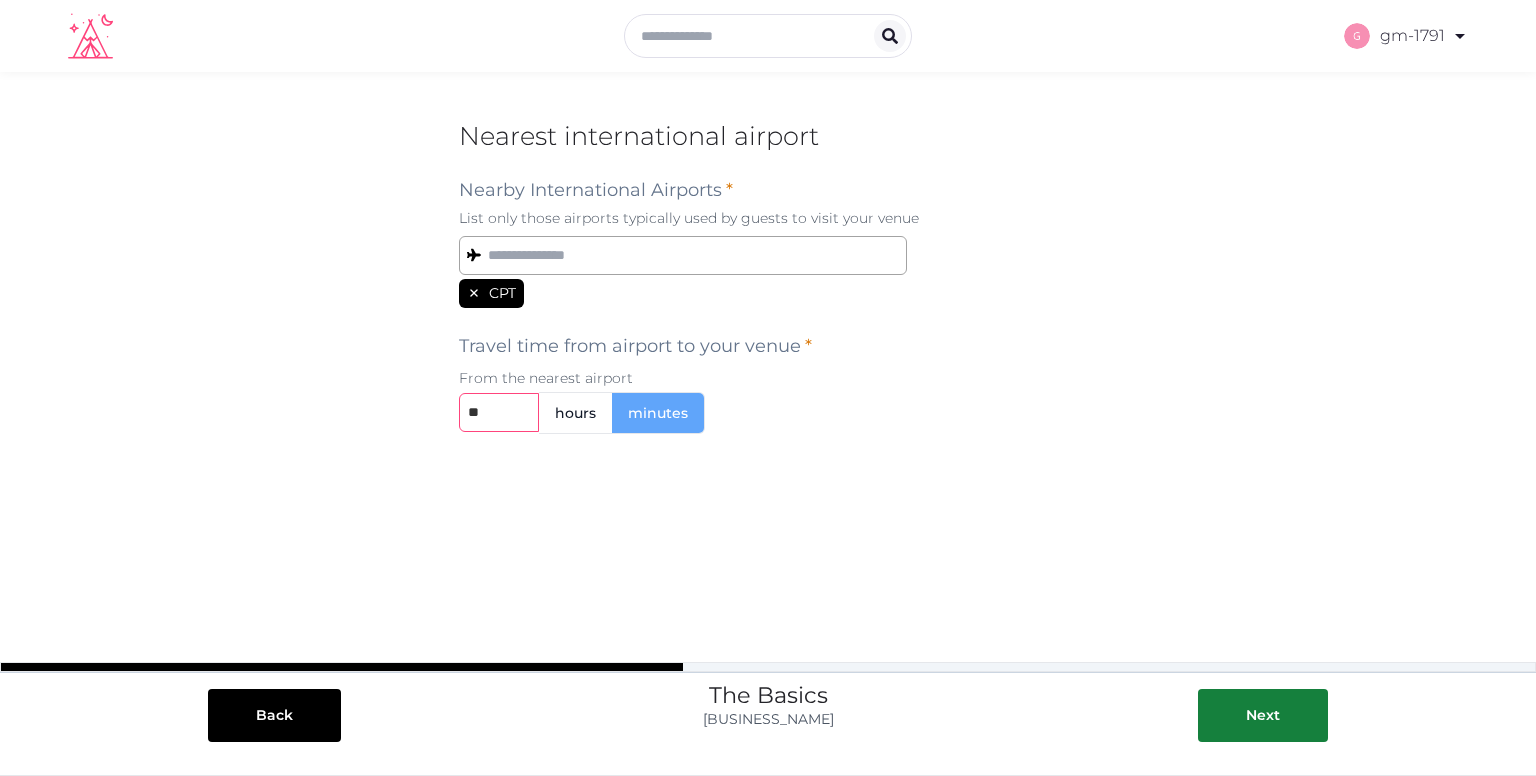 type on "**" 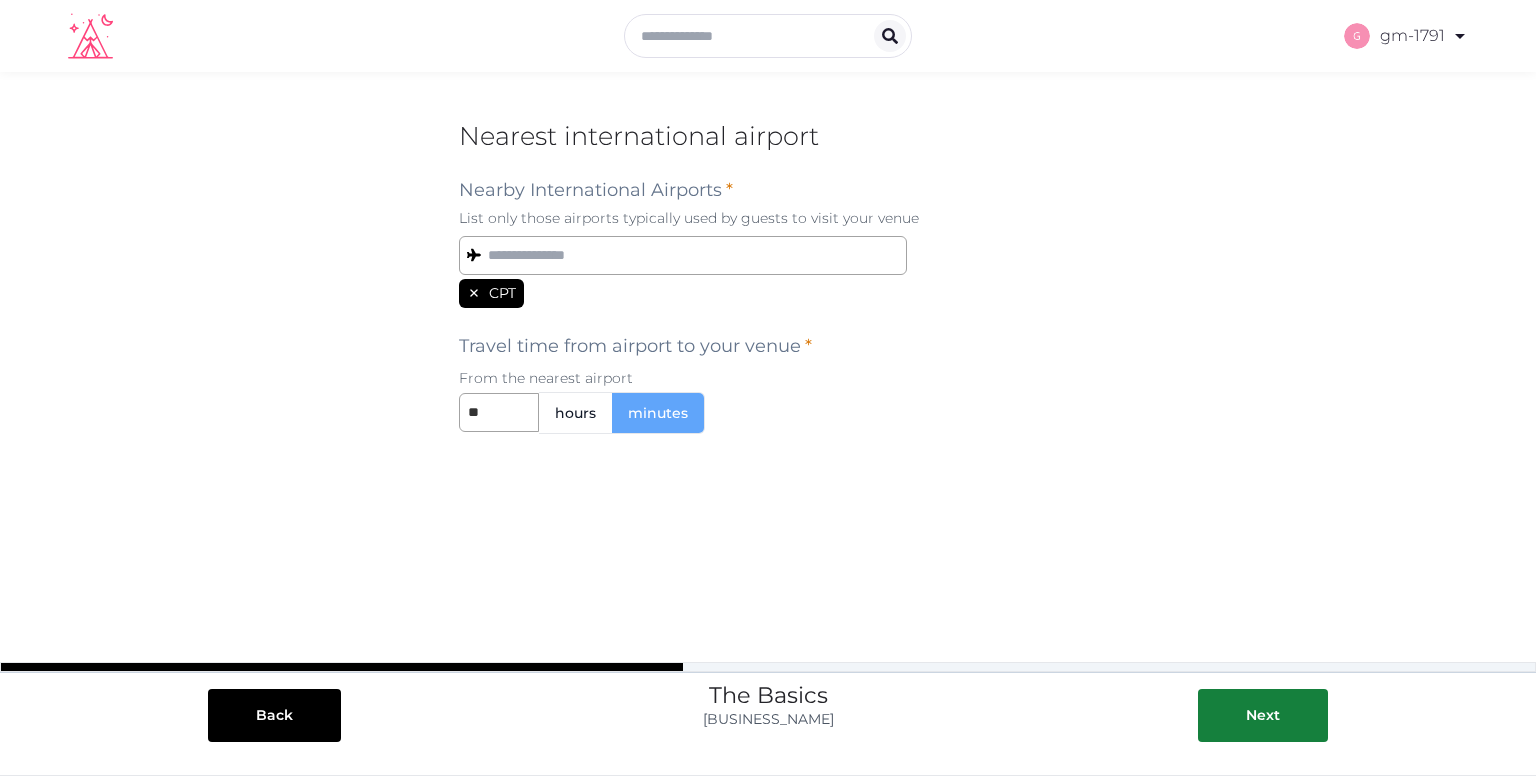 click on "Drag and drop images, or click here jpeg, png, webp, gif Address [REDACTED] ← Move left → Move right ↑ Move up ↓ Move down + Zoom in - Zoom out Home Jump left by 75% End Jump right by 75% Page Up Jump up by 75% Page Down Jump down by 75% To navigate, press the arrow keys. Keyboard shortcuts Map Data Map data ©2025 AfriGIS (Pty) Ltd, Google Map data ©2025 AfriGIS (Pty) Ltd, Google 200 m Click to toggle between metric and imperial units Terms Report a map error Nearest international airport * CPT AAA - AAB -" at bounding box center [768, 380] 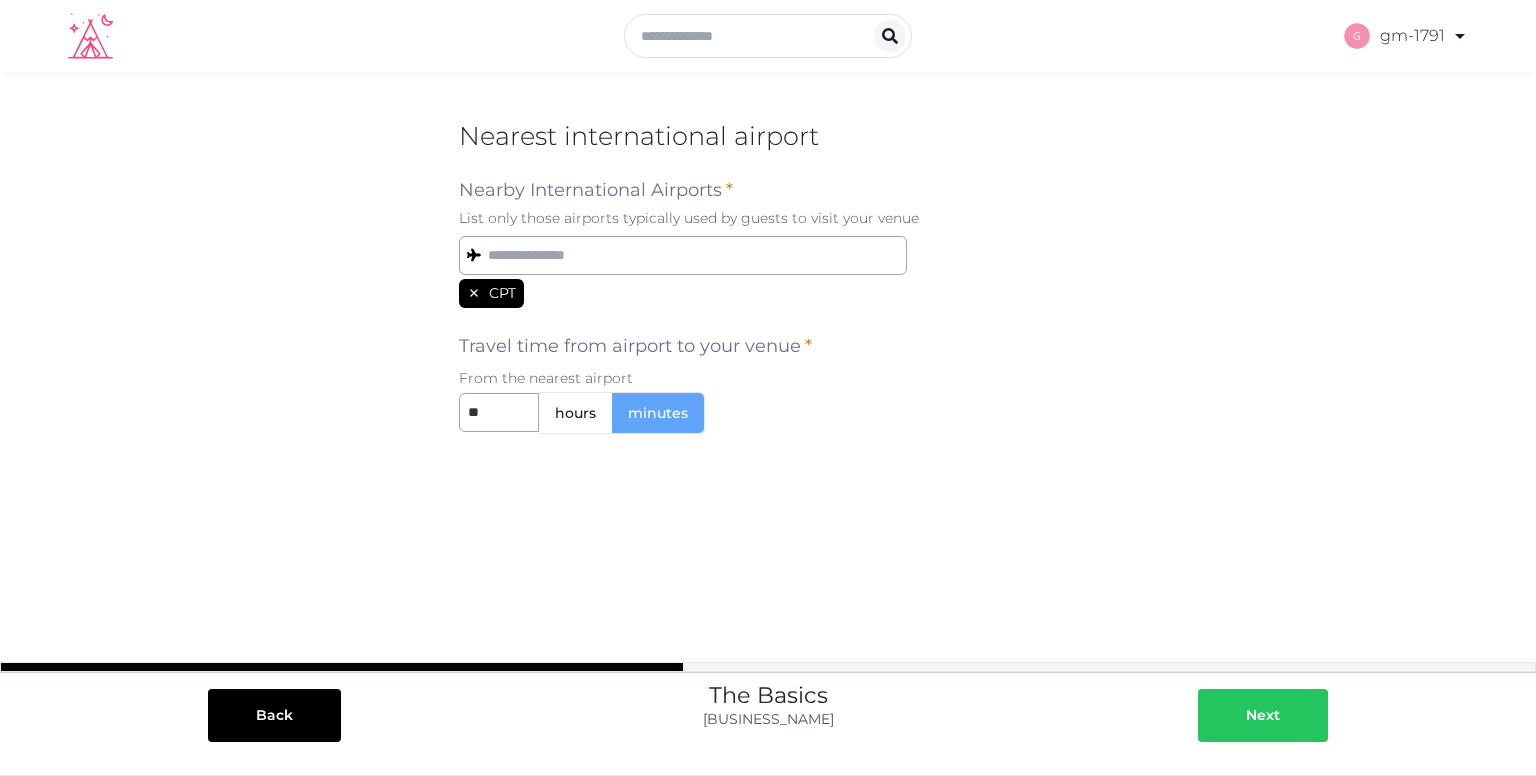 click on "Next" at bounding box center (1263, 715) 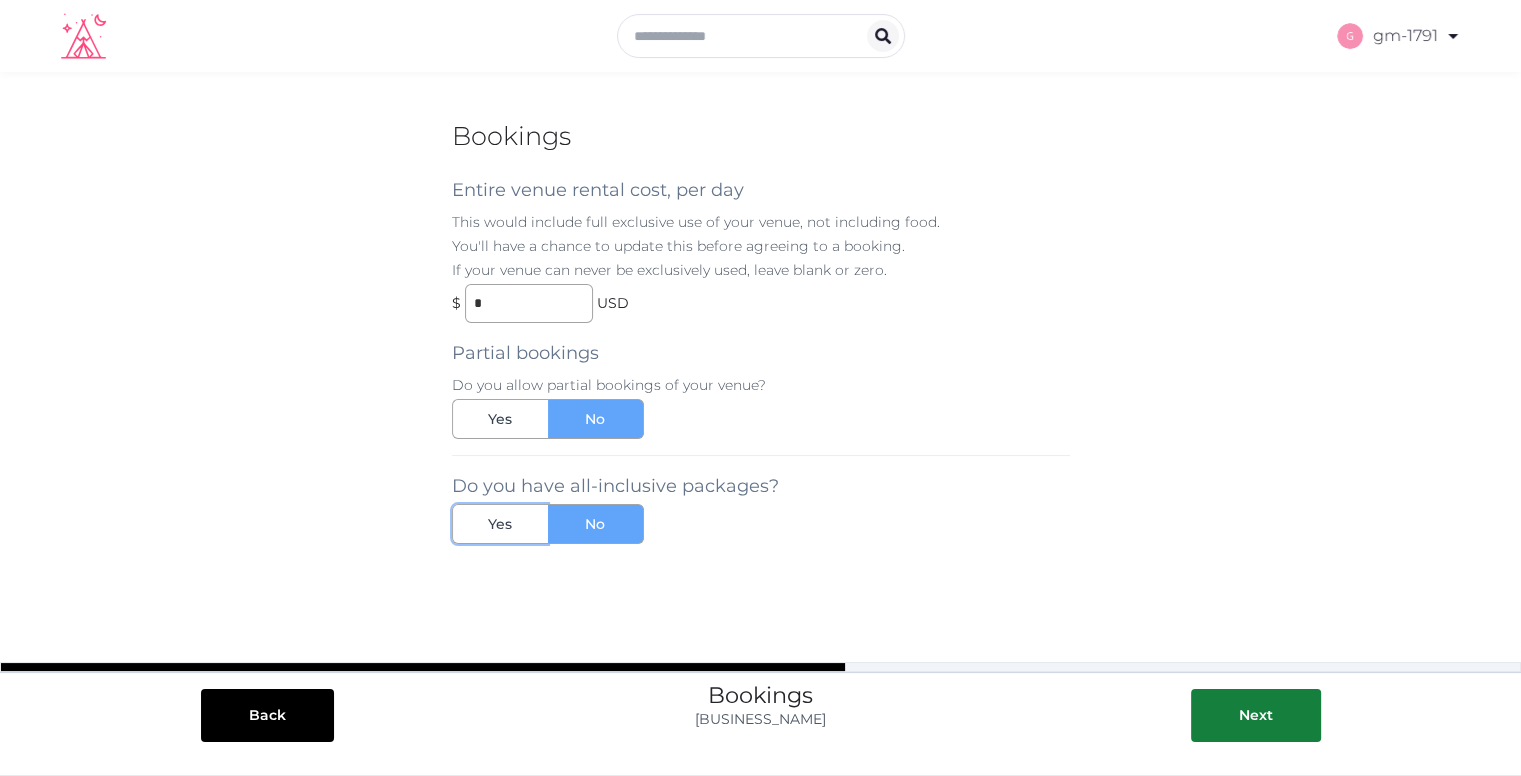 click on "Yes" at bounding box center (500, 524) 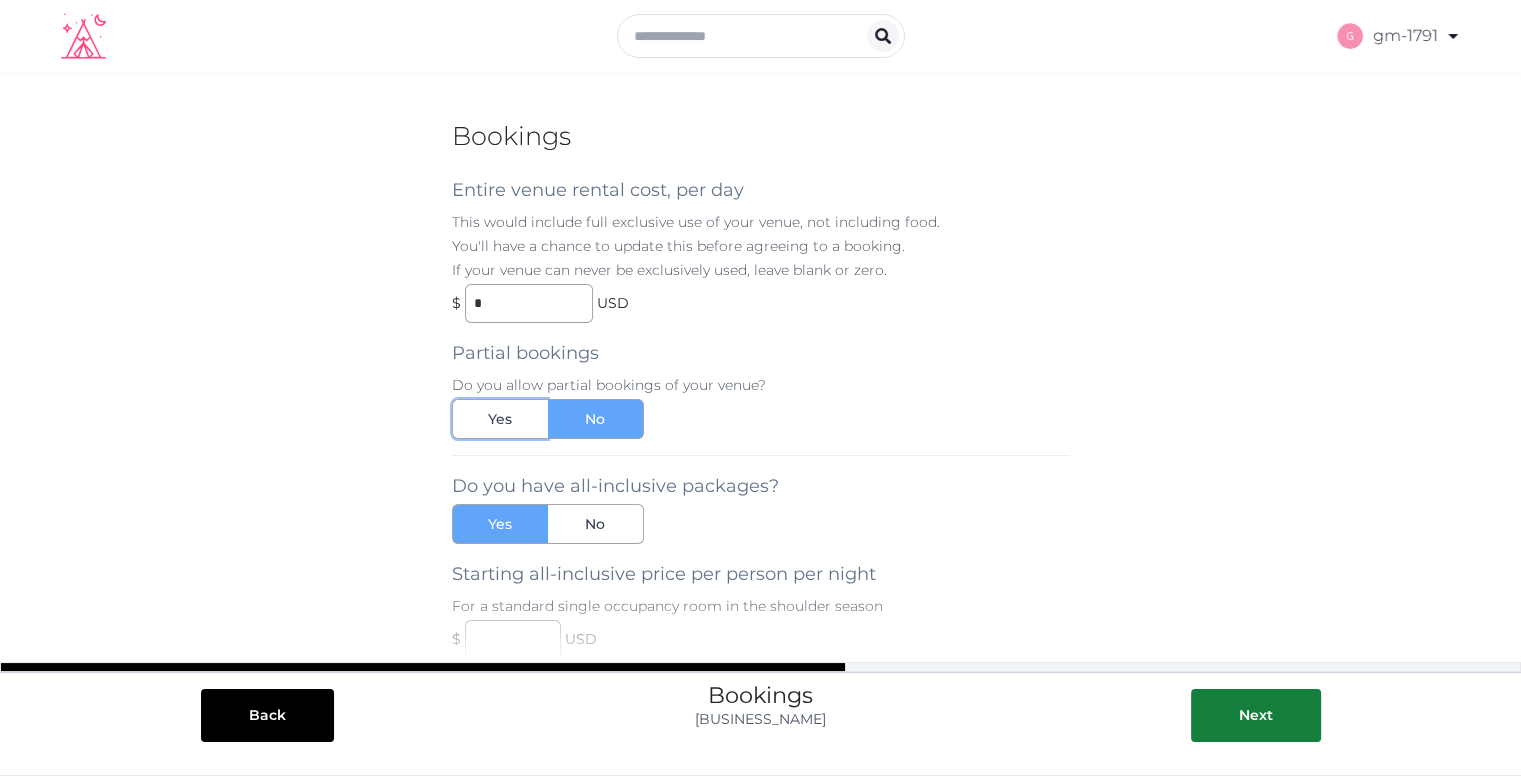 click on "Yes" at bounding box center [500, 419] 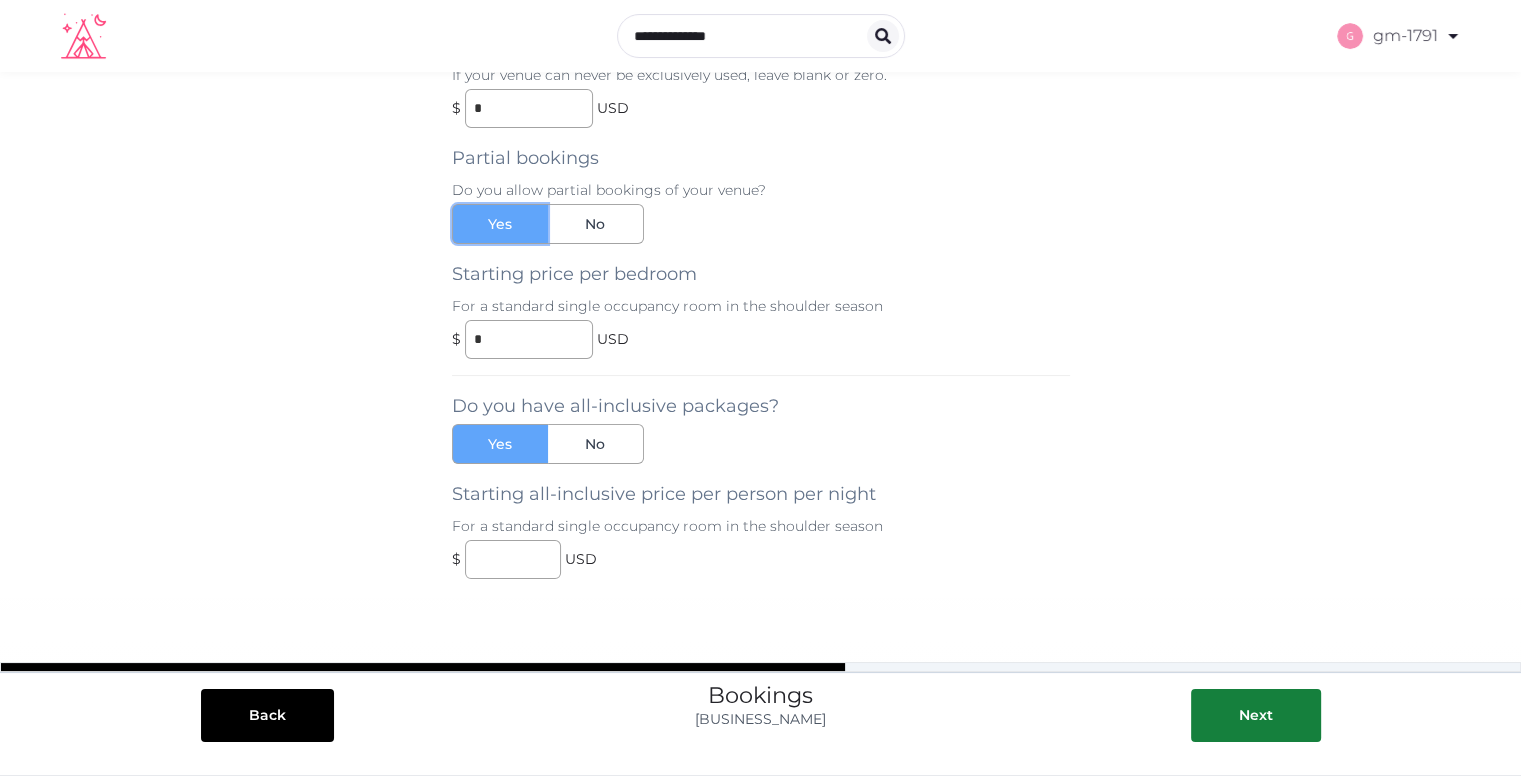 scroll, scrollTop: 200, scrollLeft: 0, axis: vertical 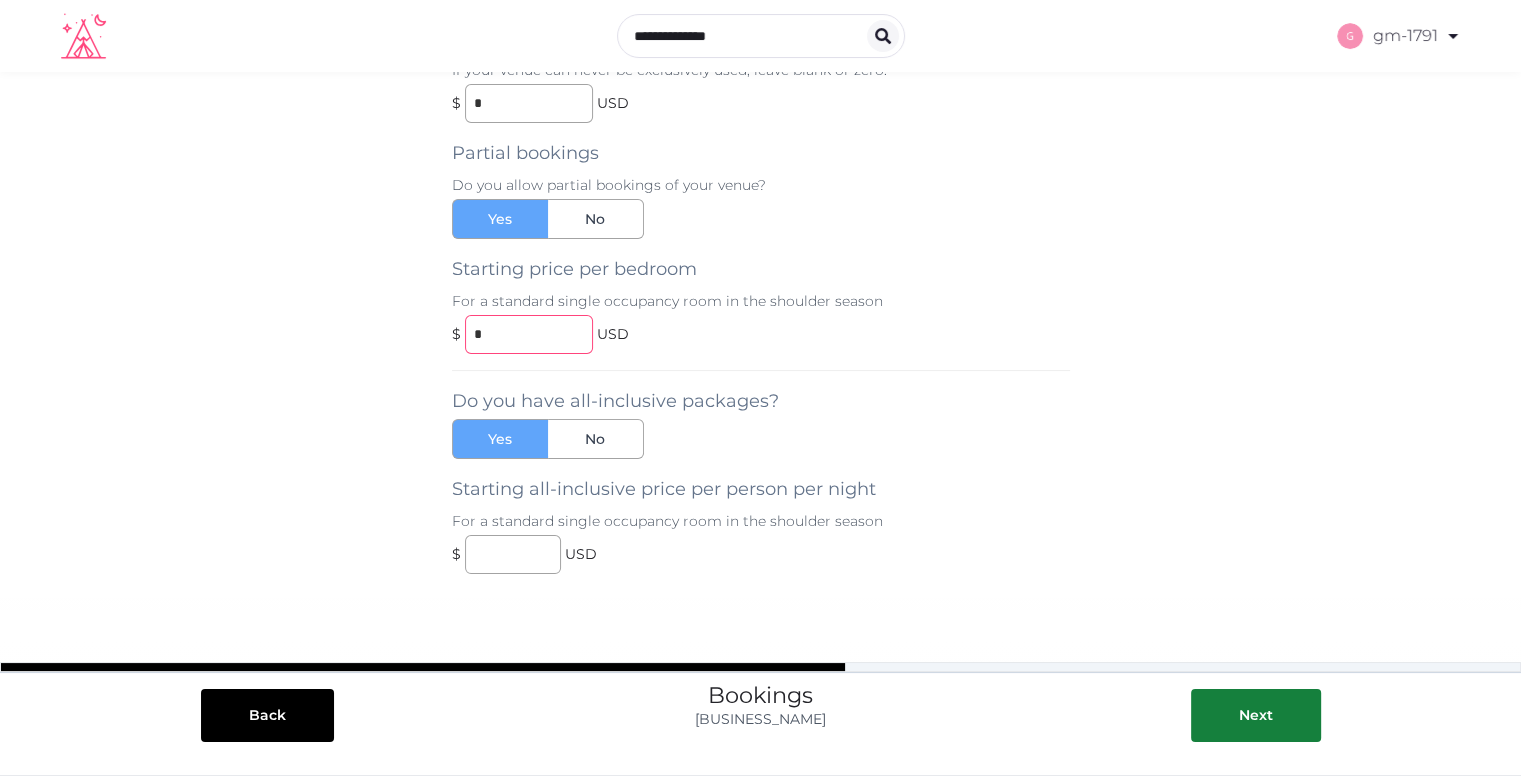 click on "*" at bounding box center [529, 334] 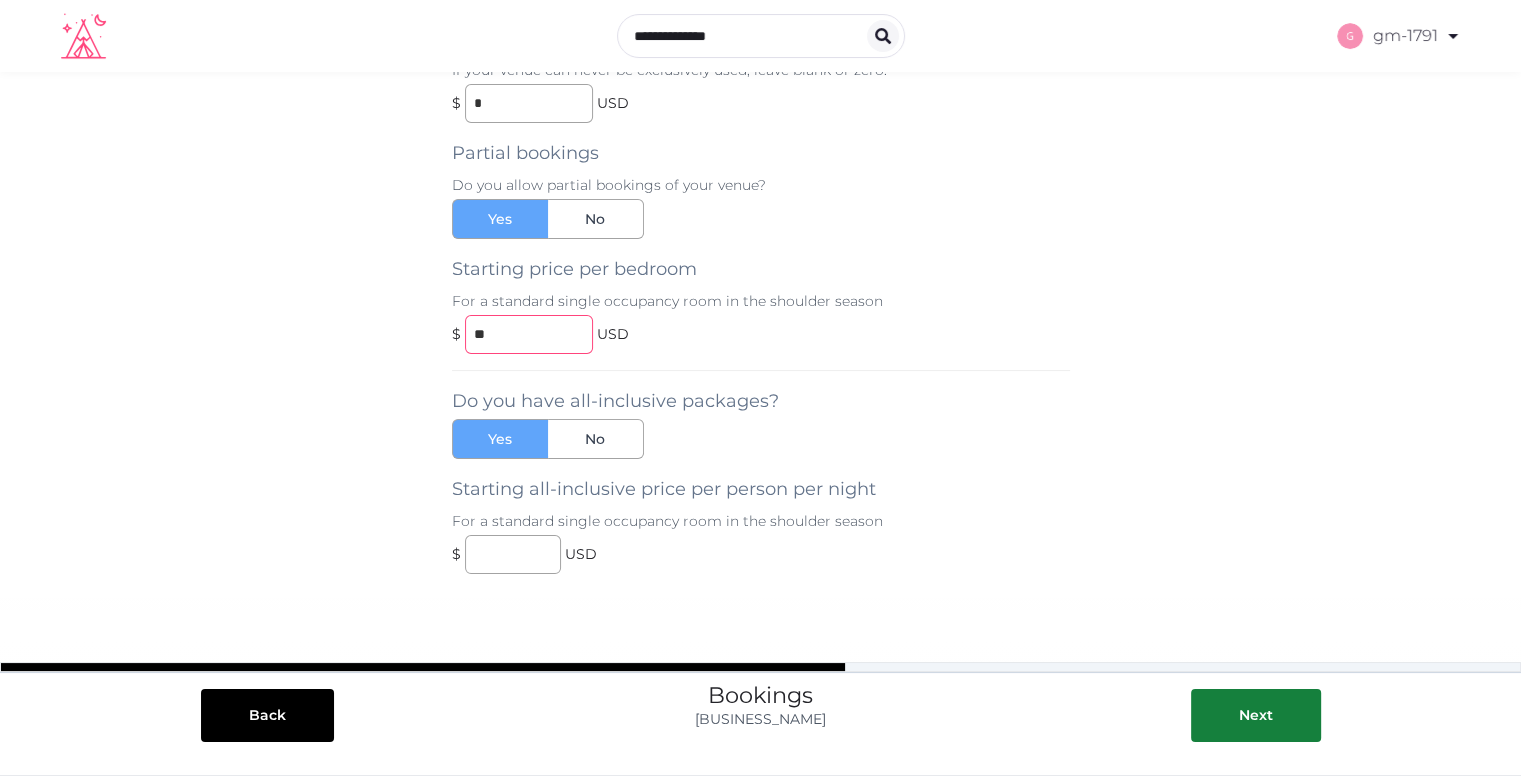 type on "**" 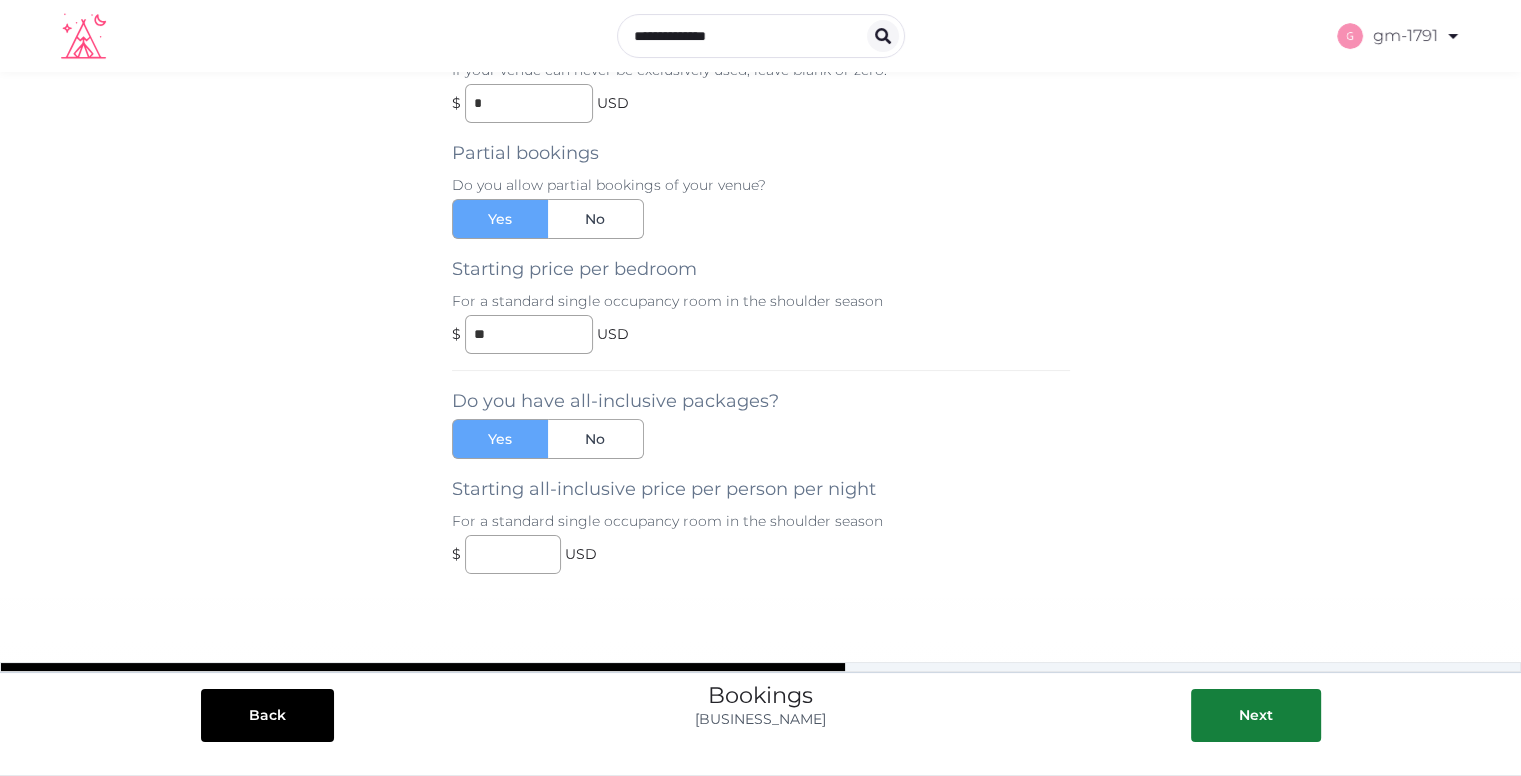 click on "Do you have all-inclusive packages? Yes No Starting all-inclusive price per person per night For a standard single occupancy room in the shoulder season $ USD" at bounding box center (761, 472) 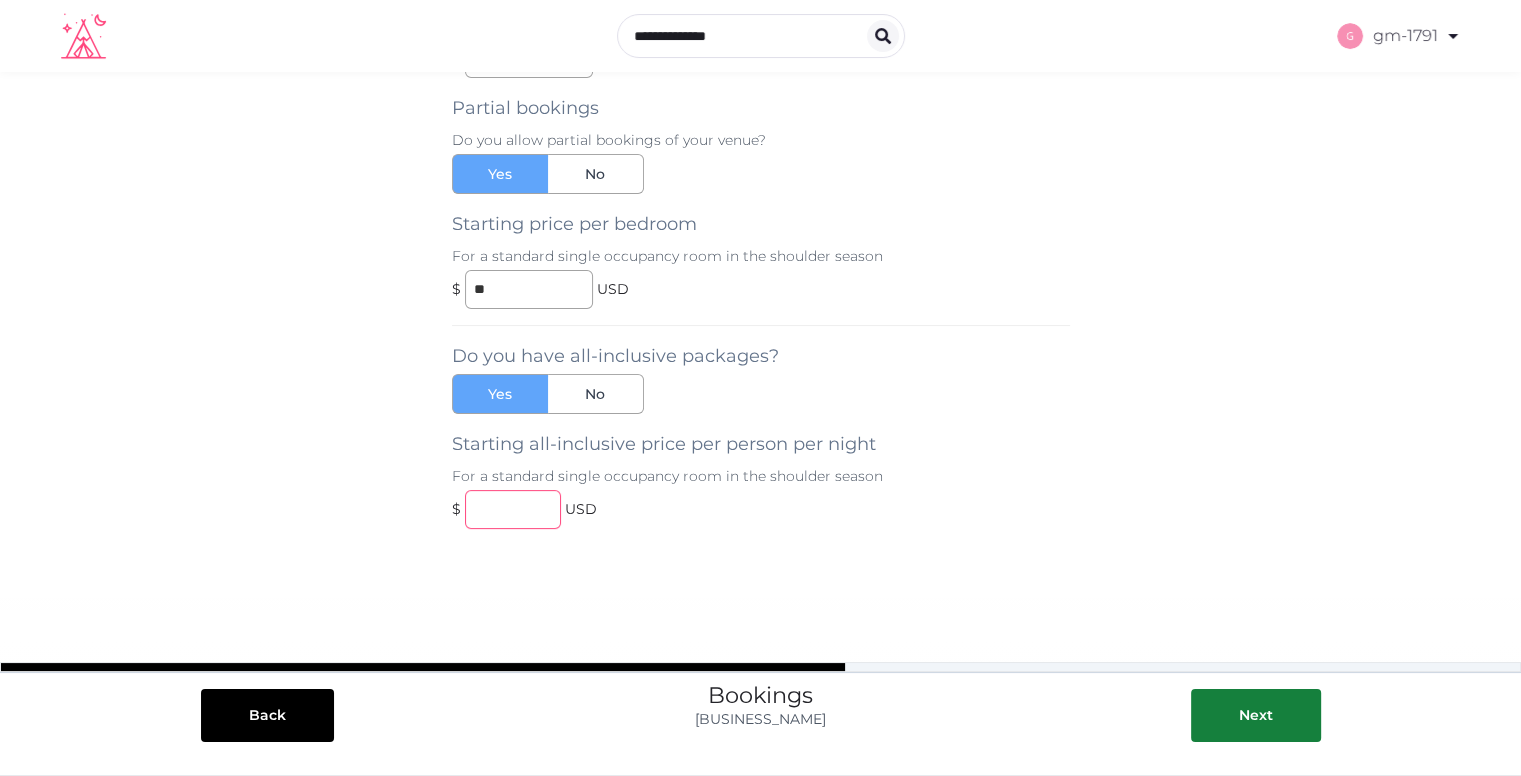click at bounding box center (513, 509) 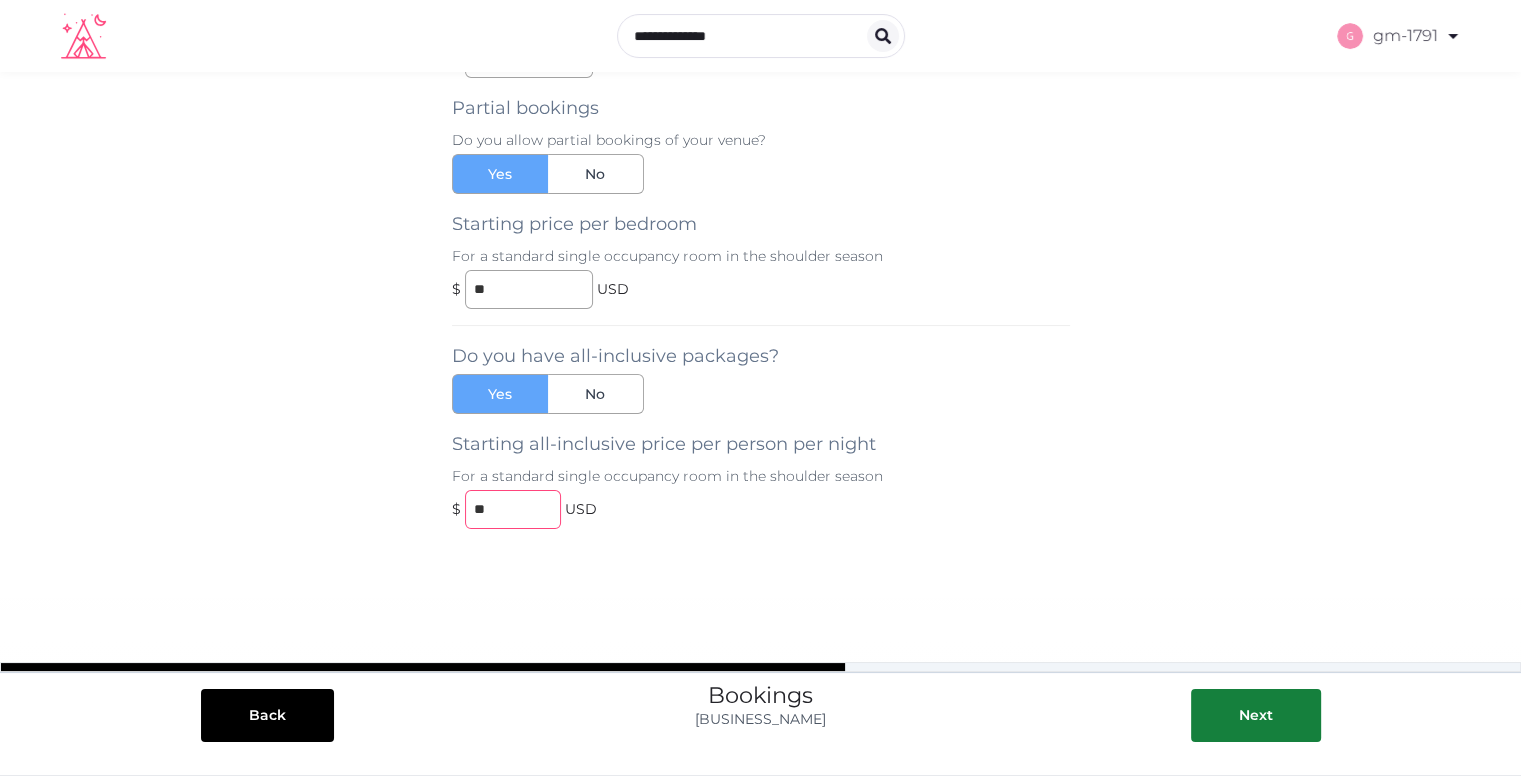 type on "**" 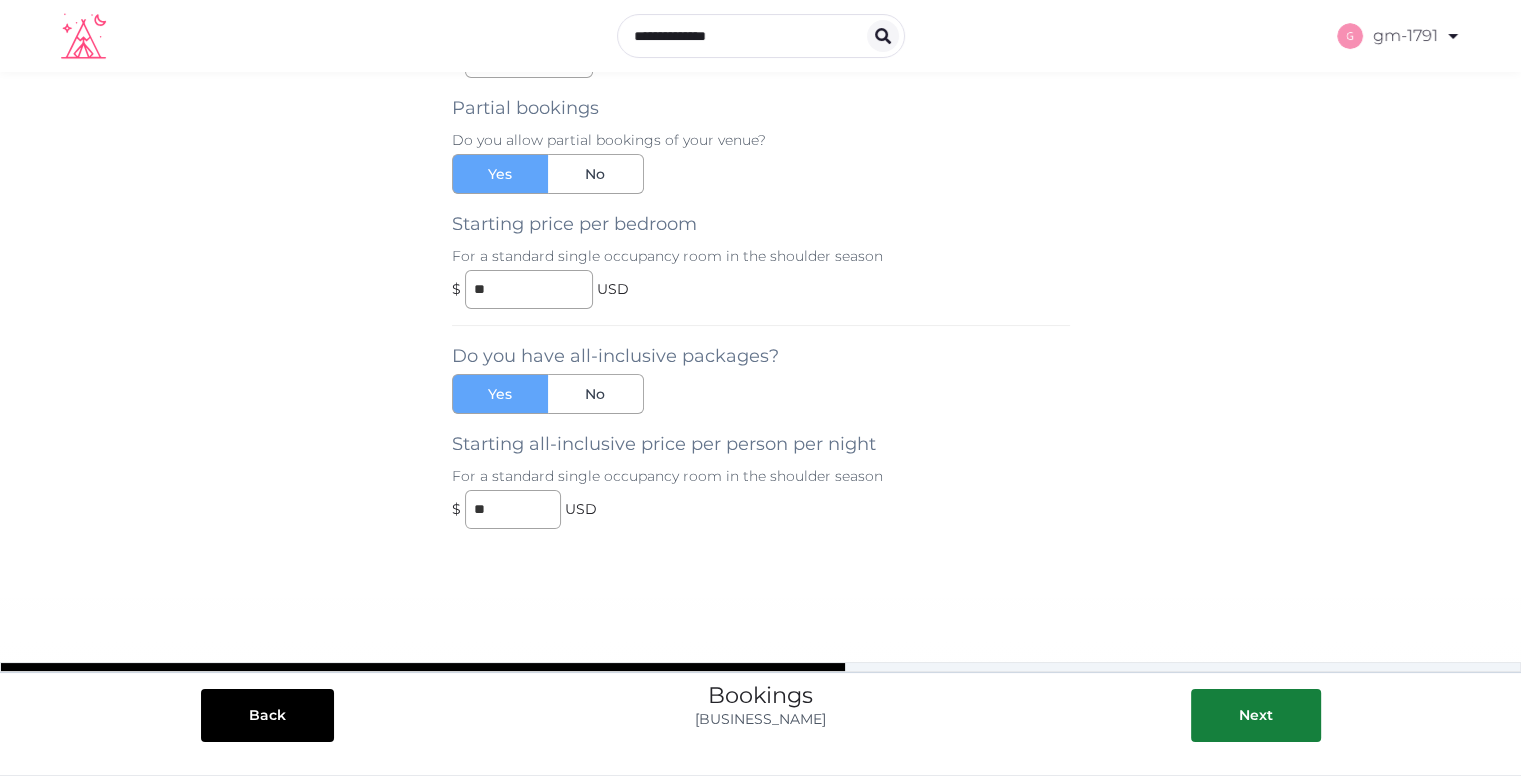 click on "Venue basics Shown prominently, these details should concisely describe your venue. Name * [NAME] * Concise, engaging, and ideally about 20-100 words Venue website URL (Optional) * [URL] * Promo video URL (Optional) Please use Youtube or Vimeo links only Cover photo * Front and center on your profile. Make it a good one! Please choose a photo in landscape orientation (1800 x 1000 is ideal). Drag and drop images, or click here jpeg, png, webp, gif Address * [ADDRESS] * ← Move left → Move right ↑ Move up ↓ Move down + Zoom in - Zoom out Home Jump left by 75% End Jump right by 75% Page Up Jump up by 75% Page Down Jump down by 75% To navigate, press the arrow keys. Keyboard shortcuts Map Data Map data ©2025 AfriGIS (Pty) Ltd, Google Map data ©2025 AfriGIS (Pty) Ltd, Google 200 m  Click to toggle between metric and imperial units Terms Report a map error Nearest international airport * AAA  -  AAB  -  AAC" at bounding box center [761, 302] 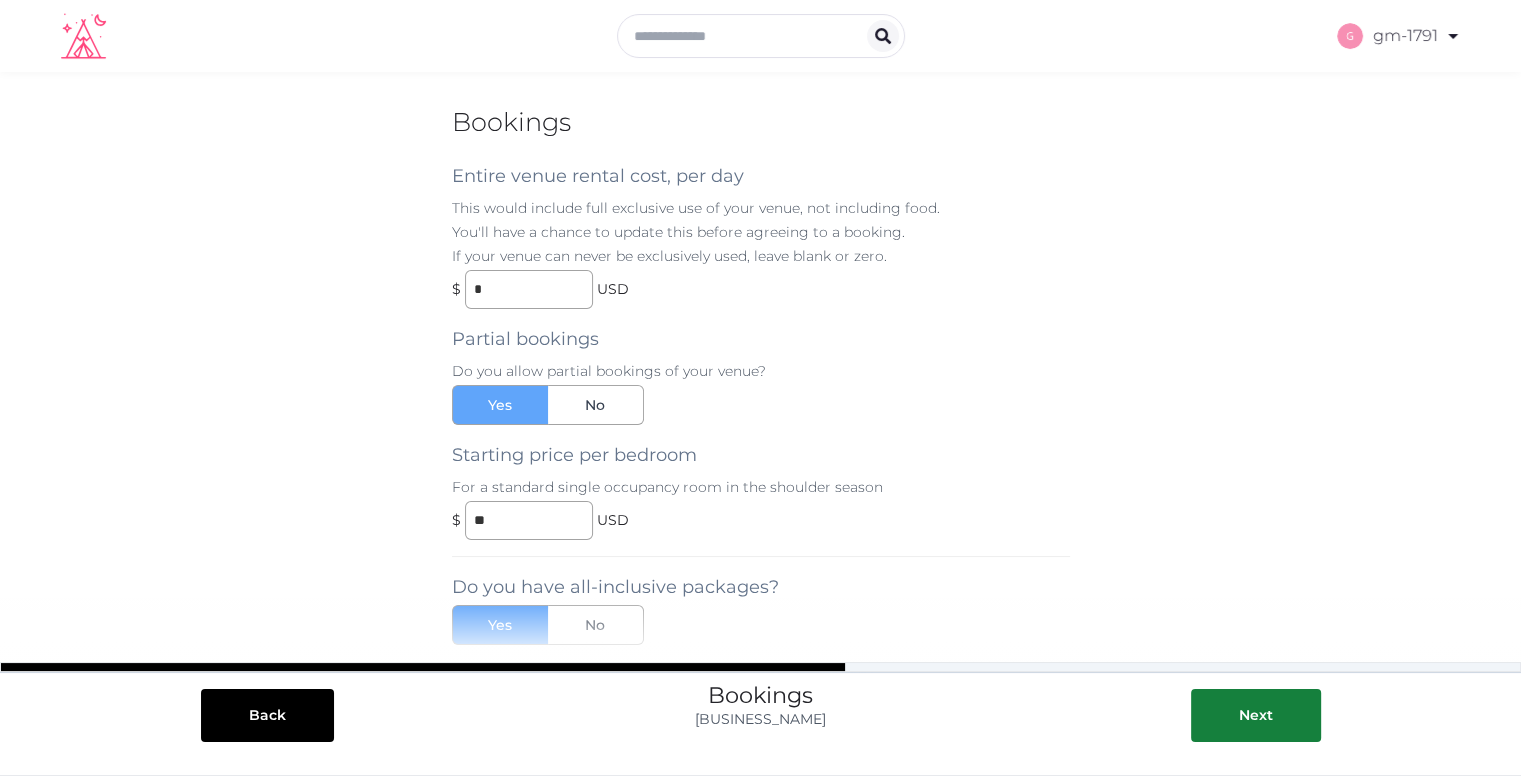 scroll, scrollTop: 0, scrollLeft: 0, axis: both 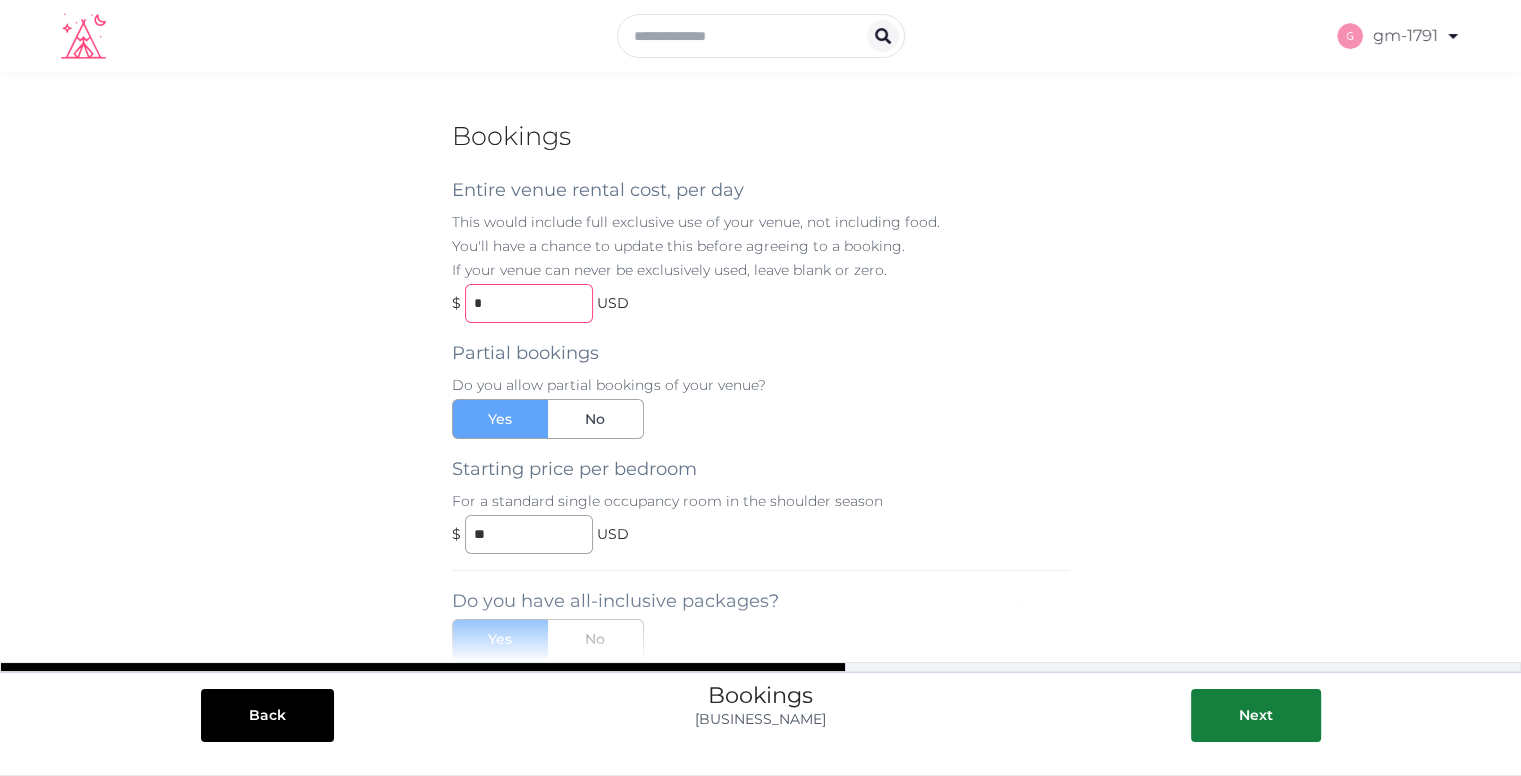 click on "*" at bounding box center [529, 303] 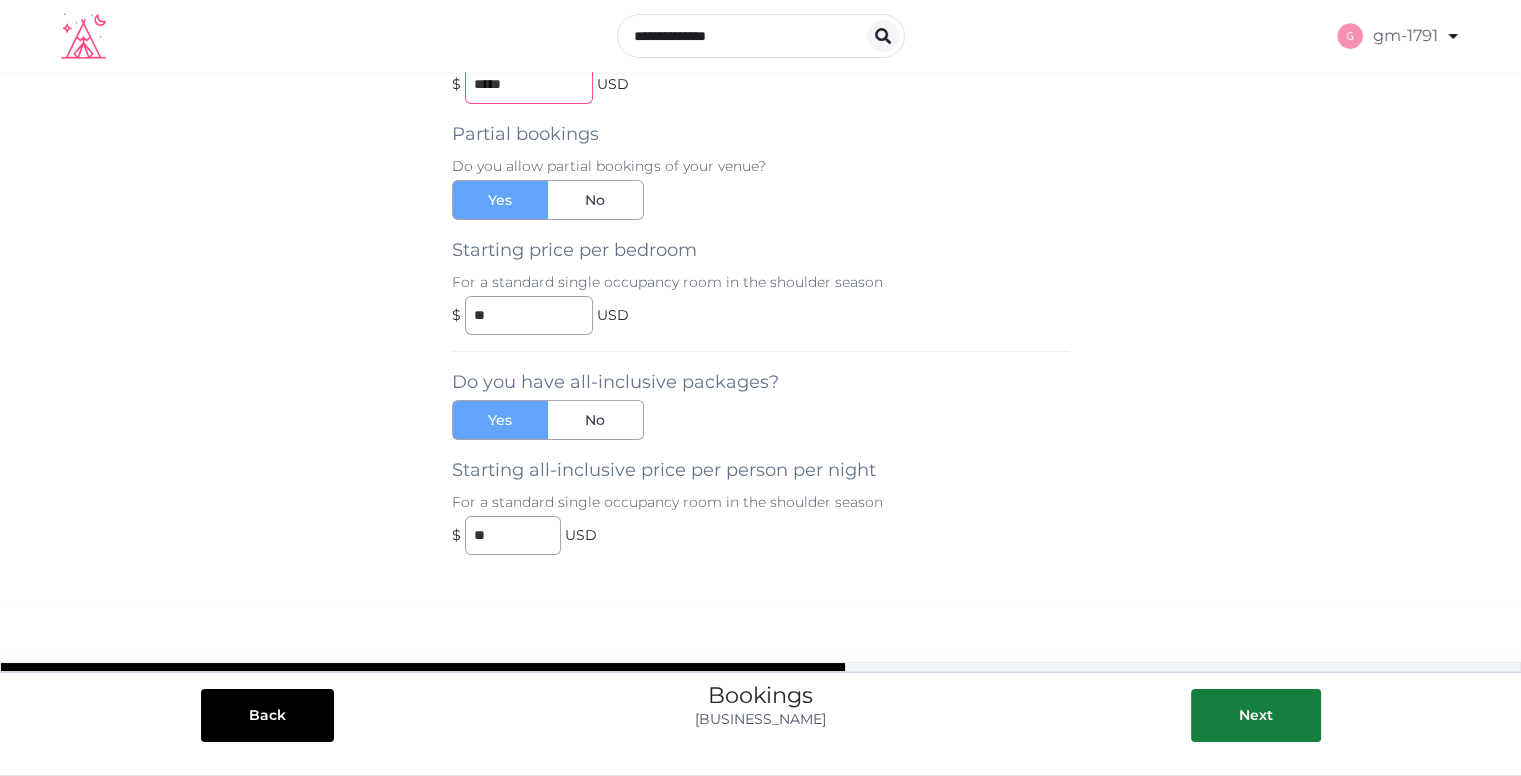 scroll, scrollTop: 245, scrollLeft: 0, axis: vertical 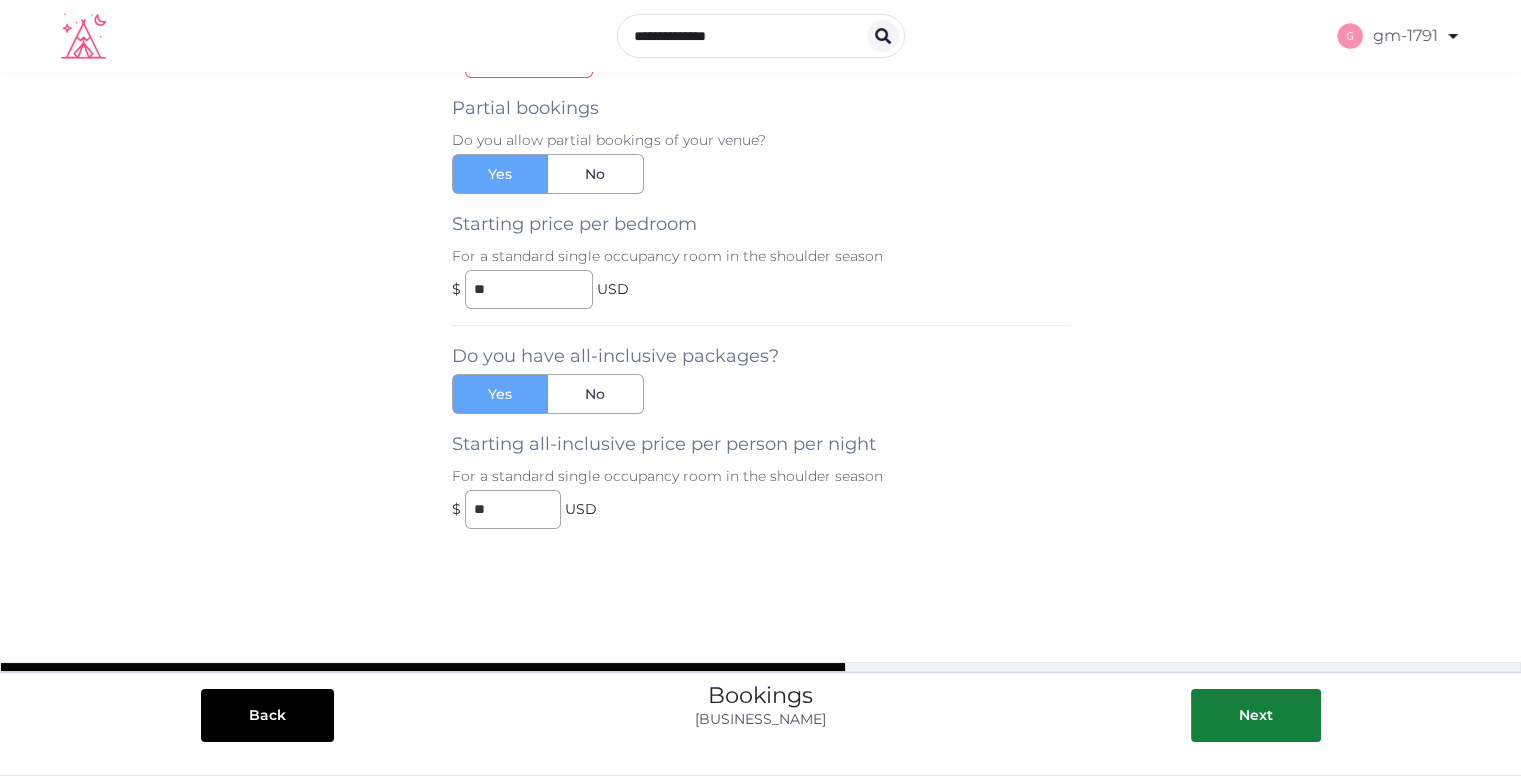 type on "*****" 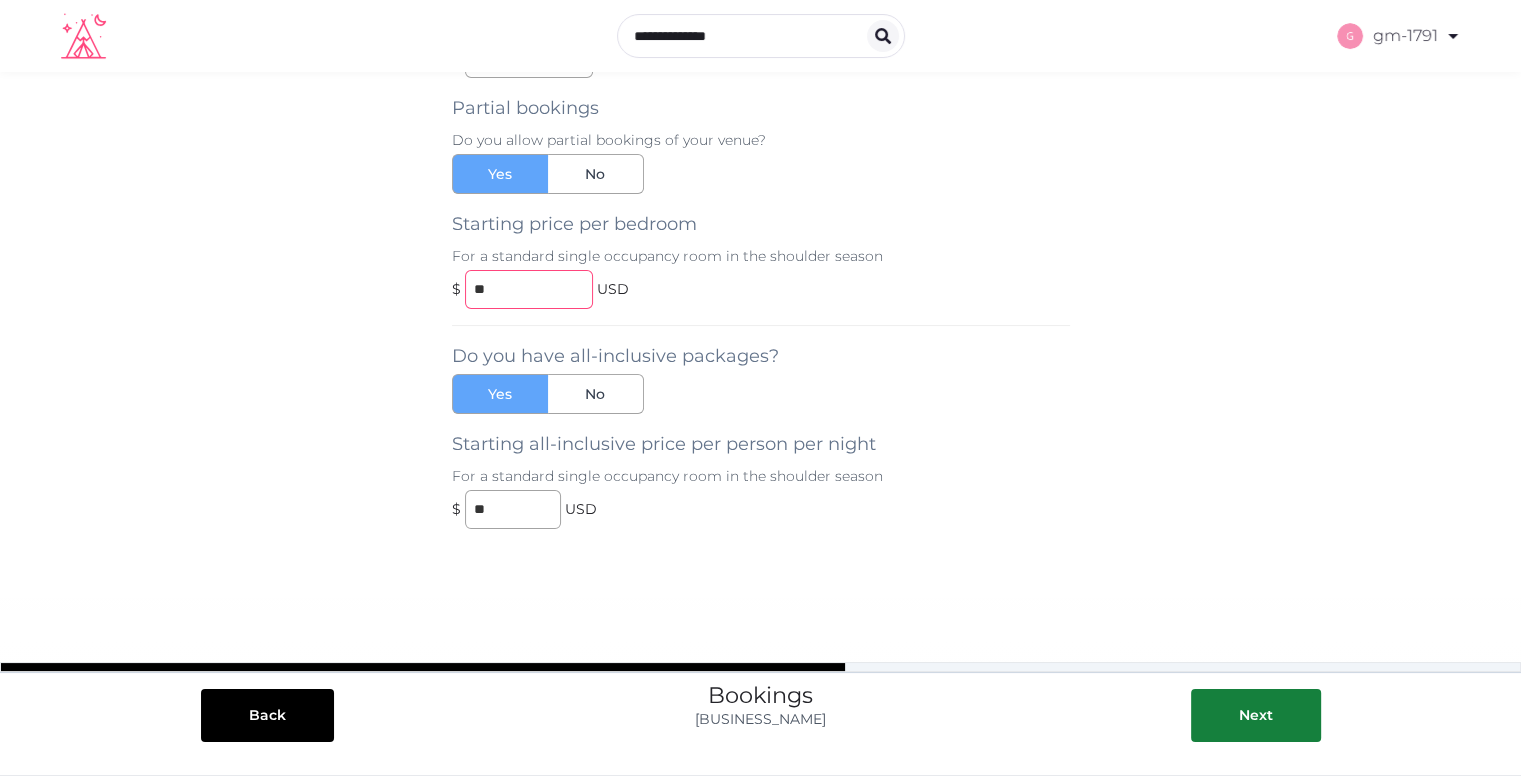 click on "**" at bounding box center (529, 289) 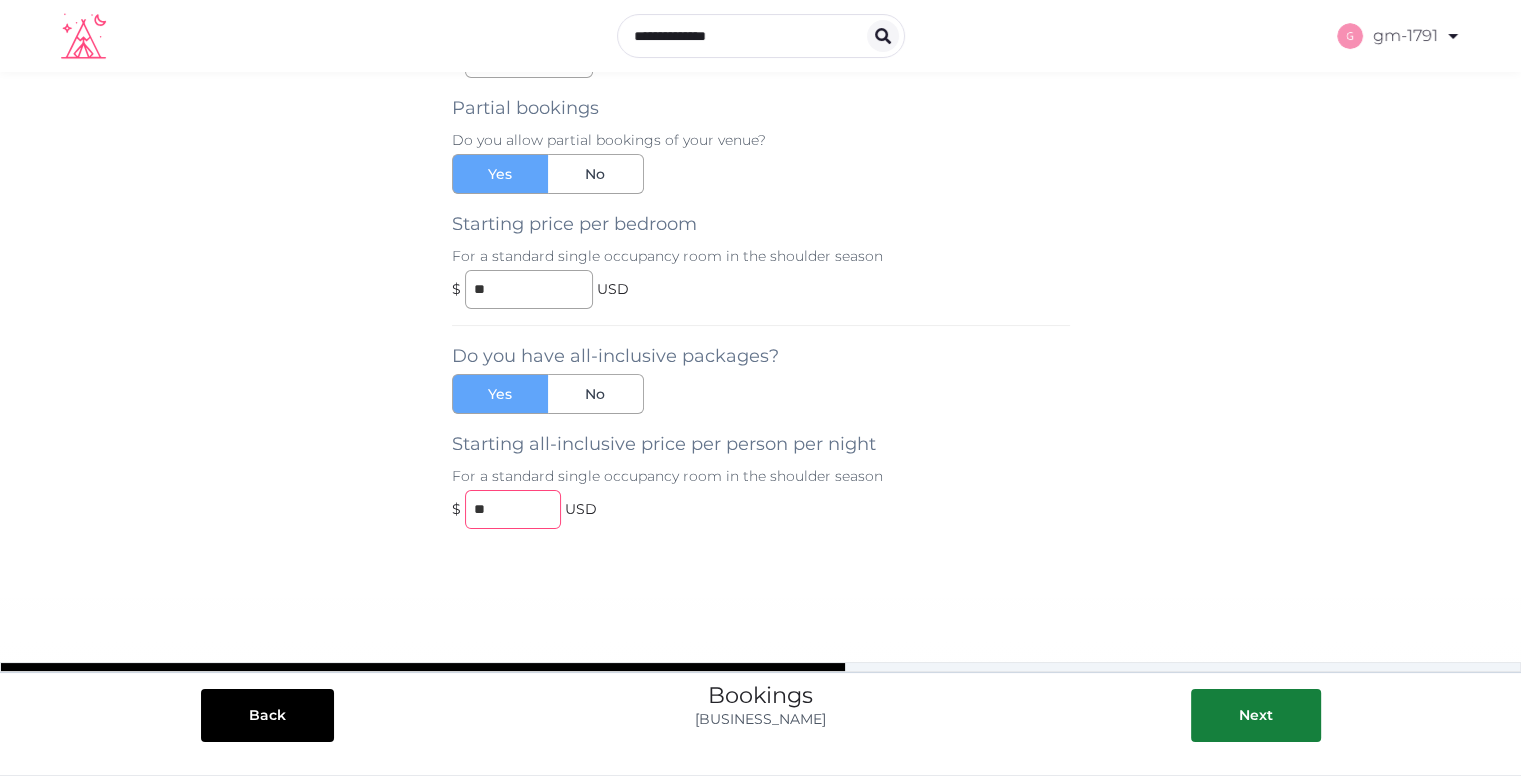 click on "**" at bounding box center [513, 509] 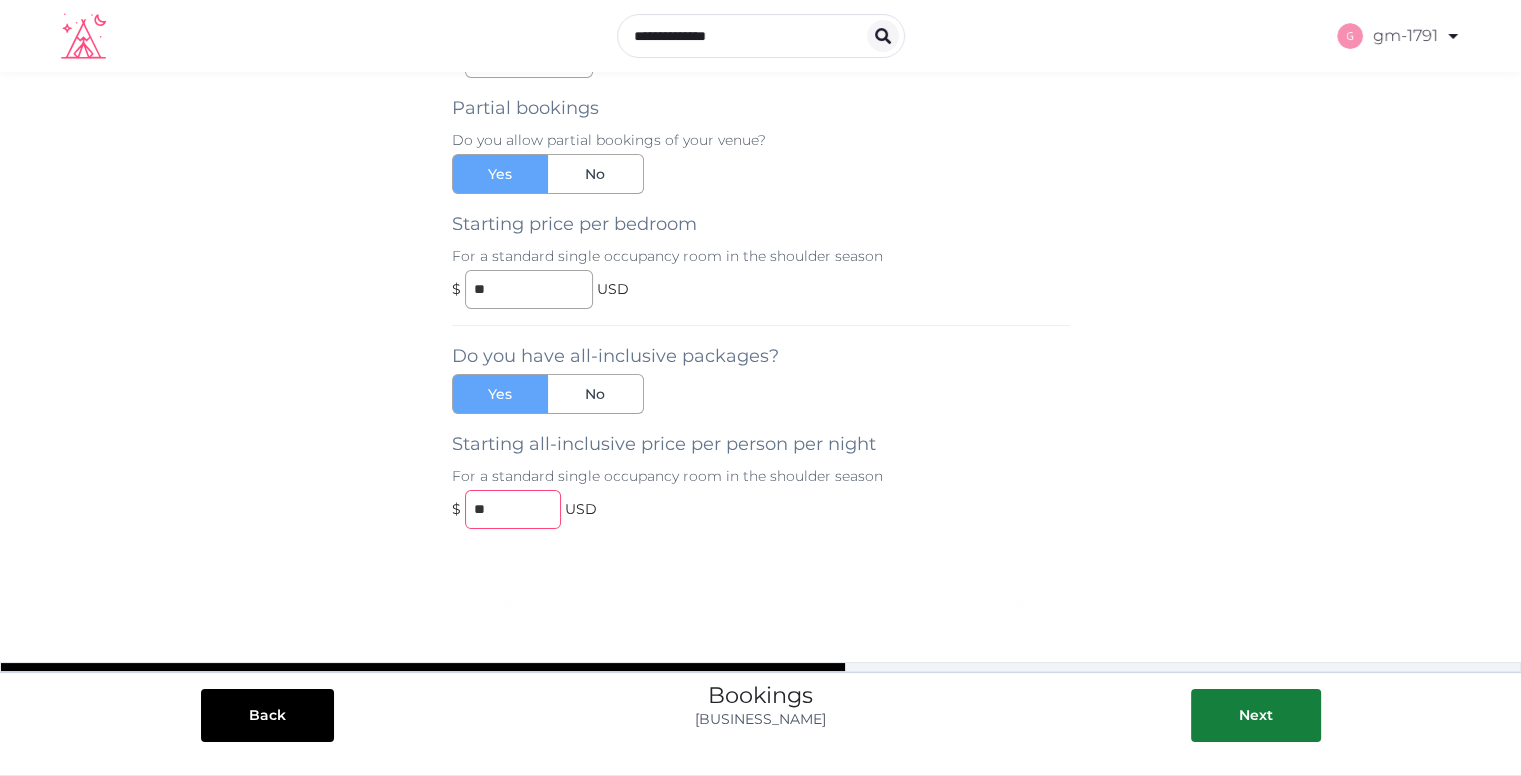type on "**" 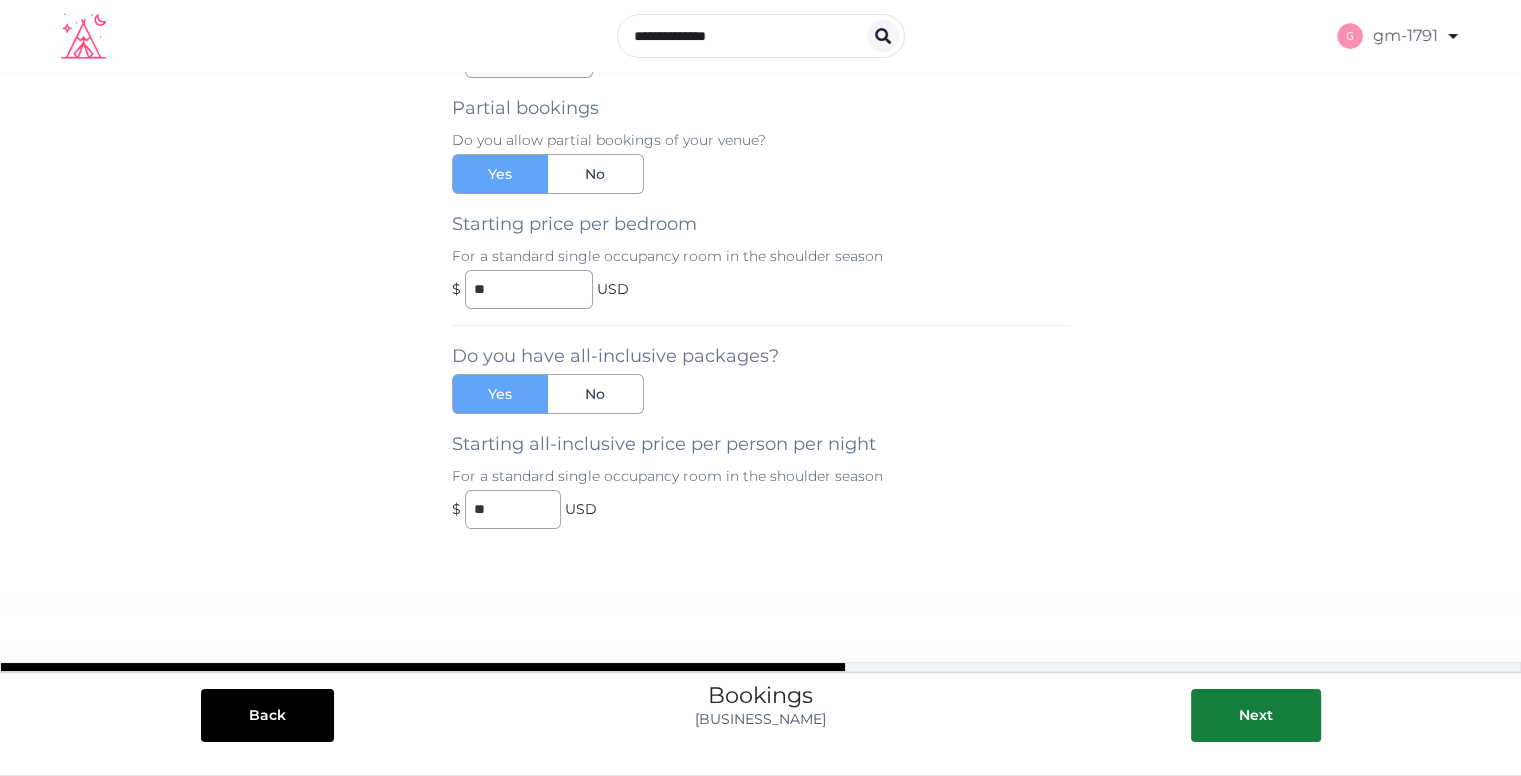 click on "Submit your Retreat Venue 1 Tell us about your venue Share the basics, like where you're located, and how many guests can join. 2 Build it up Describe the amenities in and around your venue. 3 Add your photos and other media Show guests what a great place you have. Venue basics Shown prominently, these details should concisely describe your venue. Name * [REDACTED] Description * Concise, engaging, and ideally about 20-100 words Venue website URL (Optional) [REDACTED] Promo video URL (Optional) Please use Youtube or Vimeo links only Cover photo * Front and center on your profile. Make it a good one! Please choose a photo in landscape orientation (1800 x 1000 is ideal). Drag and drop images, or click here jpeg, png, webp, gif Address [REDACTED] Map Data * [REDACTED]" at bounding box center [760, 302] 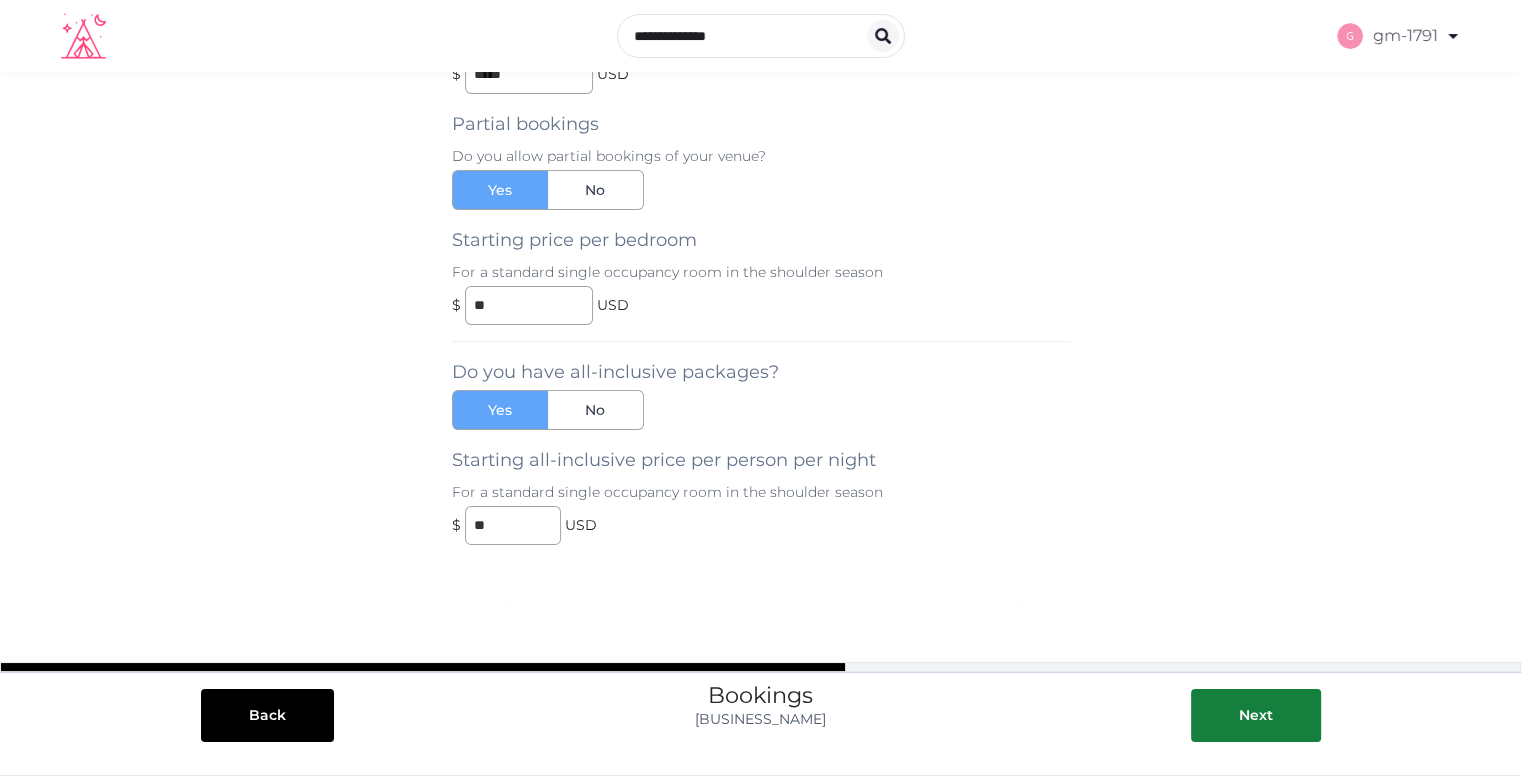 scroll, scrollTop: 245, scrollLeft: 0, axis: vertical 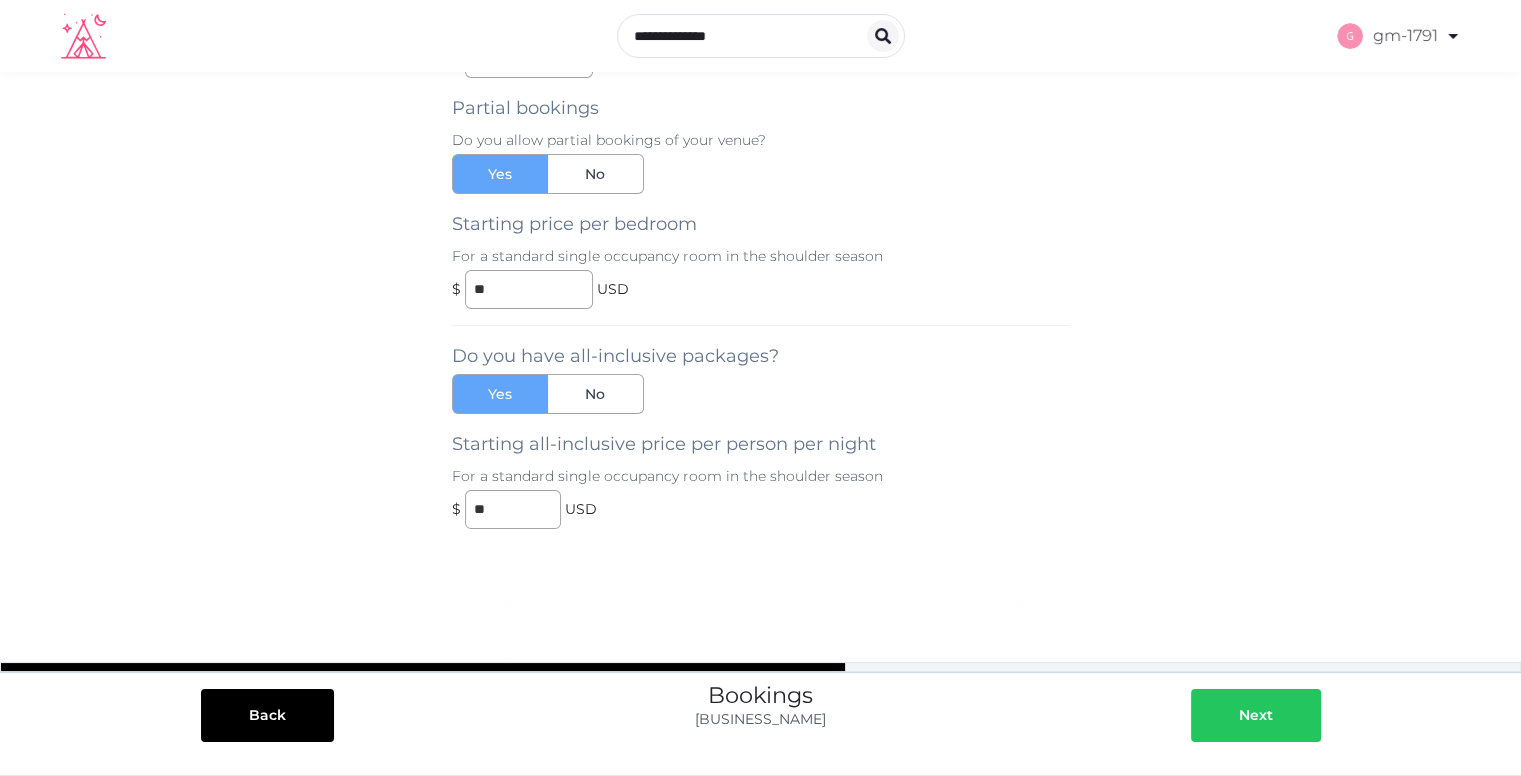 click at bounding box center (1293, 715) 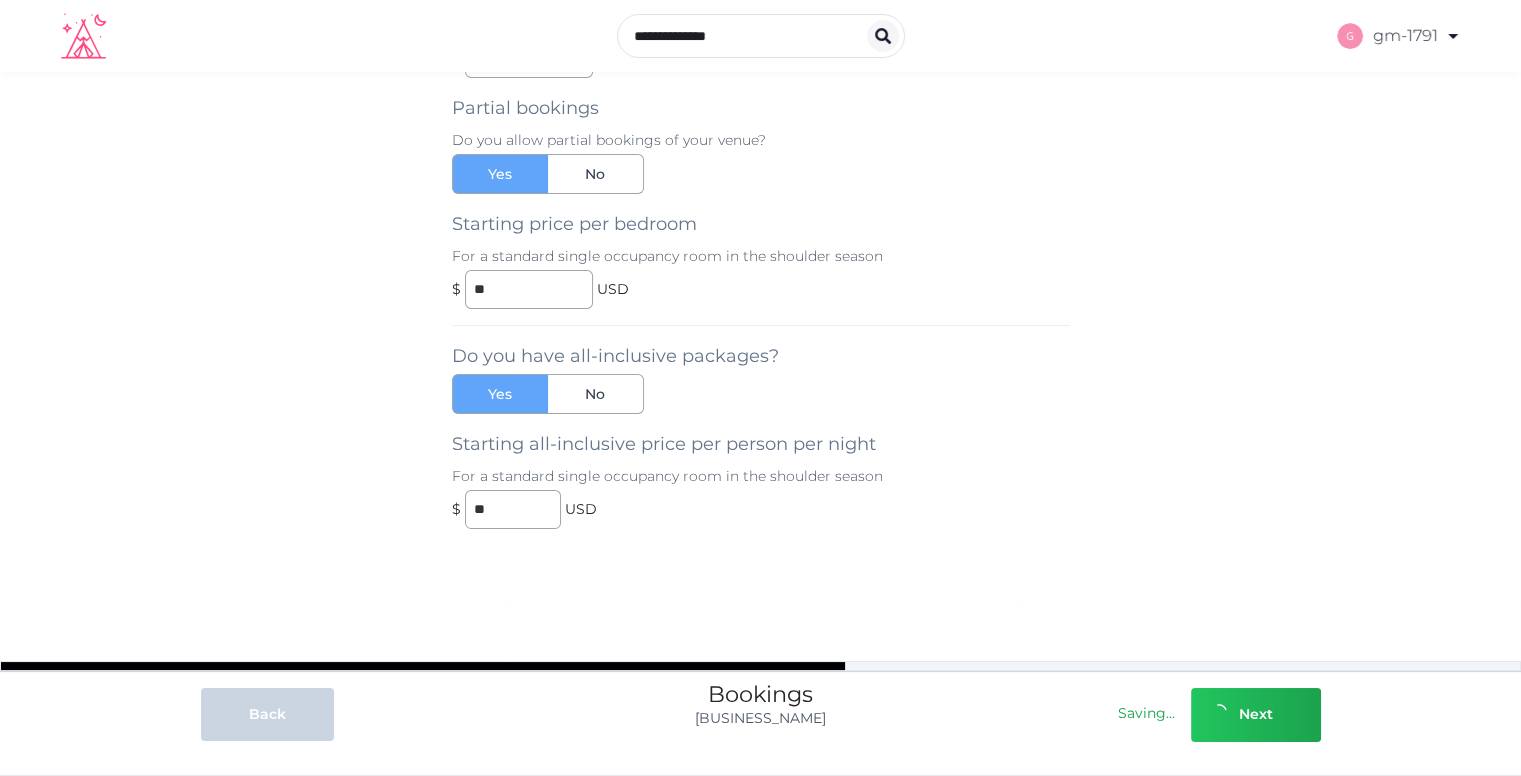 scroll, scrollTop: 0, scrollLeft: 0, axis: both 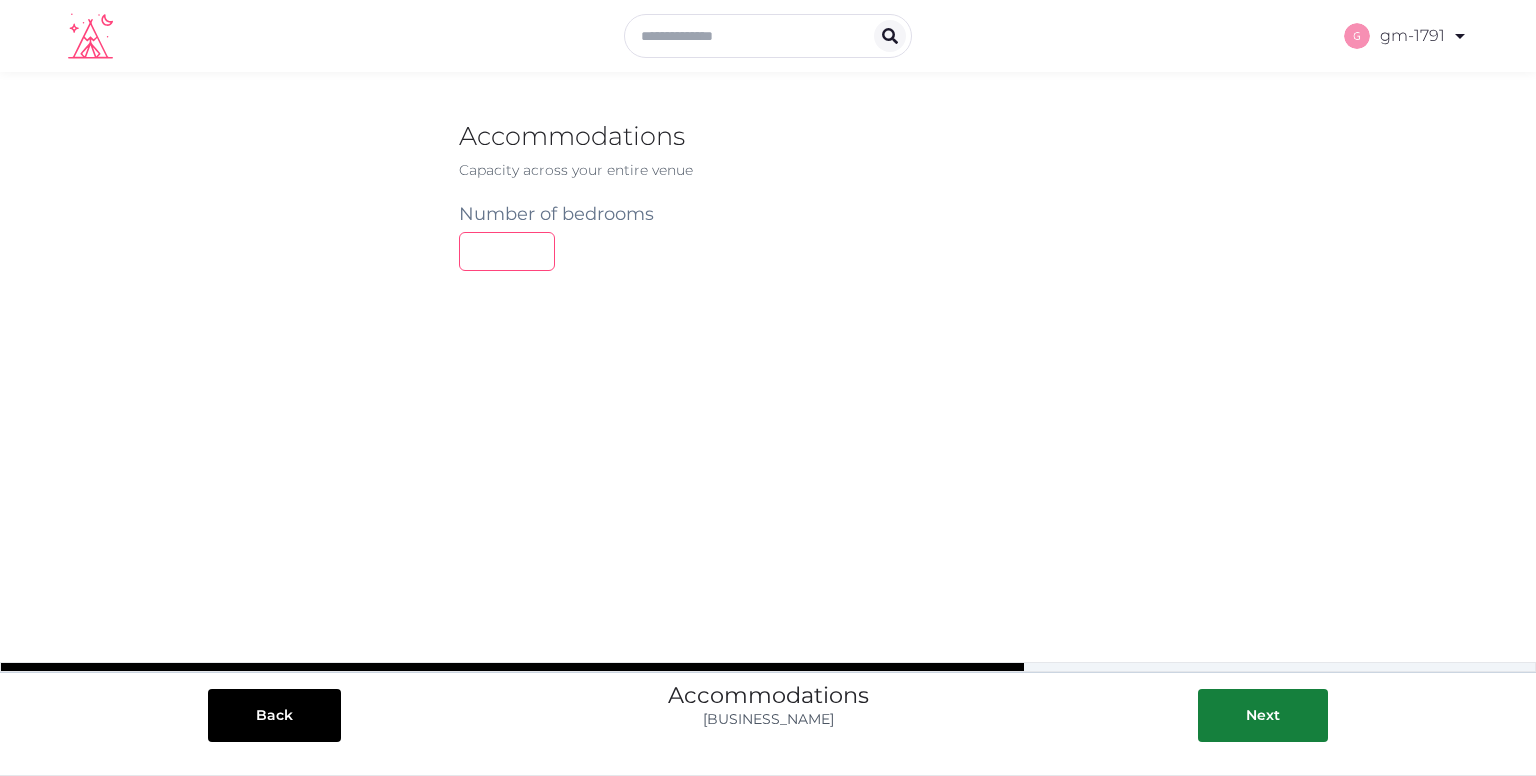 click at bounding box center [507, 251] 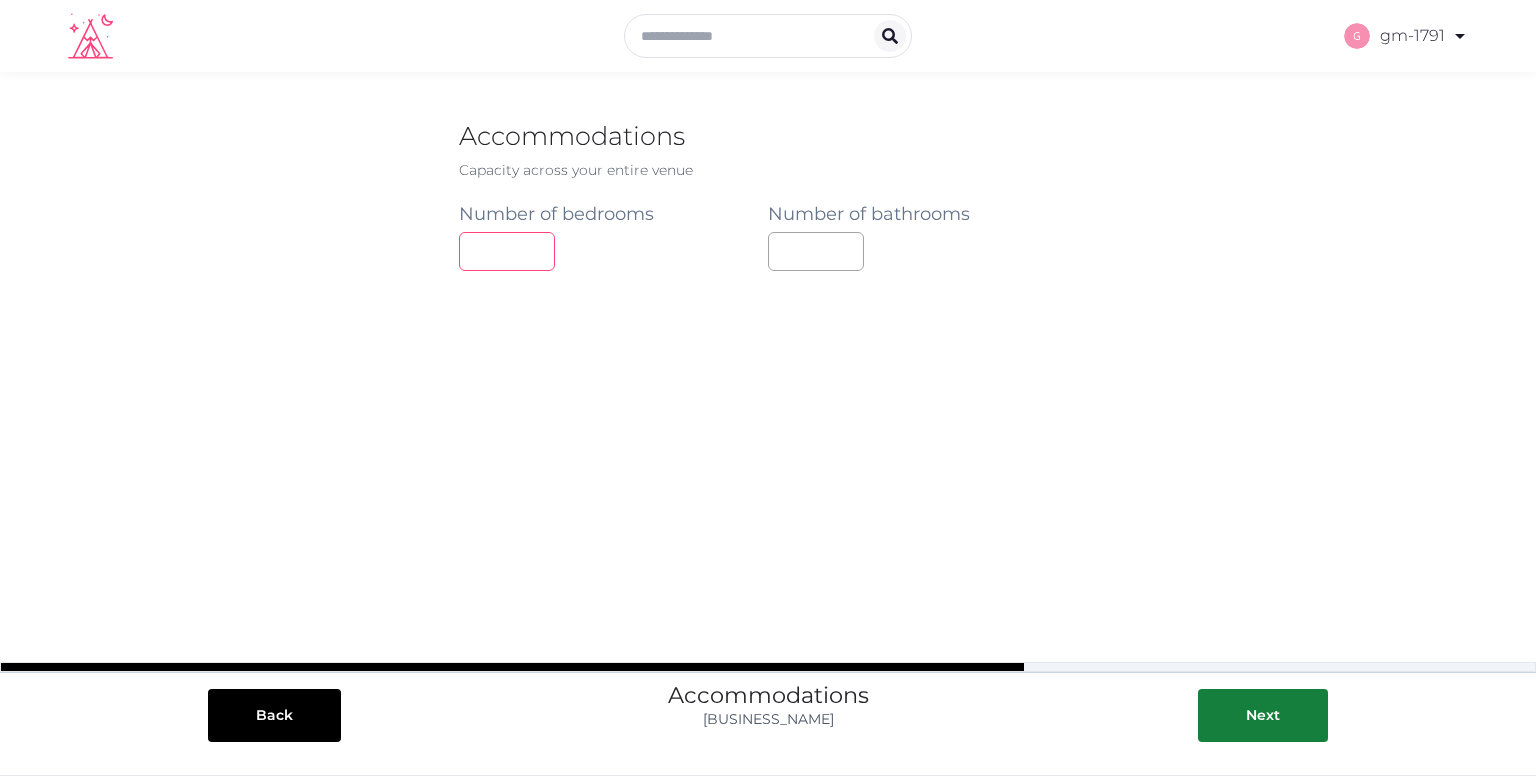 type on "**" 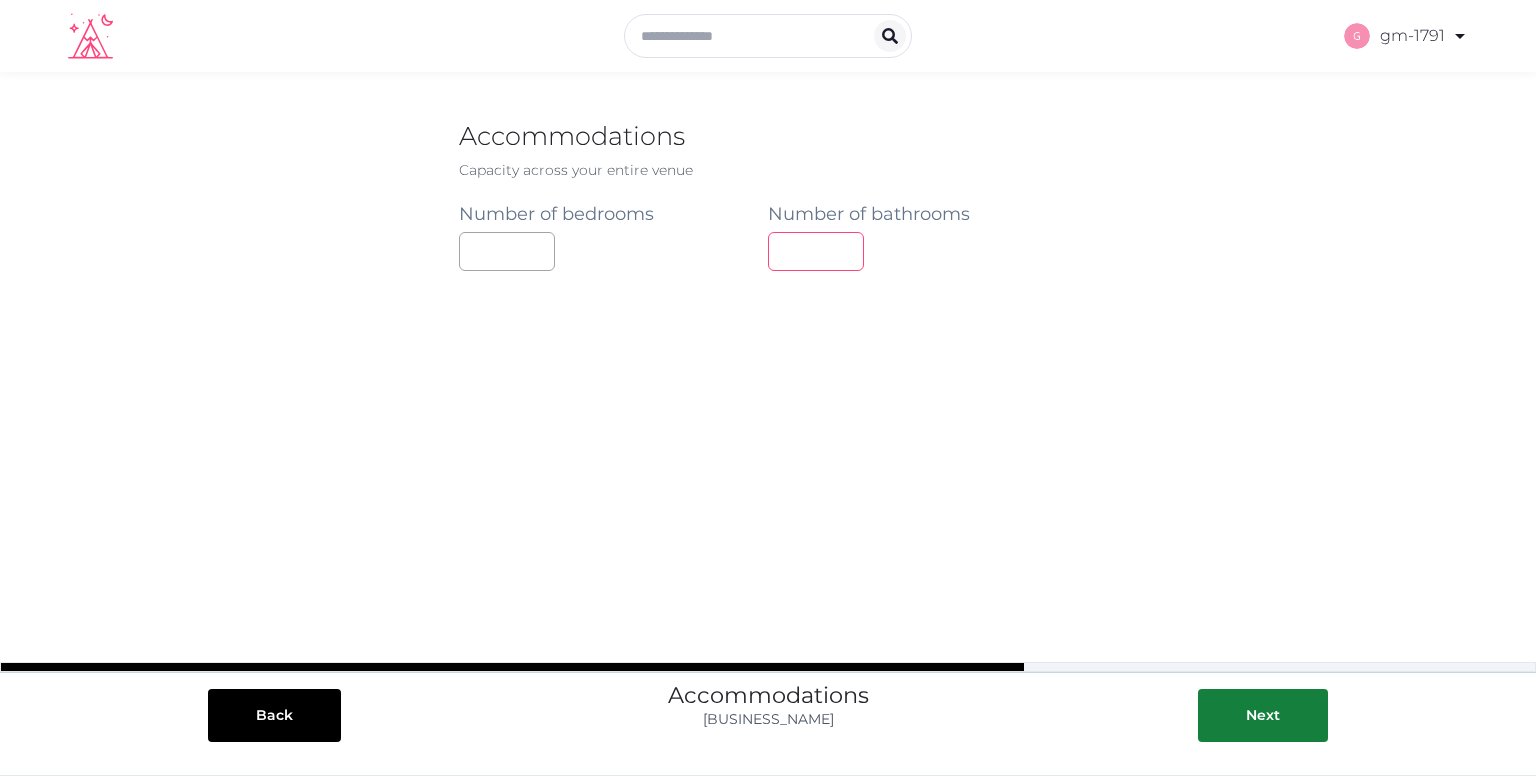 click at bounding box center [816, 251] 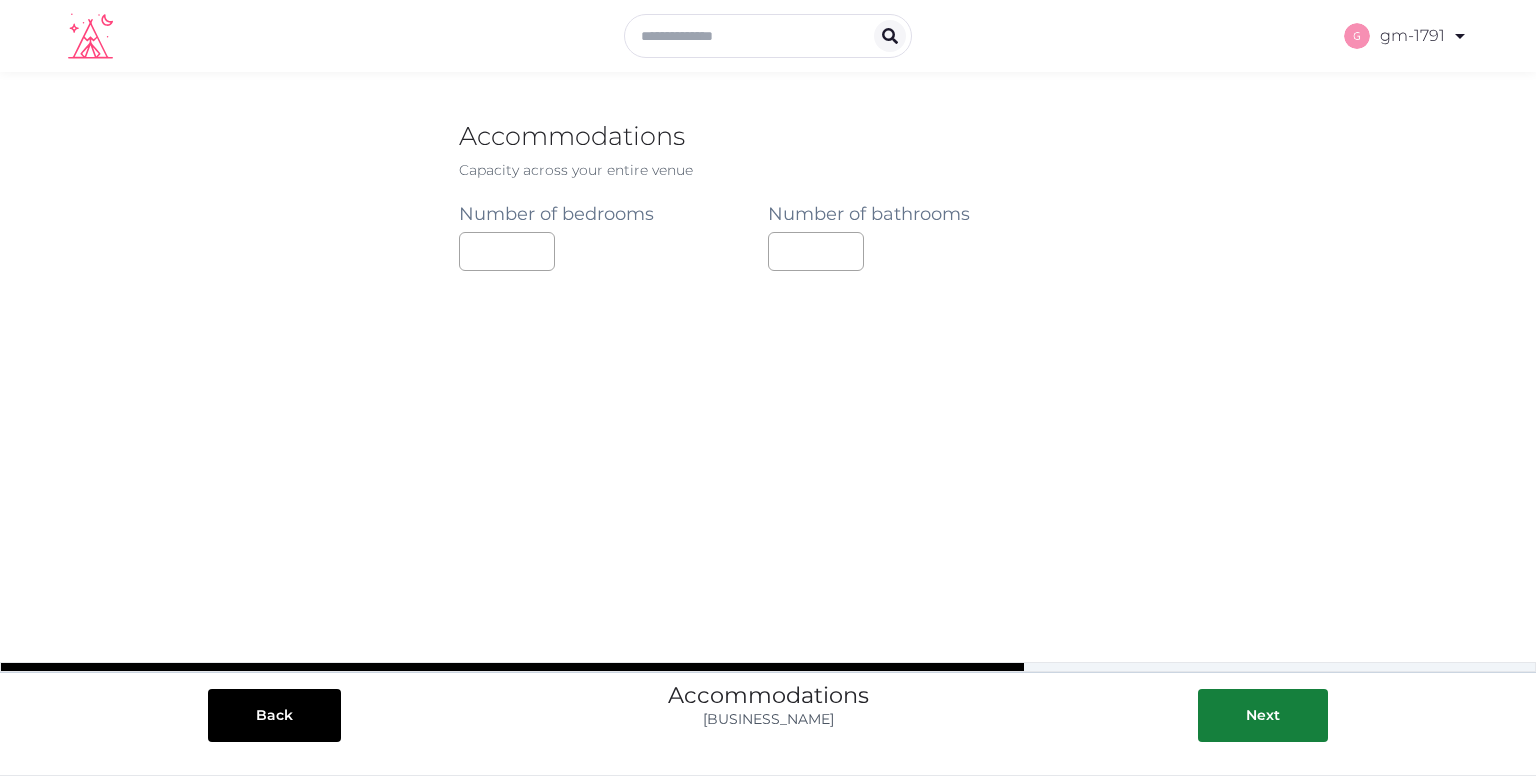 click on "Venue basics Shown prominently, these details should concisely describe your venue. Name * [NAME] * Concise, engaging, and ideally about 20-100 words Venue website URL (Optional) * [URL] * Promo video URL (Optional) Please use Youtube or Vimeo links only Cover photo * Front and center on your profile. Make it a good one! Please choose a photo in landscape orientation (1800 x 1000 is ideal). Drag and drop images, or click here jpeg, png, webp, gif Address * [ADDRESS] * ← Move left → Move right ↑ Move up ↓ Move down + Zoom in - Zoom out Home Jump left by 75% End Jump right by 75% Page Up Jump up by 75% Page Down Jump down by 75% To navigate, press the arrow keys. Keyboard shortcuts Map Data Map data ©2025 AfriGIS (Pty) Ltd, Google Map data ©2025 AfriGIS (Pty) Ltd, Google 200 m  Click to toggle between metric and imperial units Terms Report a map error Nearest international airport * AAA  -  AAB  -  AAC" at bounding box center (768, 380) 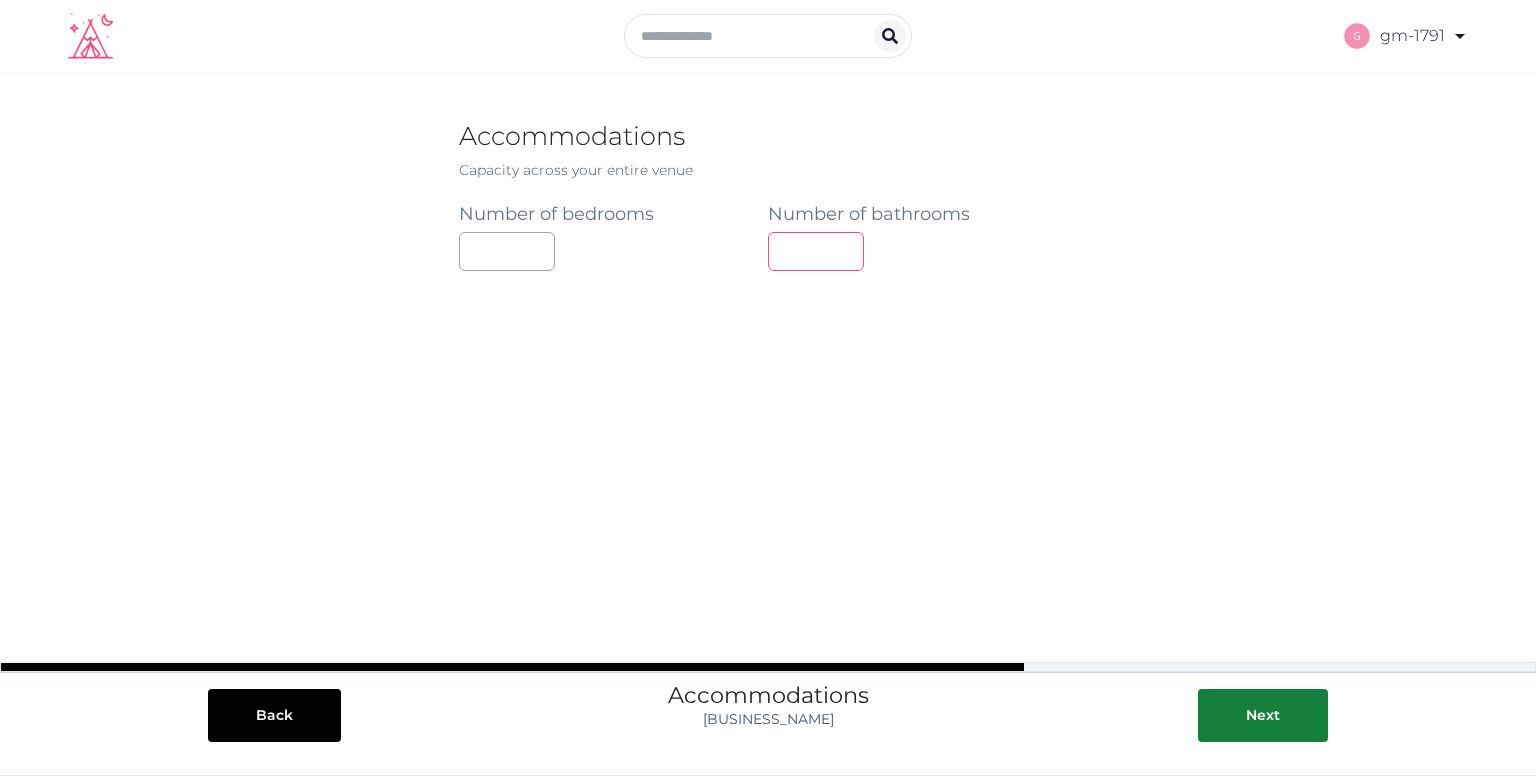 click on "**" at bounding box center (816, 251) 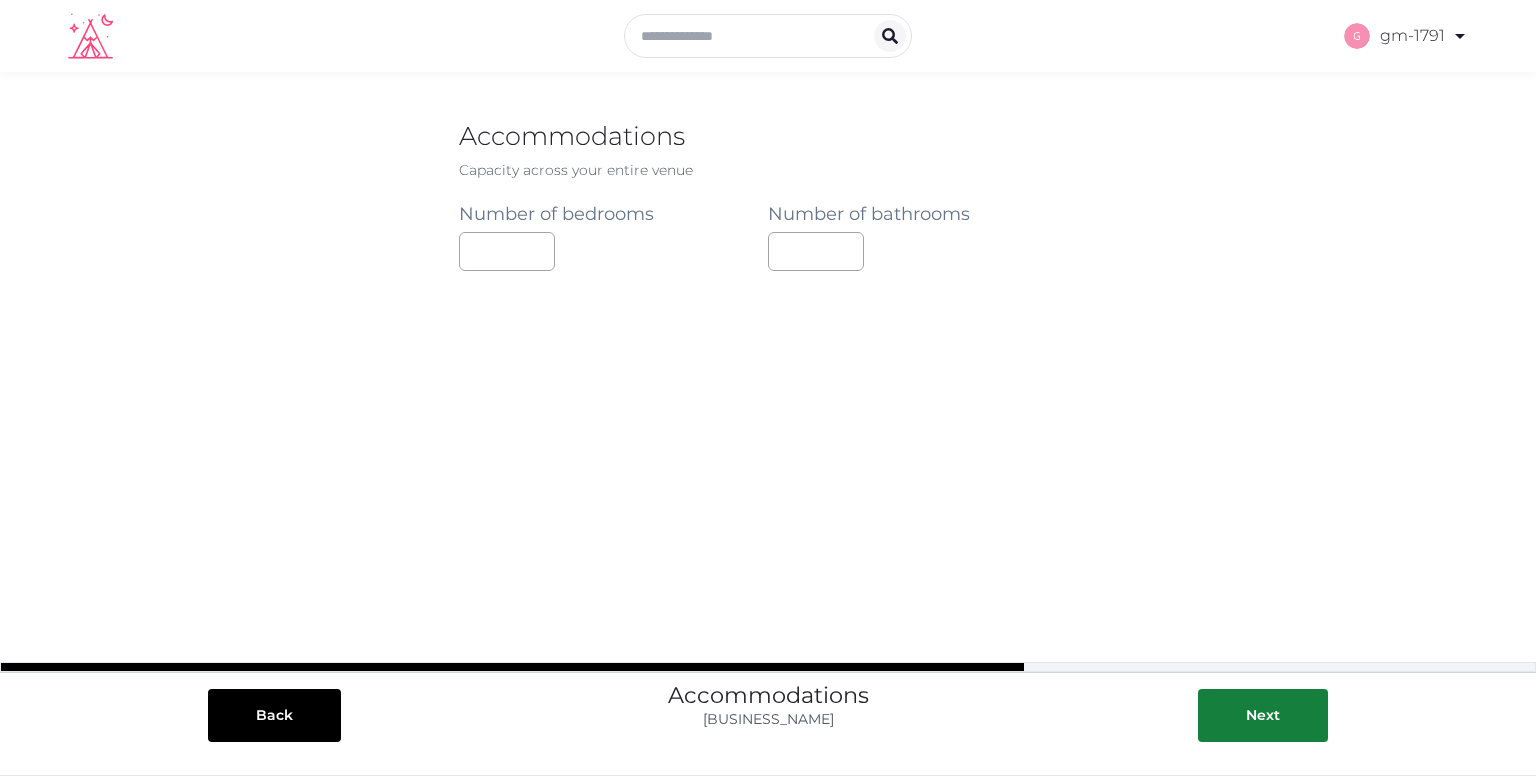 click on "Venue basics Shown prominently, these details should concisely describe your venue. Name * [NAME] * Concise, engaging, and ideally about 20-100 words Venue website URL (Optional) * [URL] * Promo video URL (Optional) Please use Youtube or Vimeo links only Cover photo * Front and center on your profile. Make it a good one! Please choose a photo in landscape orientation (1800 x 1000 is ideal). Drag and drop images, or click here jpeg, png, webp, gif Address * [ADDRESS] * ← Move left → Move right ↑ Move up ↓ Move down + Zoom in - Zoom out Home Jump left by 75% End Jump right by 75% Page Up Jump up by 75% Page Down Jump down by 75% To navigate, press the arrow keys. Keyboard shortcuts Map Data Map data ©2025 AfriGIS (Pty) Ltd, Google Map data ©2025 AfriGIS (Pty) Ltd, Google 200 m  Click to toggle between metric and imperial units Terms Report a map error Nearest international airport * AAA  -  AAB  -  AAC" at bounding box center (768, 380) 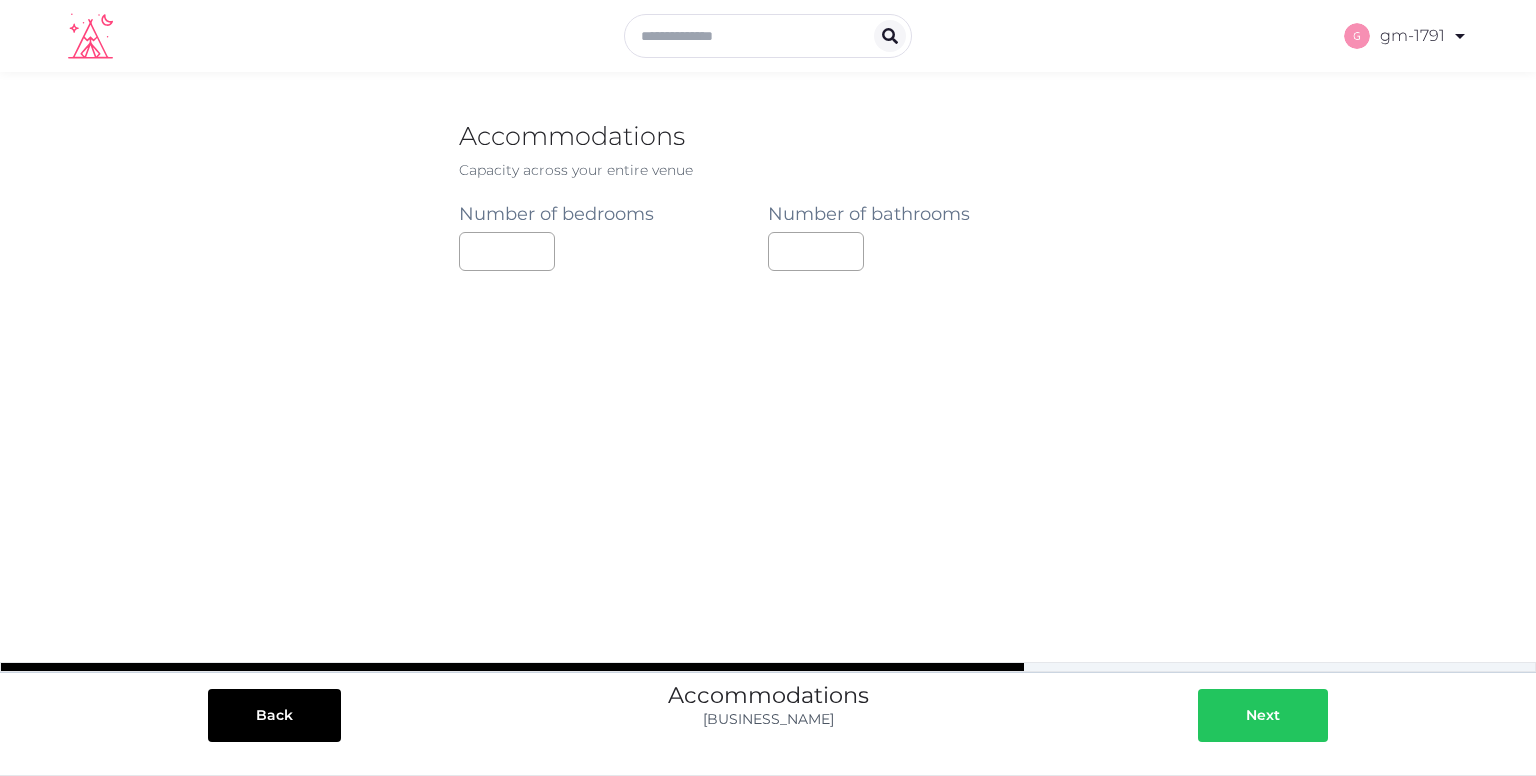click on "Next" at bounding box center [1263, 715] 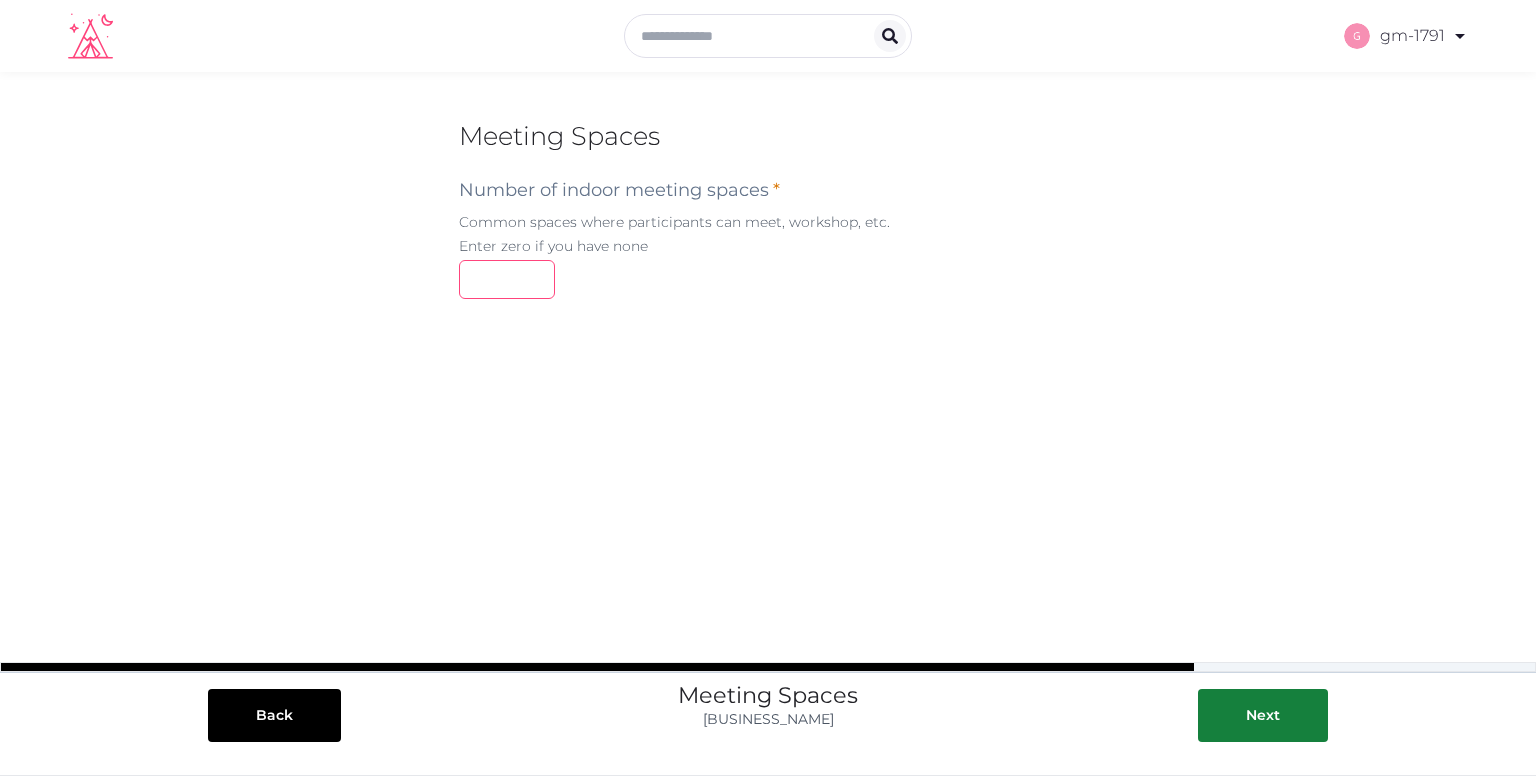 click at bounding box center (507, 279) 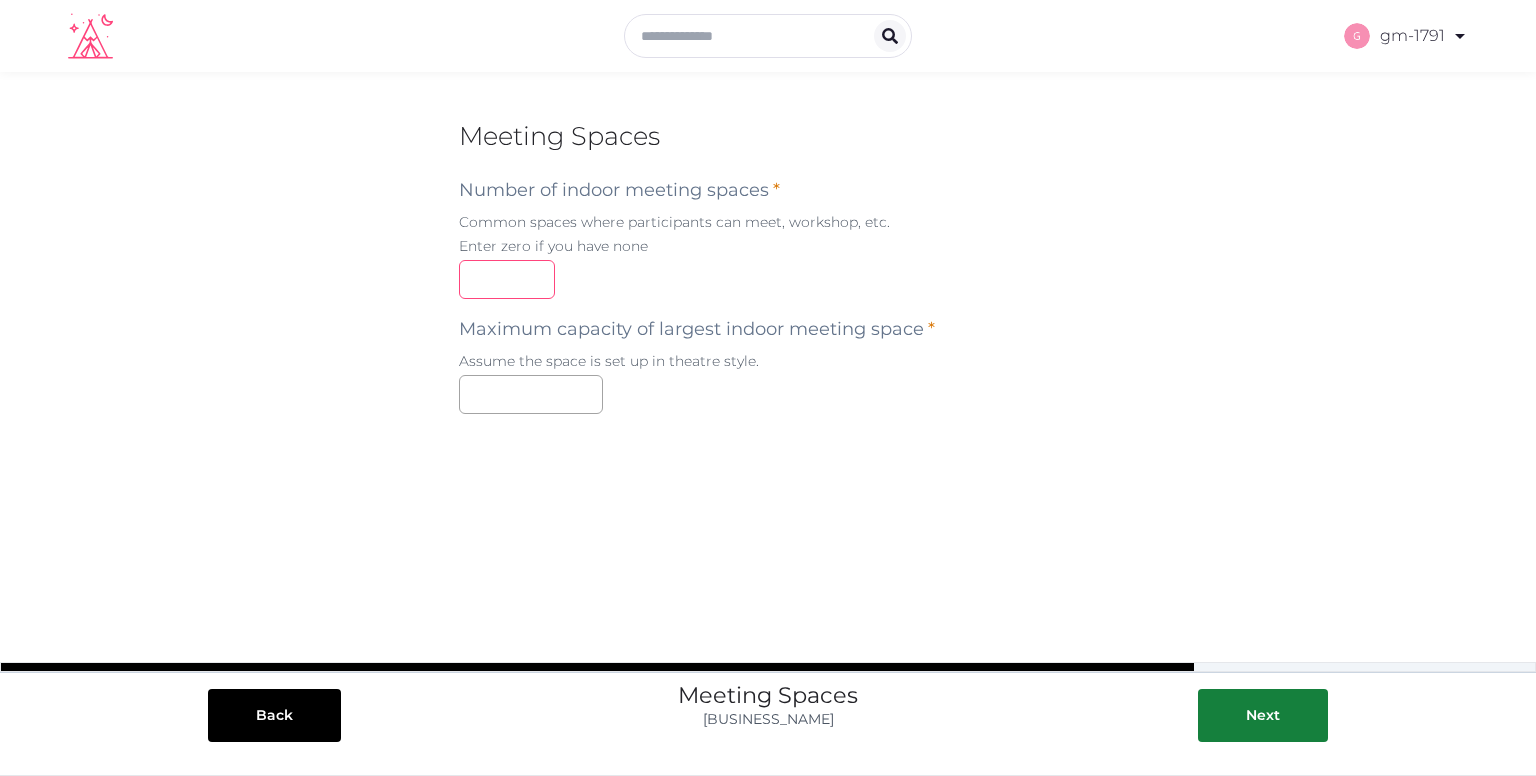 type on "*" 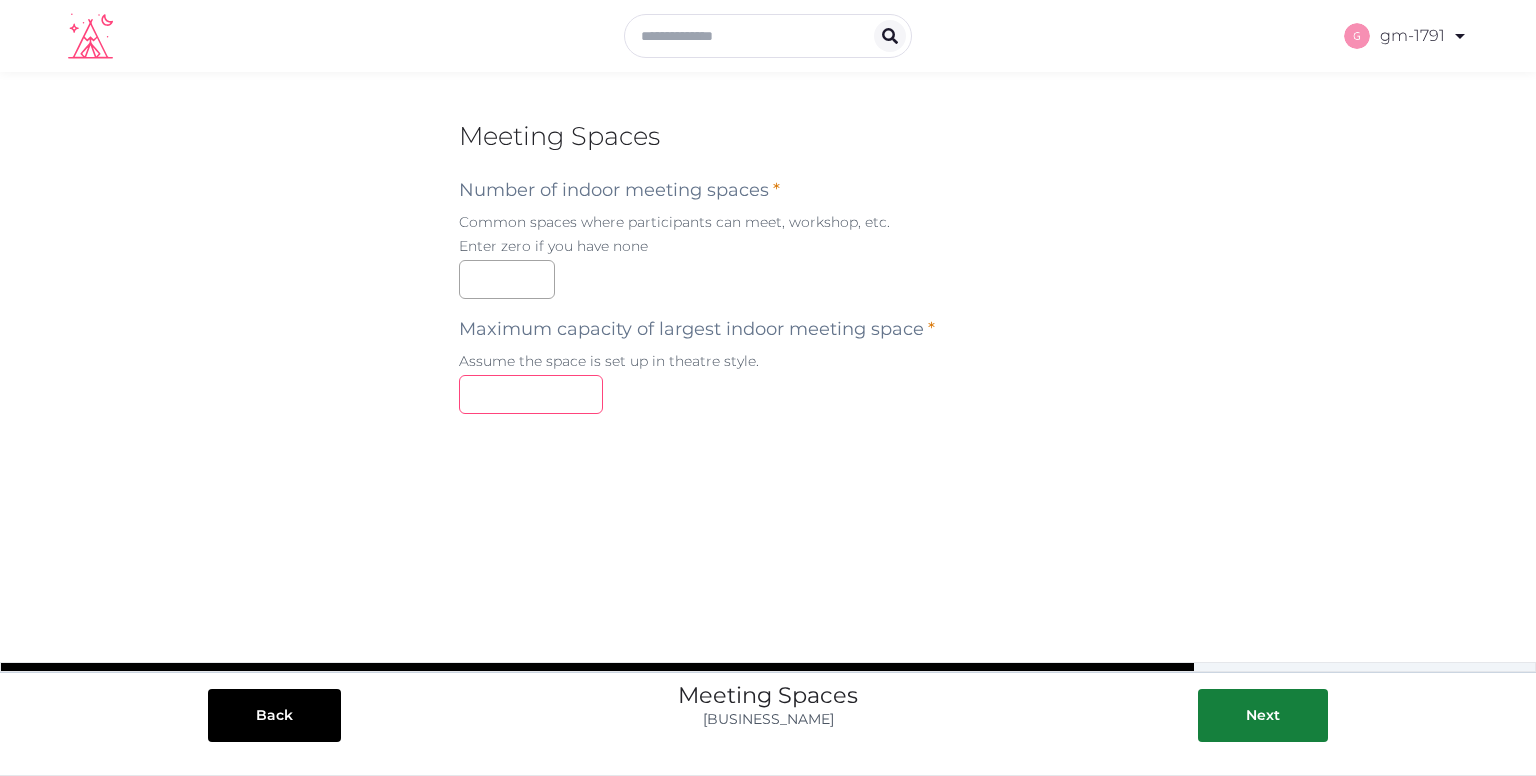 click at bounding box center (531, 394) 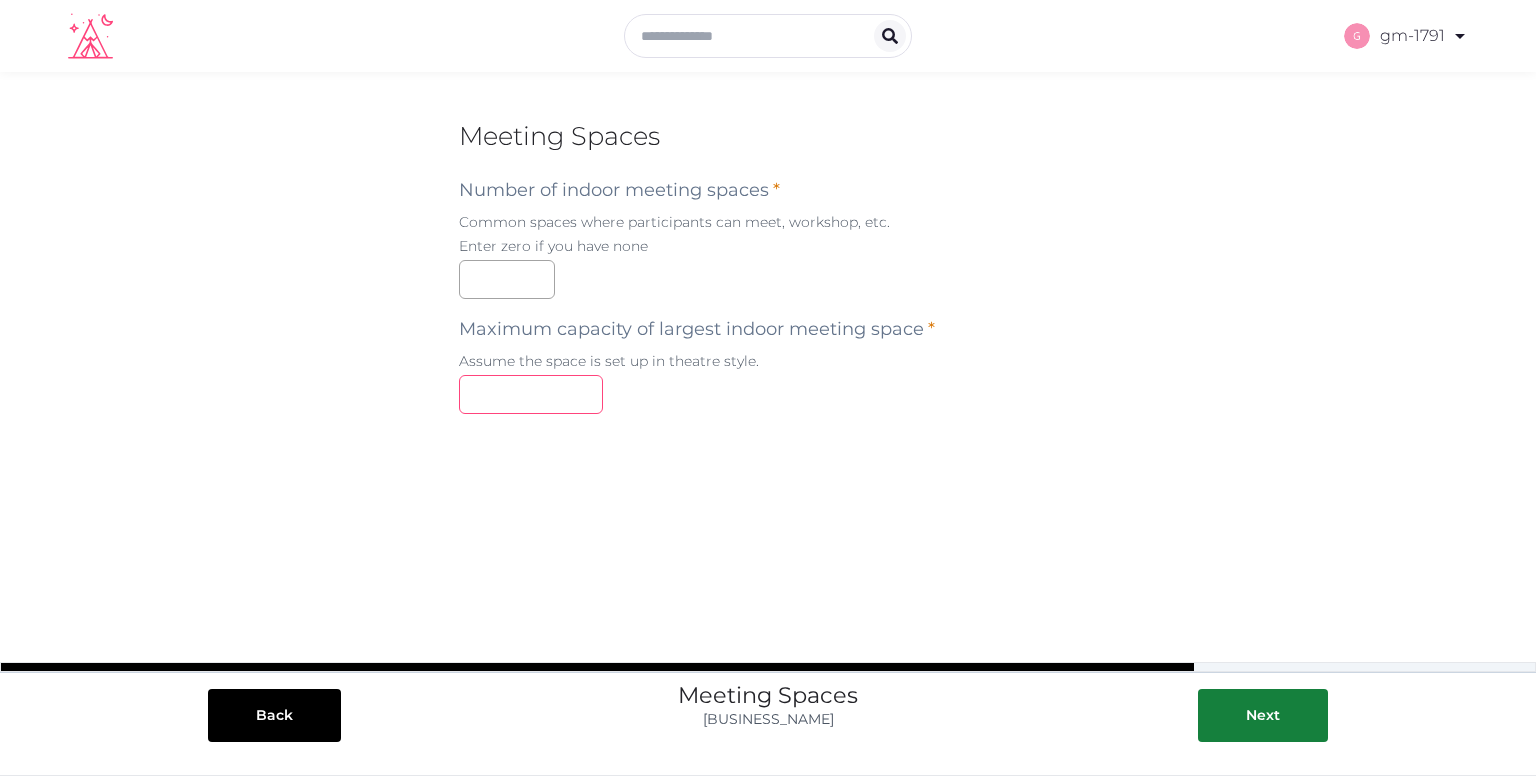 type on "**" 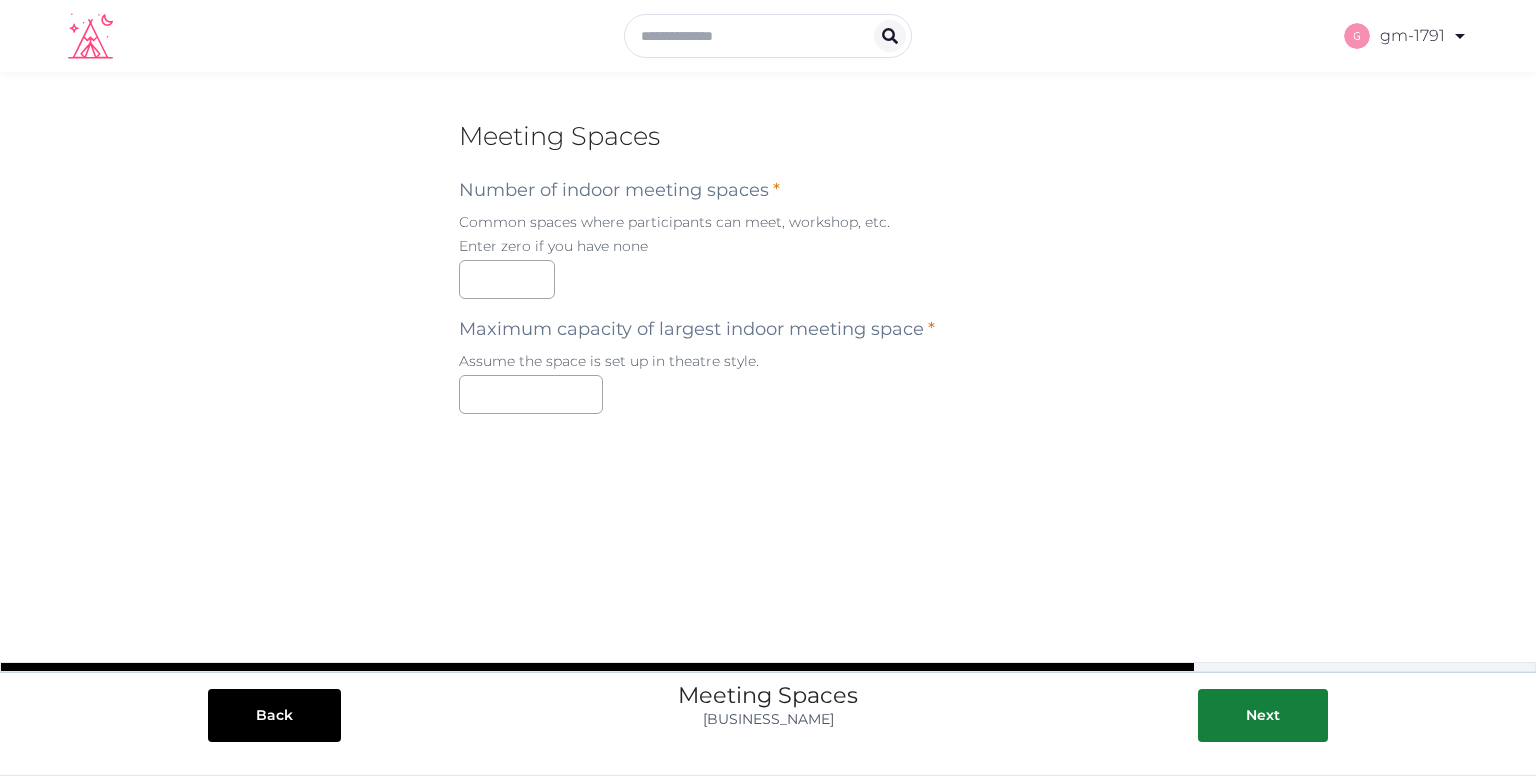 click on "Venue basics Shown prominently, these details should concisely describe your venue. Name * [NAME] * Concise, engaging, and ideally about 20-100 words Venue website URL (Optional) * [URL] * Promo video URL (Optional) Please use Youtube or Vimeo links only Cover photo * Front and center on your profile. Make it a good one! Please choose a photo in landscape orientation (1800 x 1000 is ideal). Drag and drop images, or click here jpeg, png, webp, gif Address * [ADDRESS] * ← Move left → Move right ↑ Move up ↓ Move down + Zoom in - Zoom out Home Jump left by 75% End Jump right by 75% Page Up Jump up by 75% Page Down Jump down by 75% To navigate, press the arrow keys. Keyboard shortcuts Map Data Map data ©2025 AfriGIS (Pty) Ltd, Google Map data ©2025 AfriGIS (Pty) Ltd, Google 200 m  Click to toggle between metric and imperial units Terms Report a map error Nearest international airport * AAA  -  AAB  -  AAC" at bounding box center (768, 380) 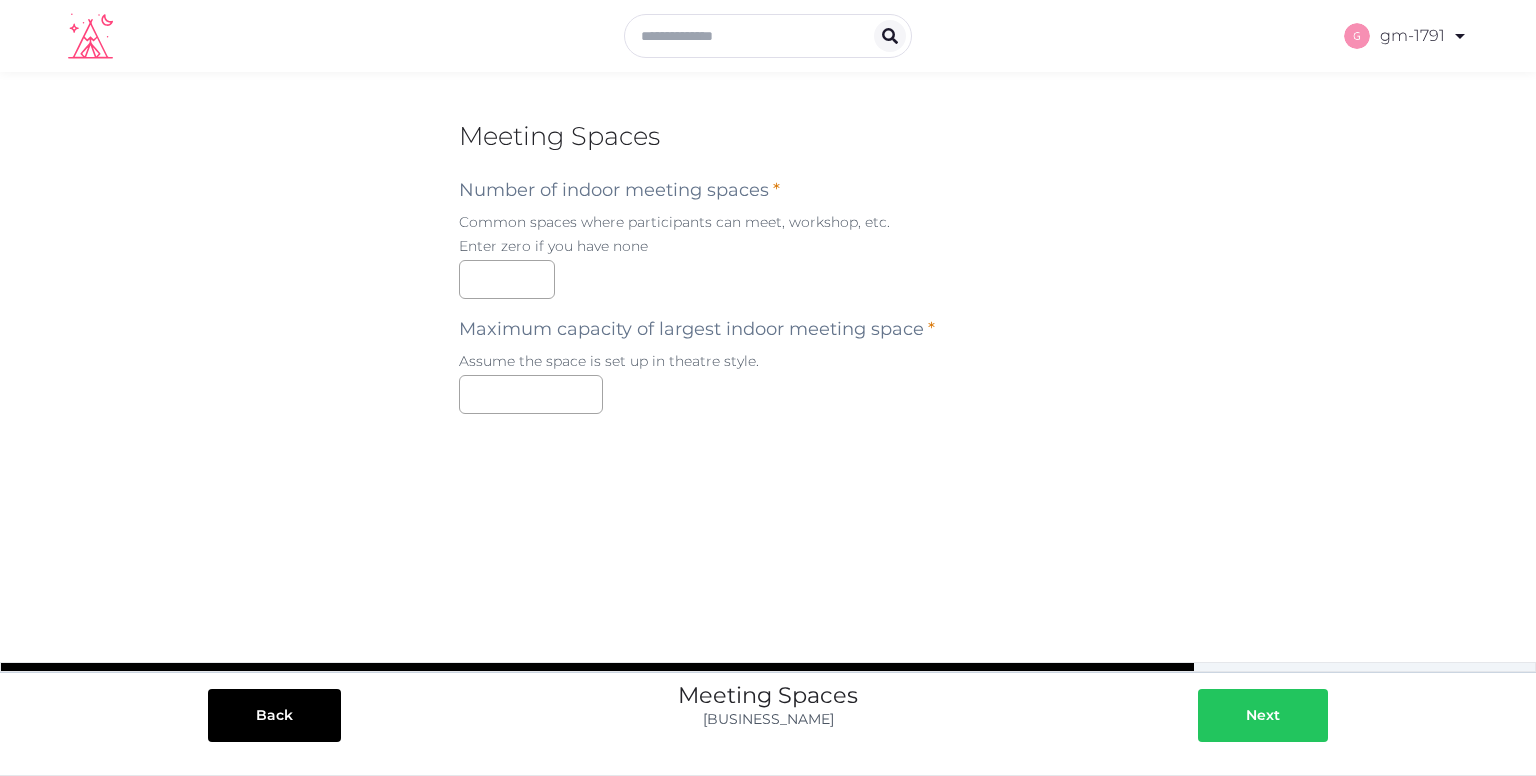 click at bounding box center (1300, 715) 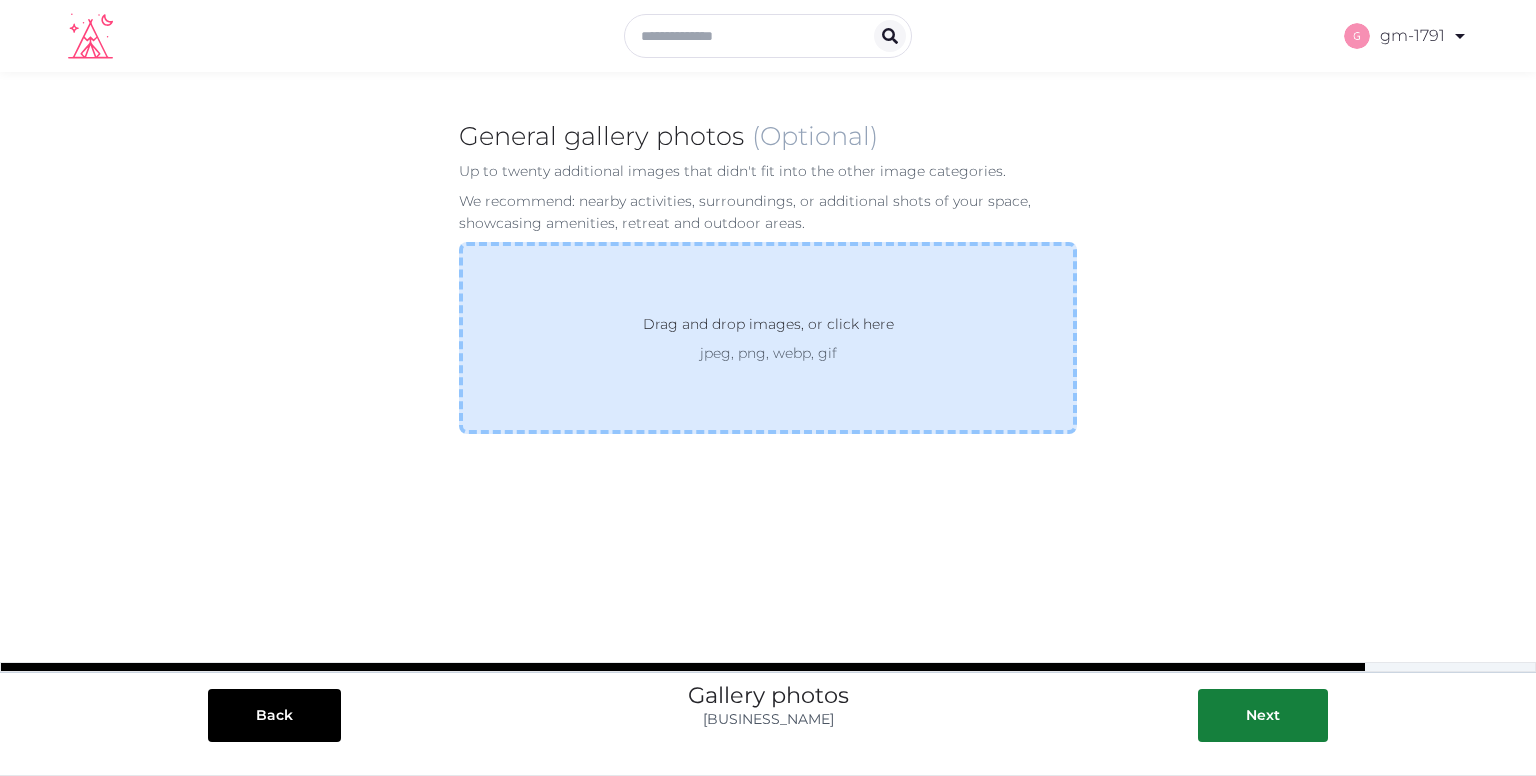 click on "Drag and drop images, or click here" at bounding box center [768, 328] 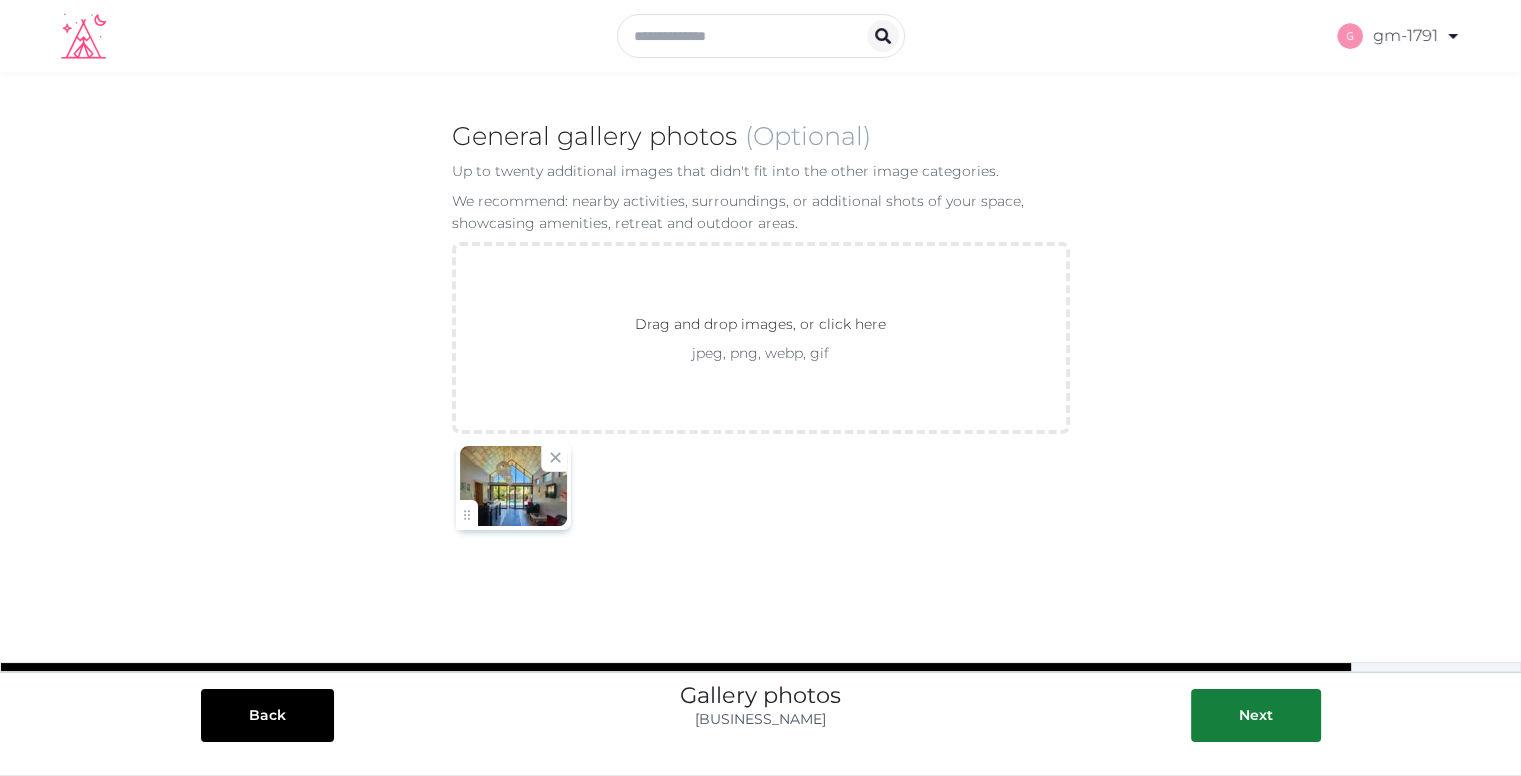click at bounding box center [514, 486] 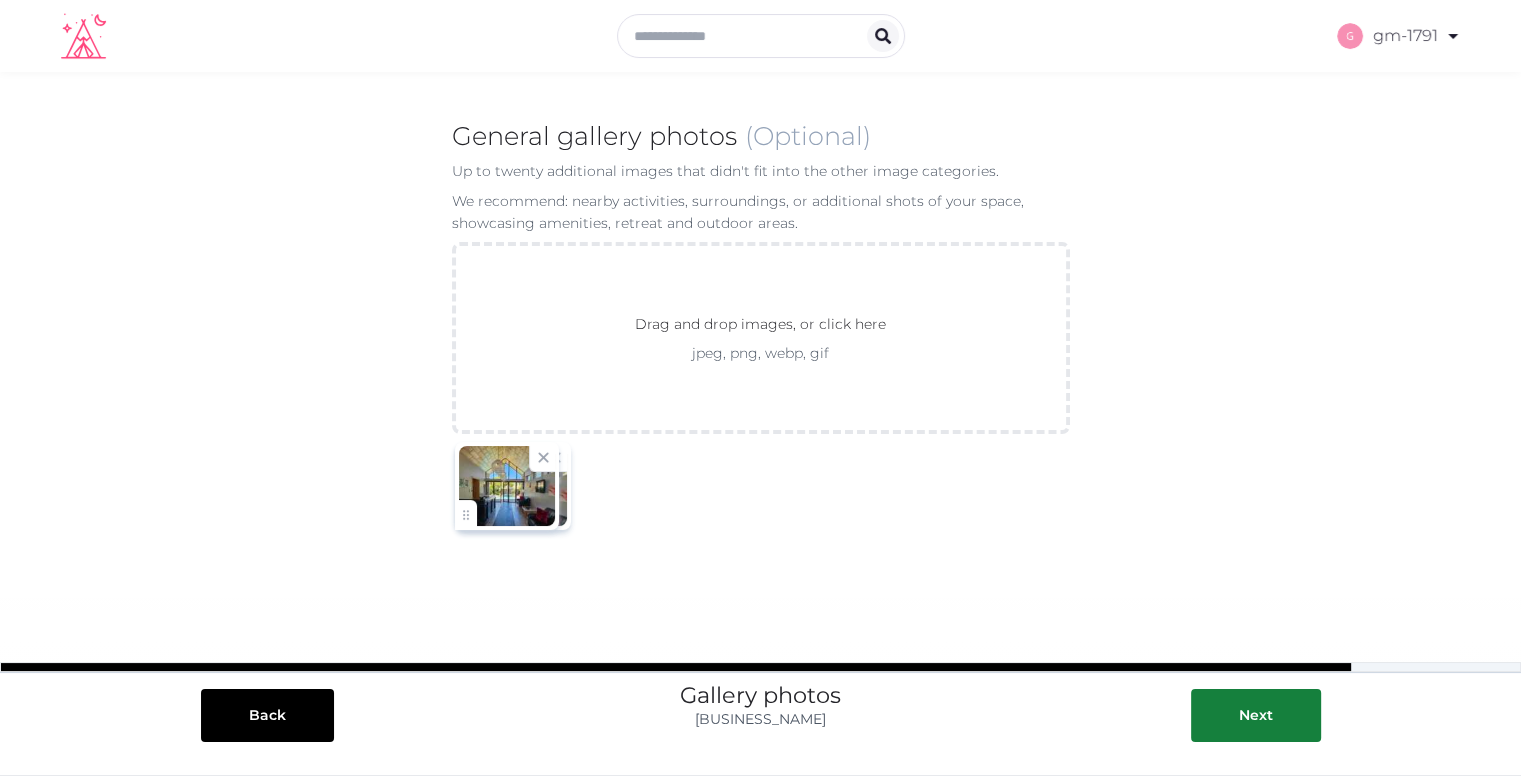 click on "**********" at bounding box center (760, 392) 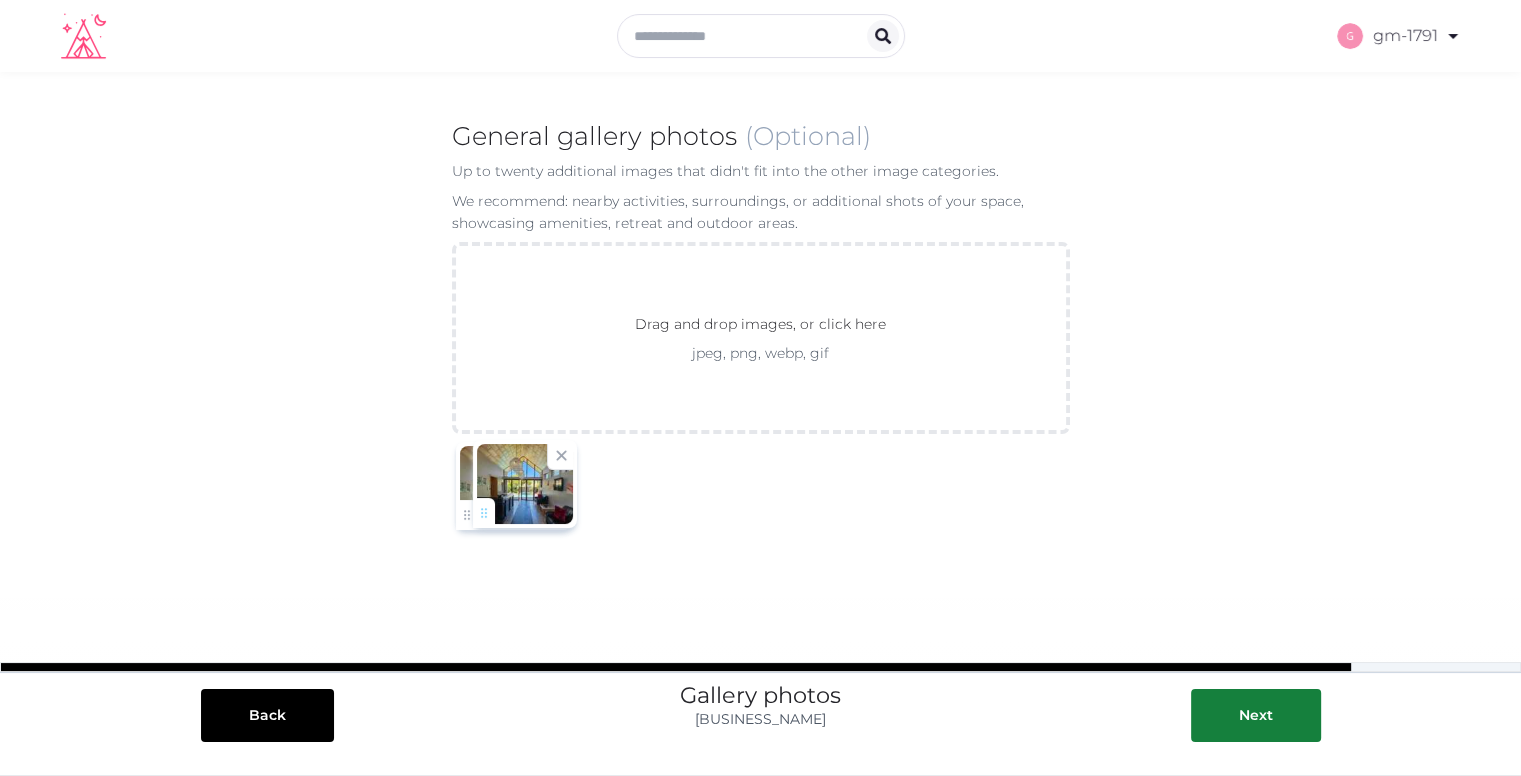 drag, startPoint x: 468, startPoint y: 513, endPoint x: 486, endPoint y: 511, distance: 18.110771 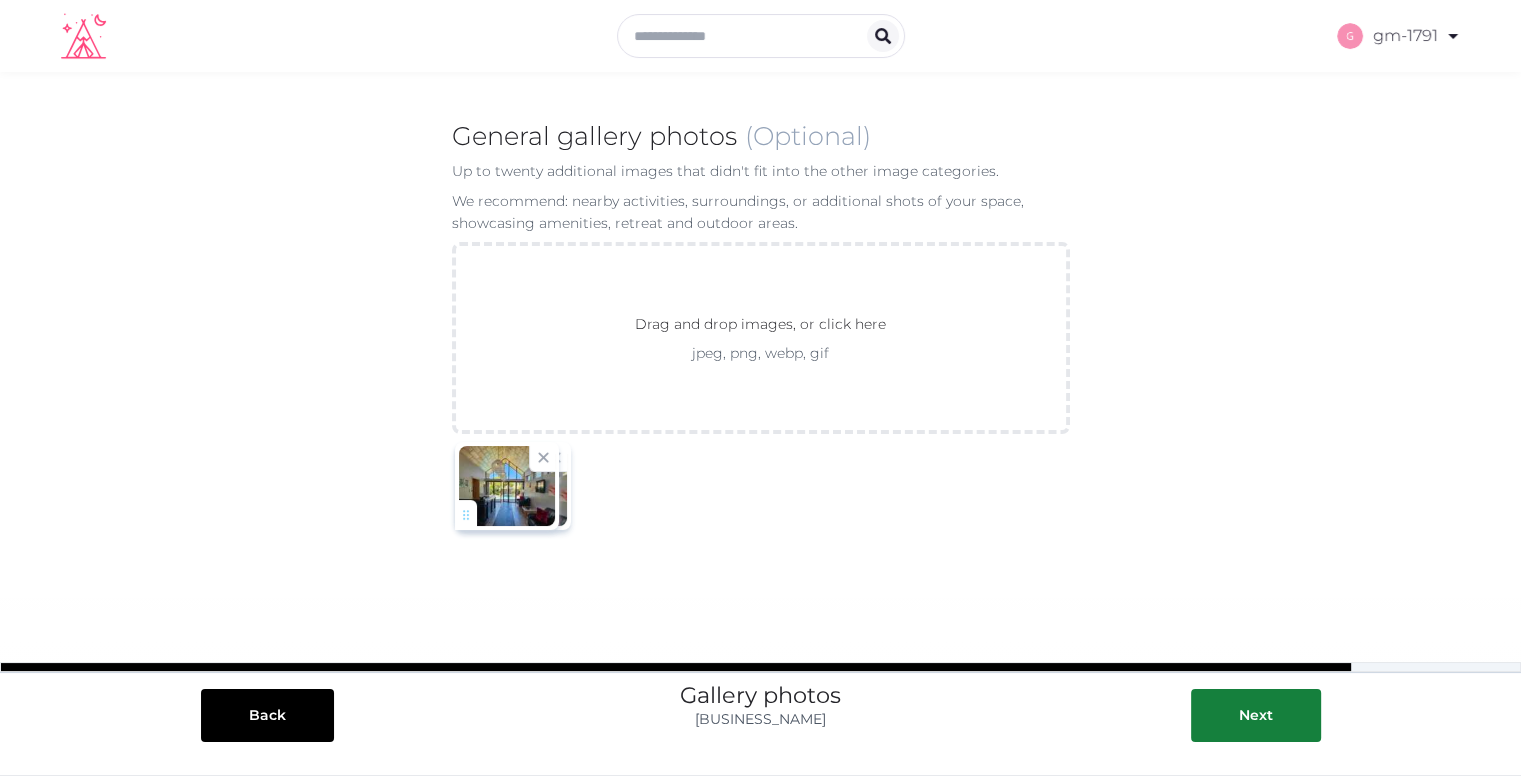 click on "**********" at bounding box center (760, 392) 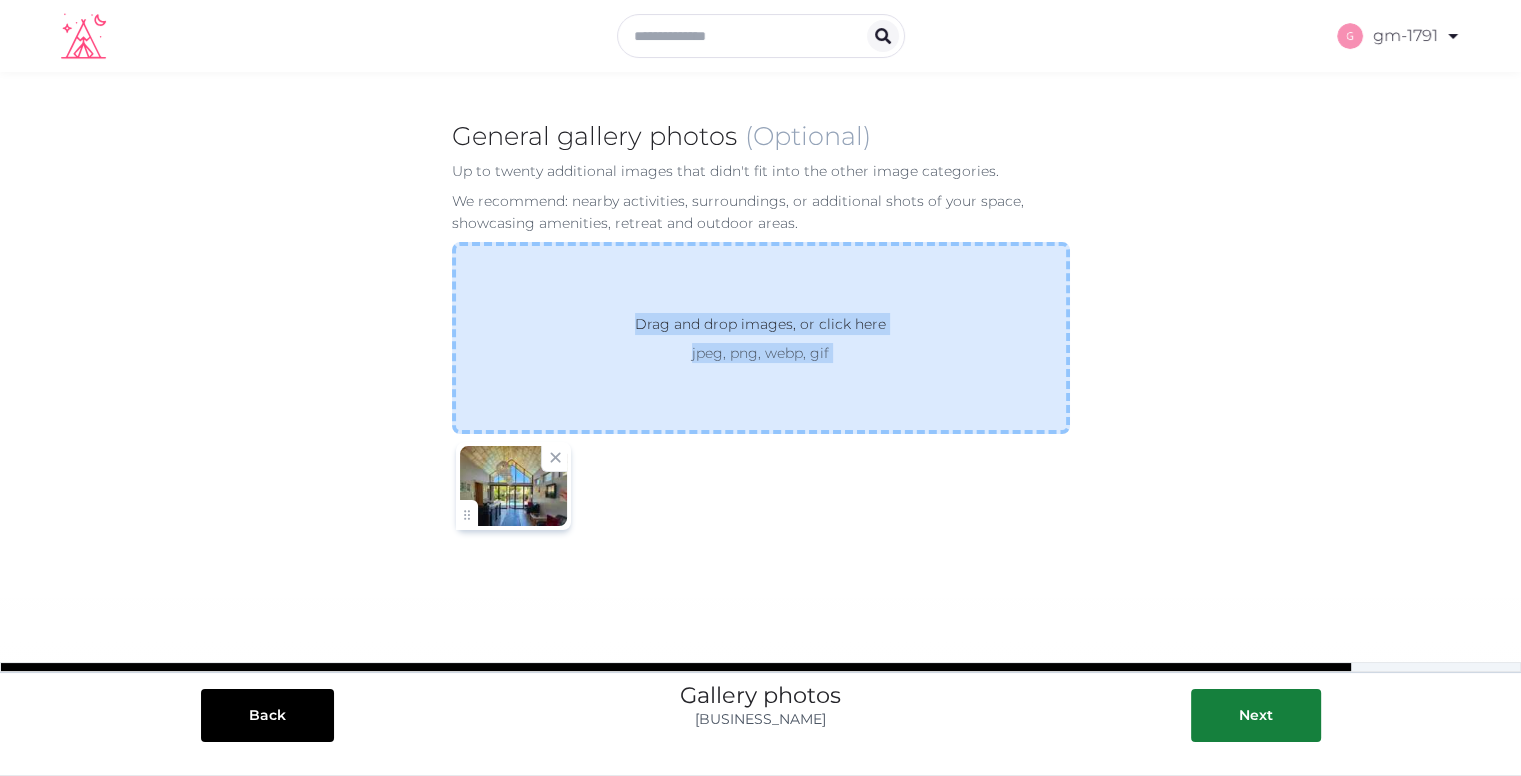 drag, startPoint x: 499, startPoint y: 500, endPoint x: 616, endPoint y: 309, distance: 223.9866 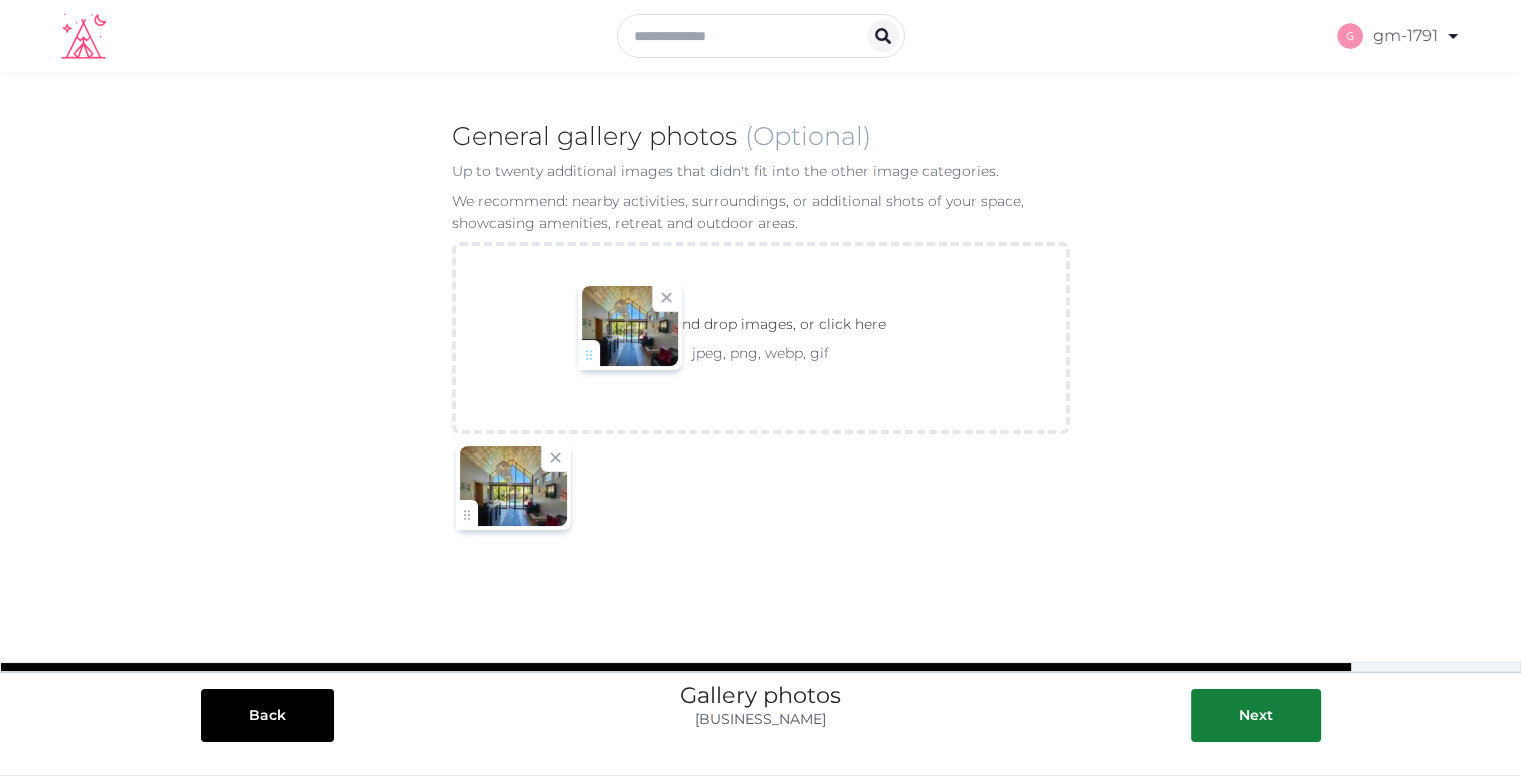 drag, startPoint x: 475, startPoint y: 517, endPoint x: 602, endPoint y: 353, distance: 207.42468 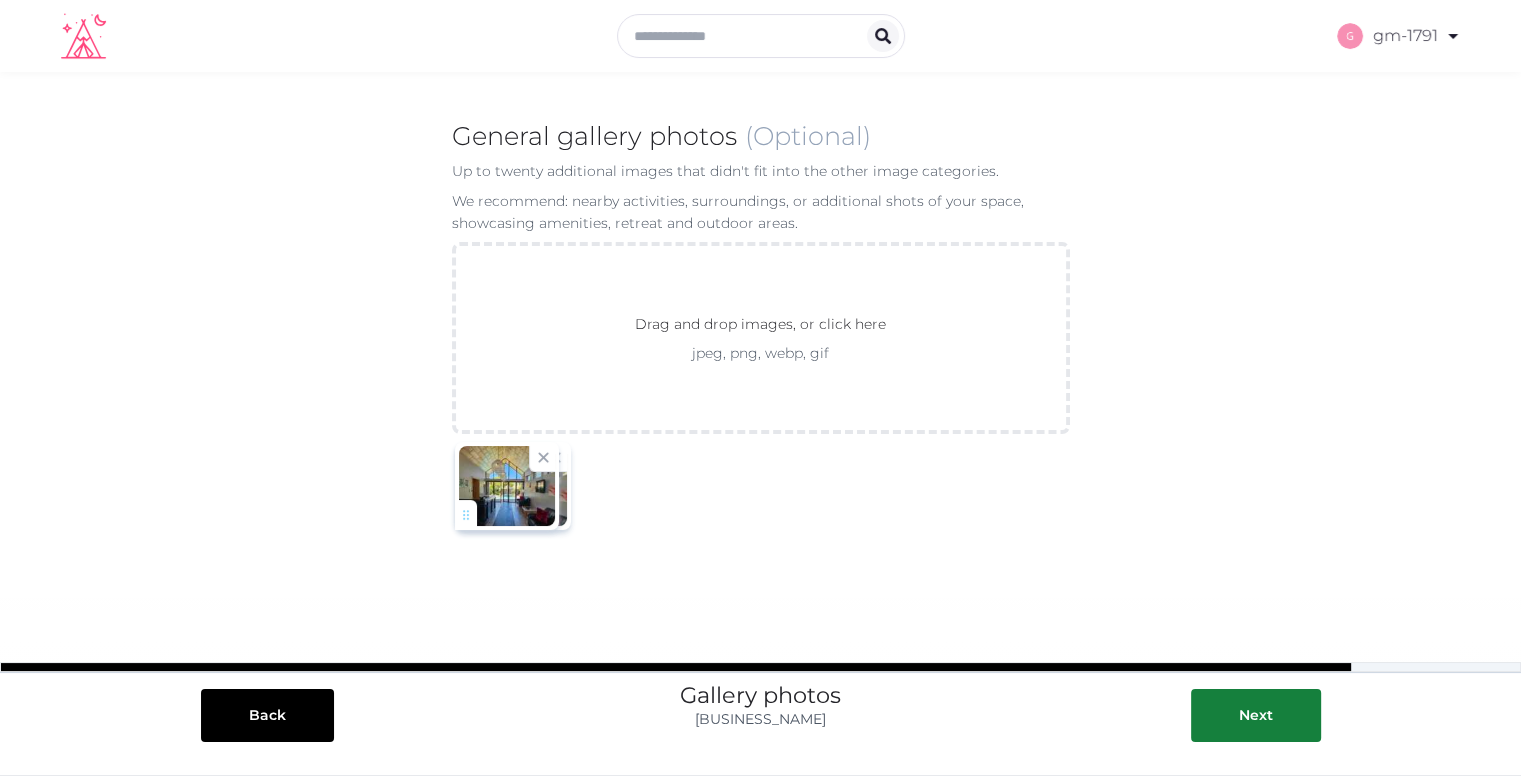 click on "**********" at bounding box center (760, 392) 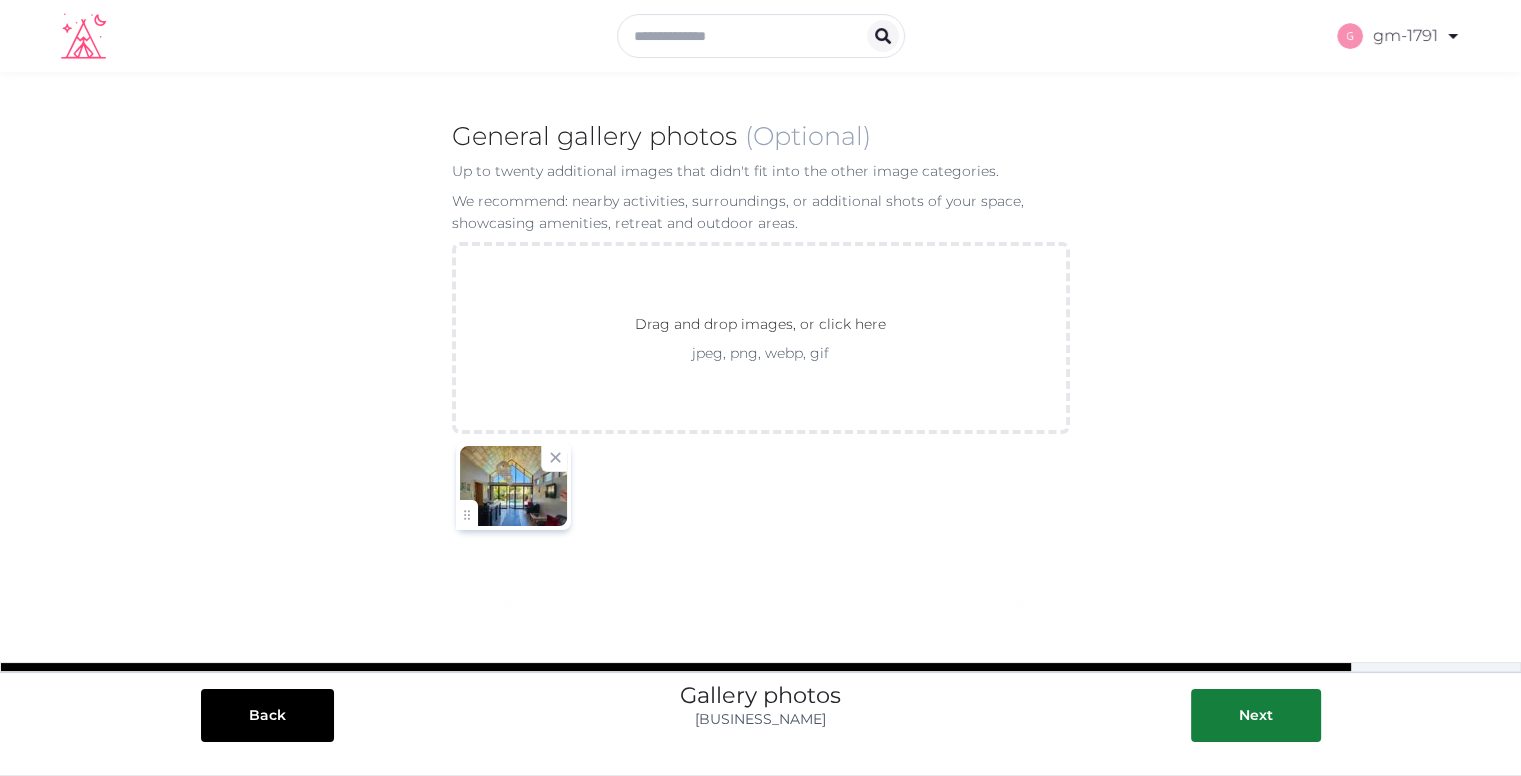 click at bounding box center [514, 486] 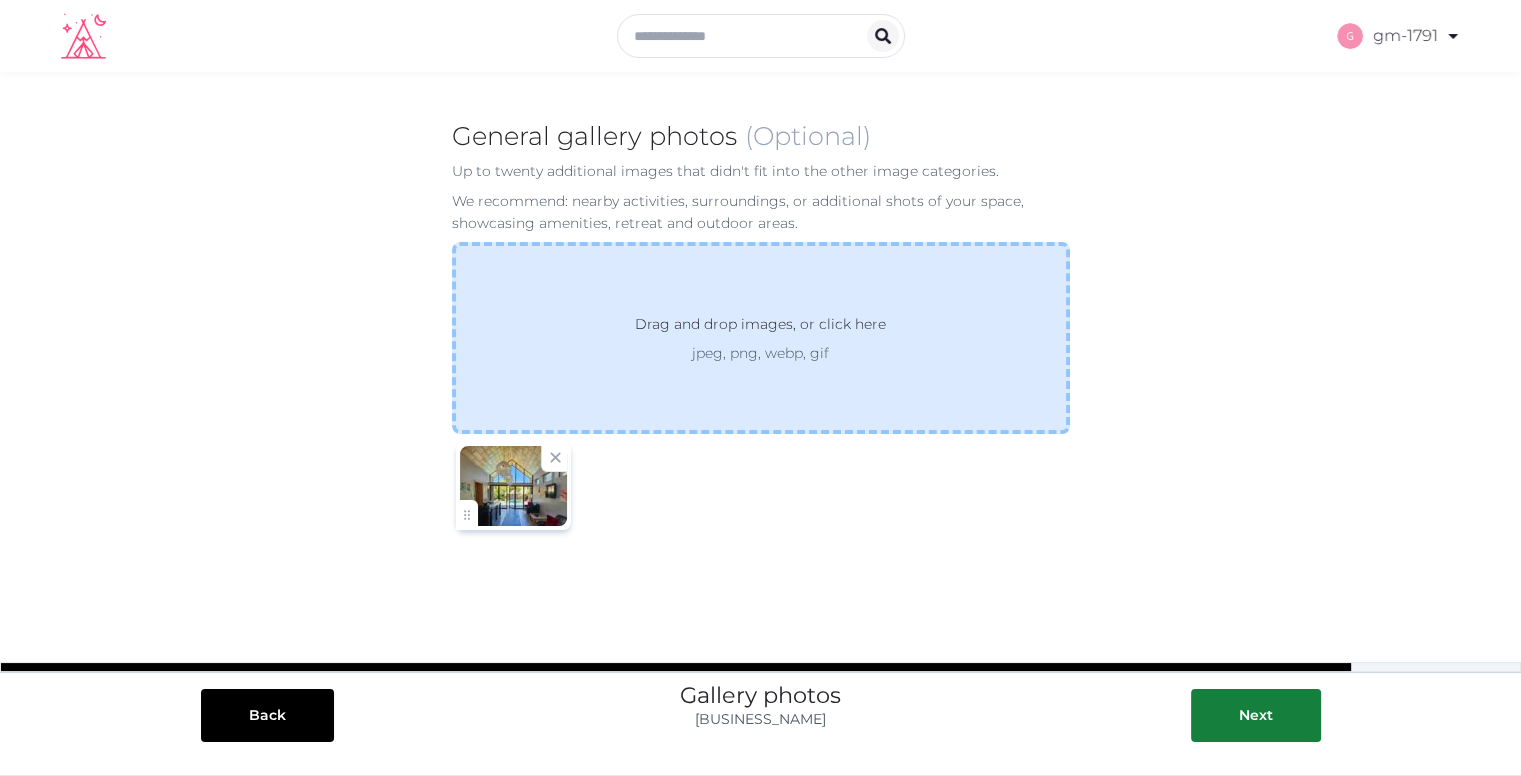 click on "jpeg, png, webp, gif" at bounding box center [760, 353] 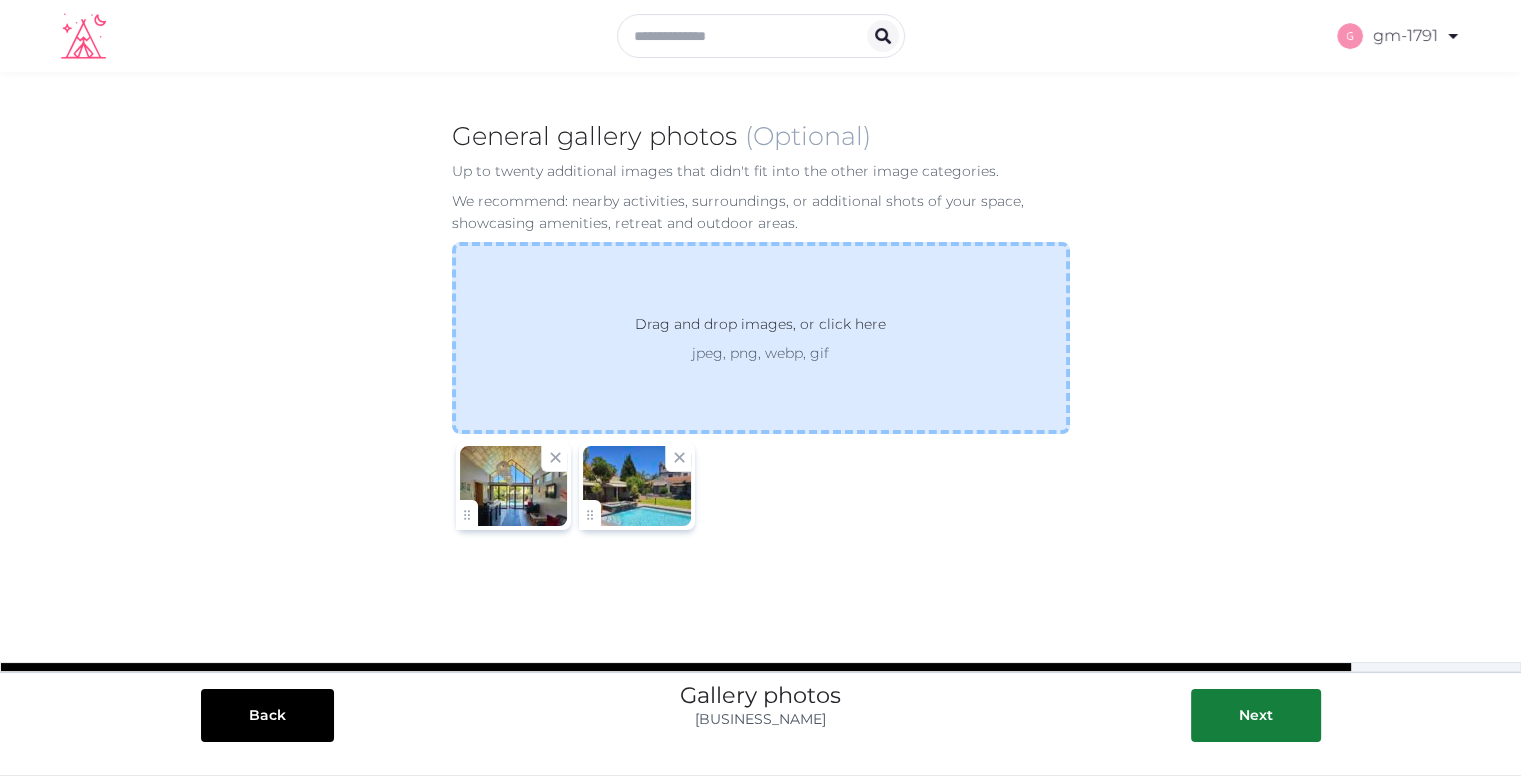 click on "Drag and drop images, or click here jpeg, png, webp, gif" at bounding box center [761, 338] 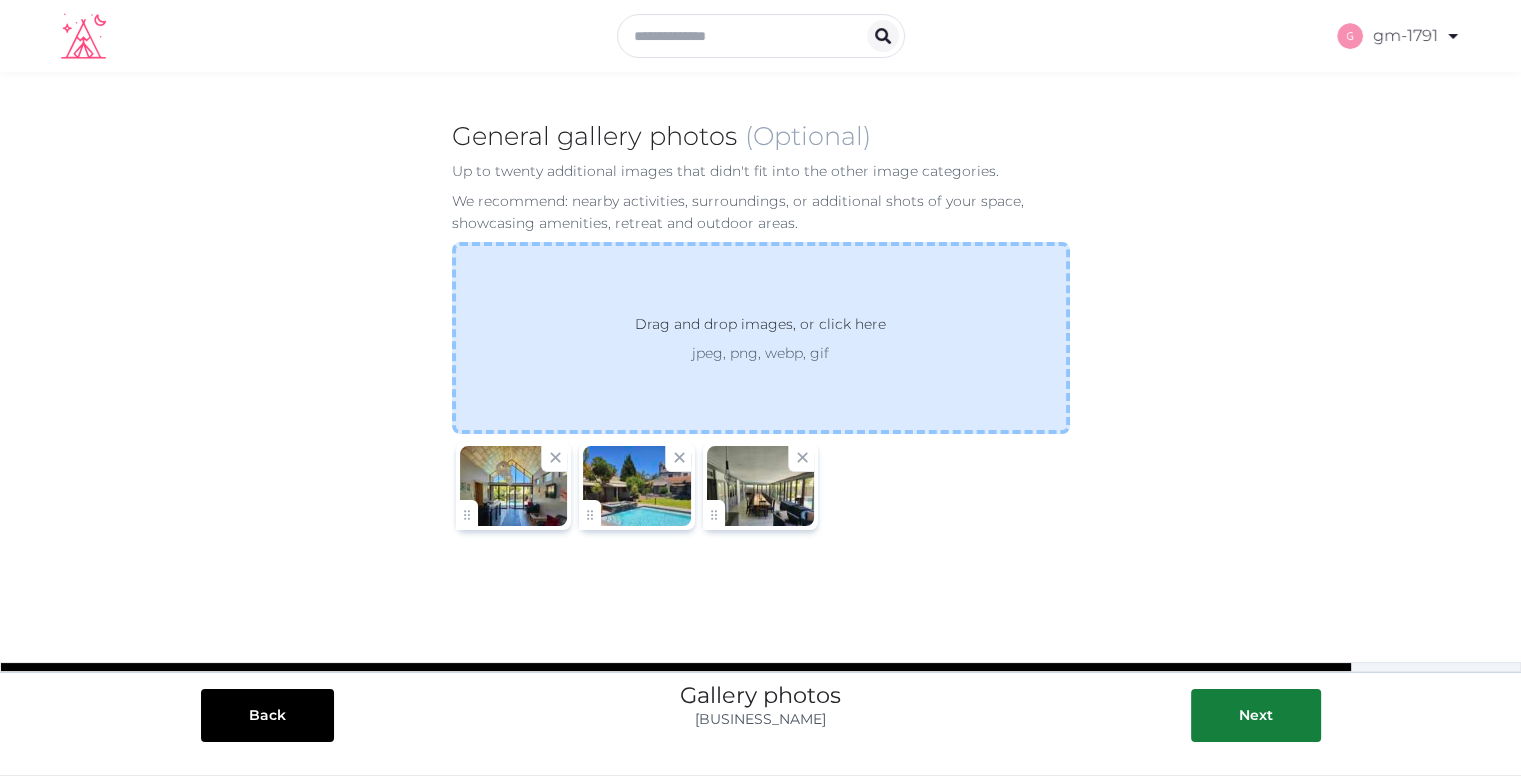 click on "jpeg, png, webp, gif" at bounding box center [760, 353] 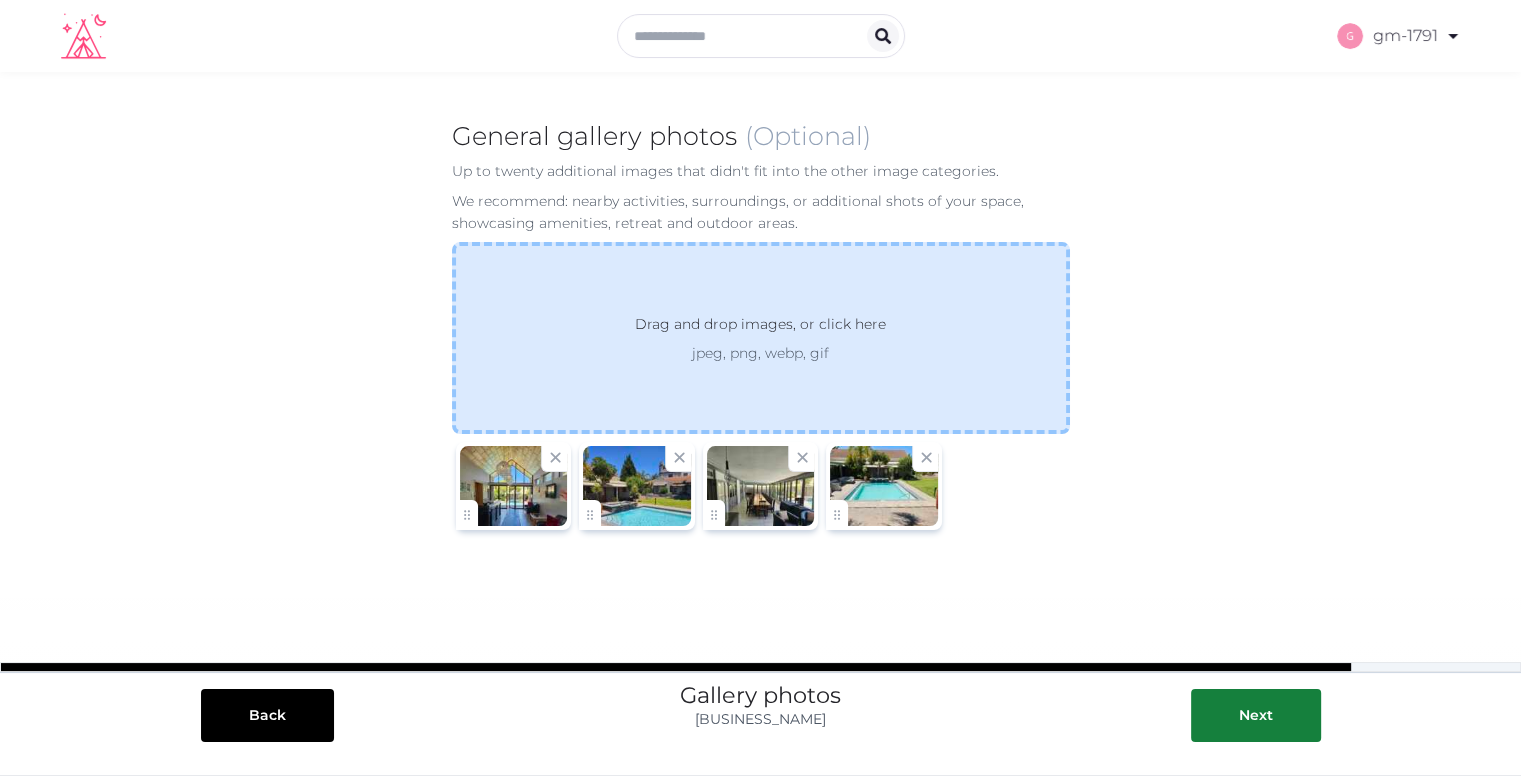 click on "Drag and drop images, or click here jpeg, png, webp, gif" at bounding box center (761, 338) 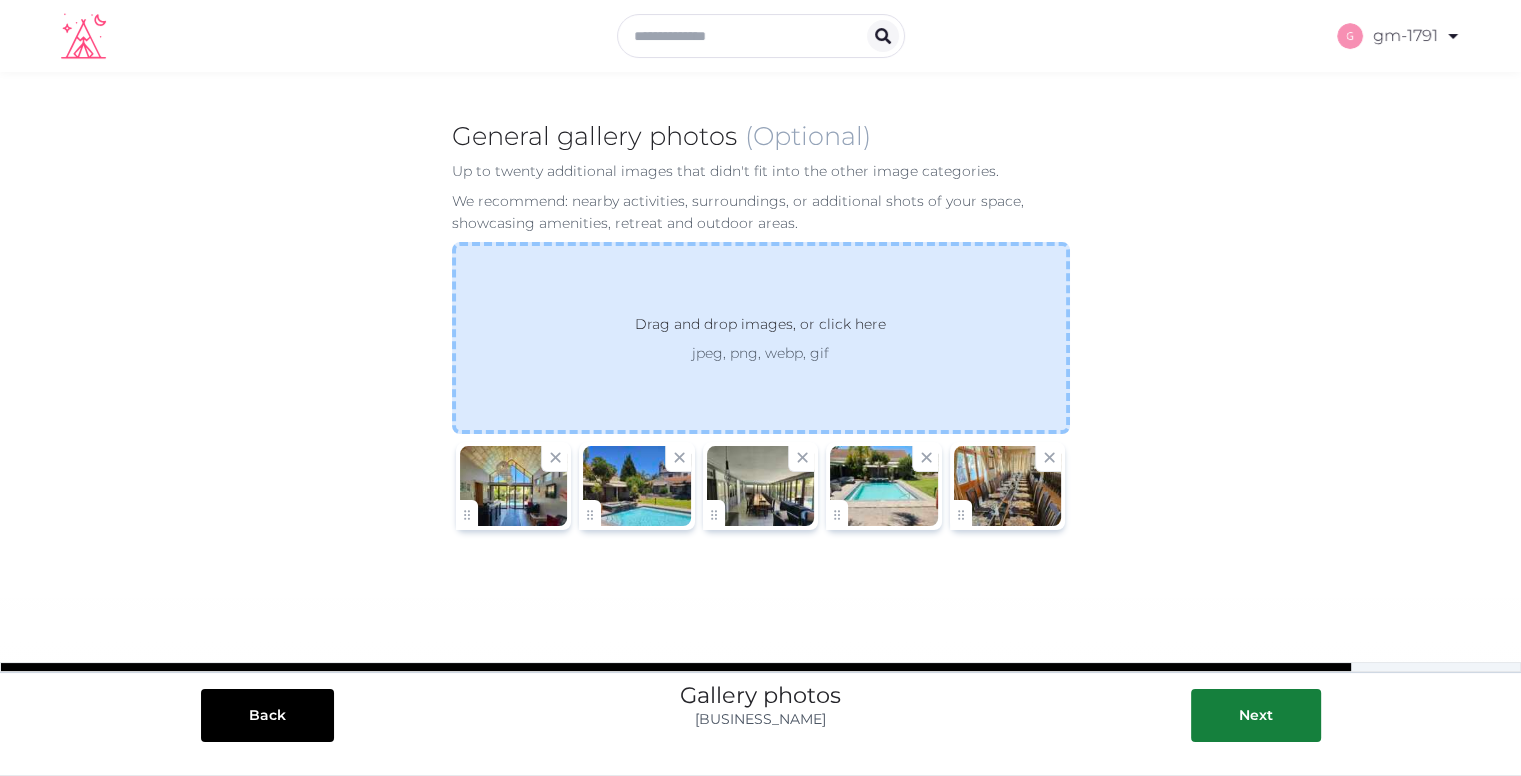click on "Drag and drop images, or click here jpeg, png, webp, gif" at bounding box center (761, 338) 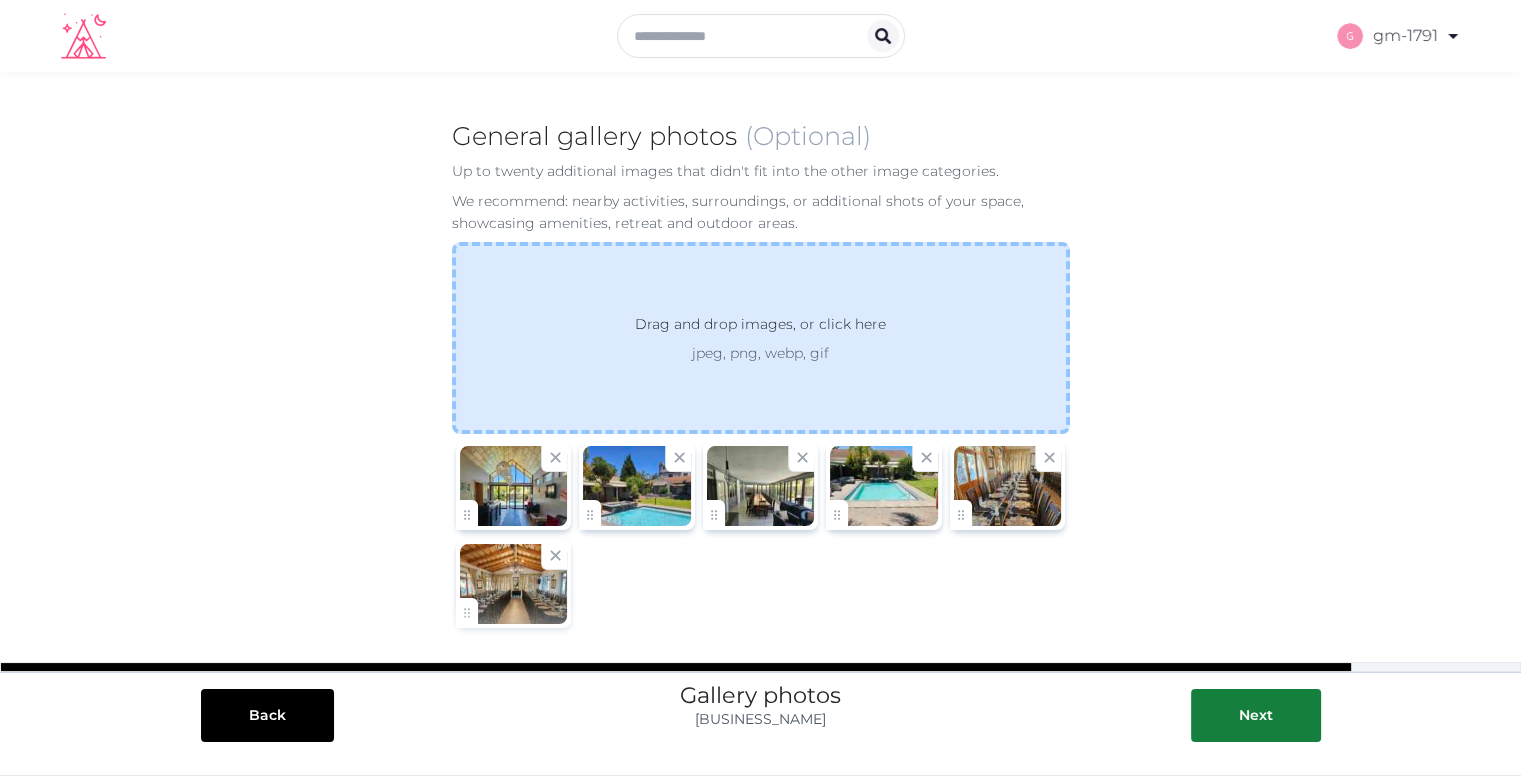 click on "Drag and drop images, or click here jpeg, png, webp, gif" at bounding box center [761, 338] 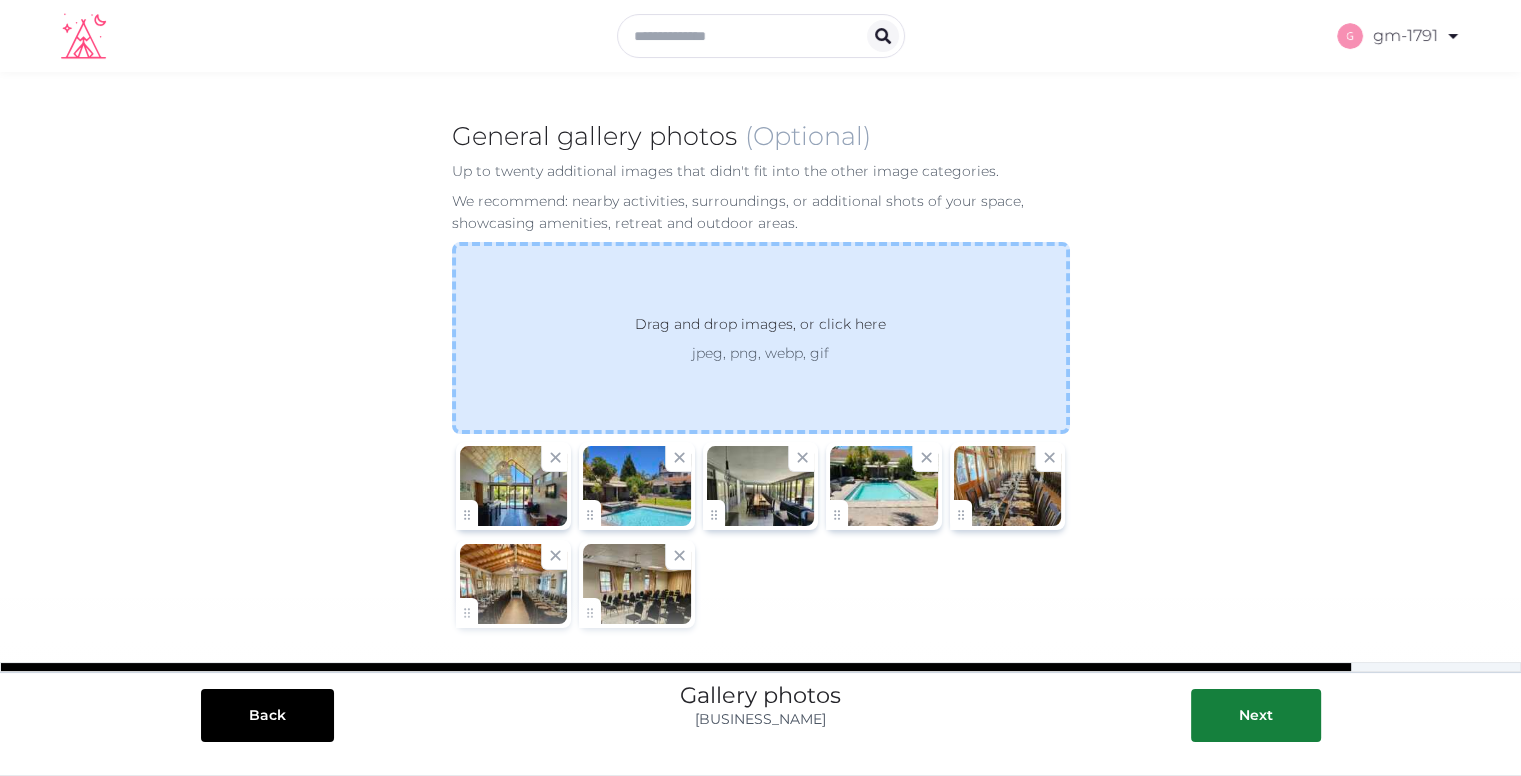 click on "Drag and drop images, or click here jpeg, png, webp, gif" at bounding box center [761, 338] 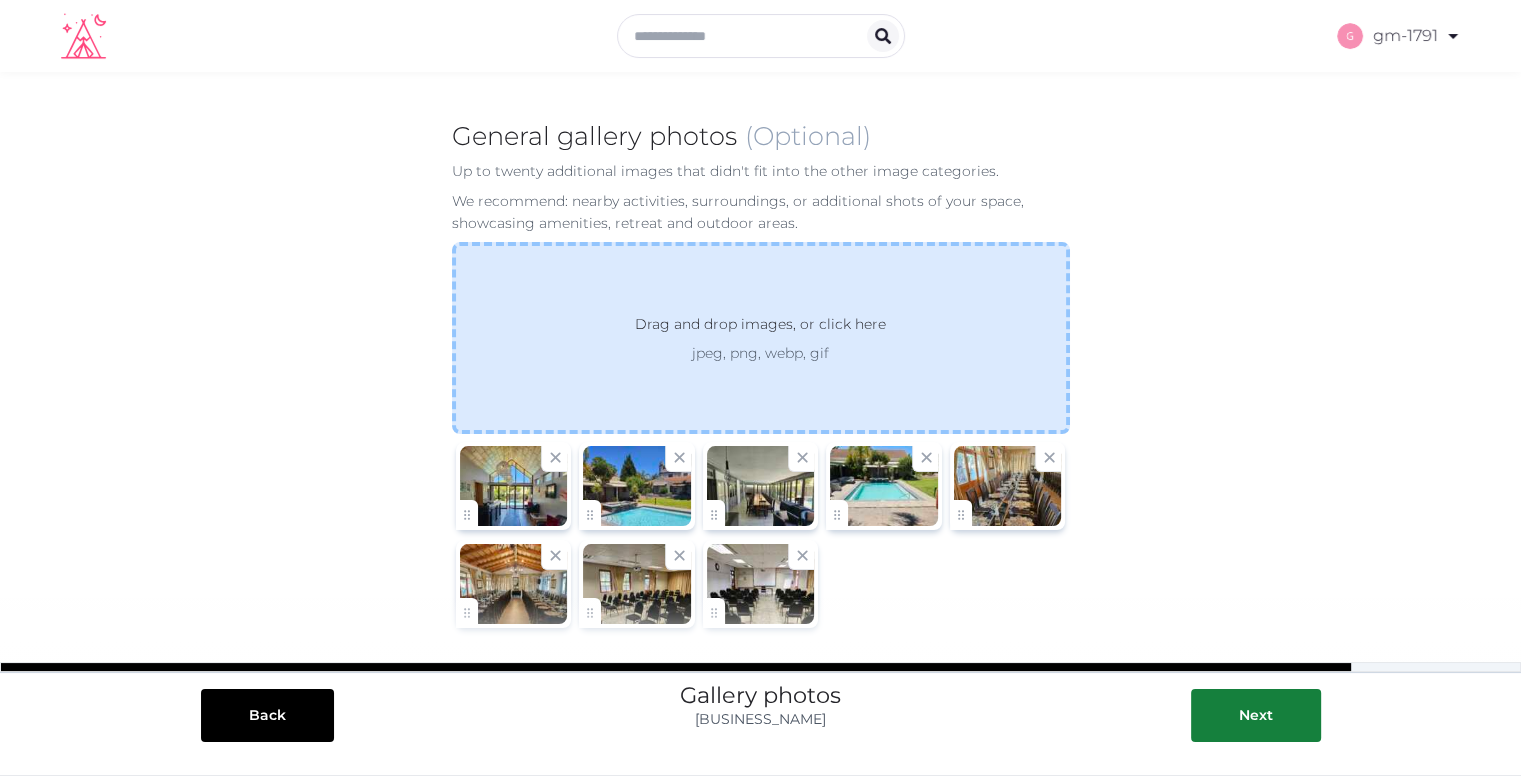 click on "Drag and drop images, or click here jpeg, png, webp, gif" at bounding box center [761, 338] 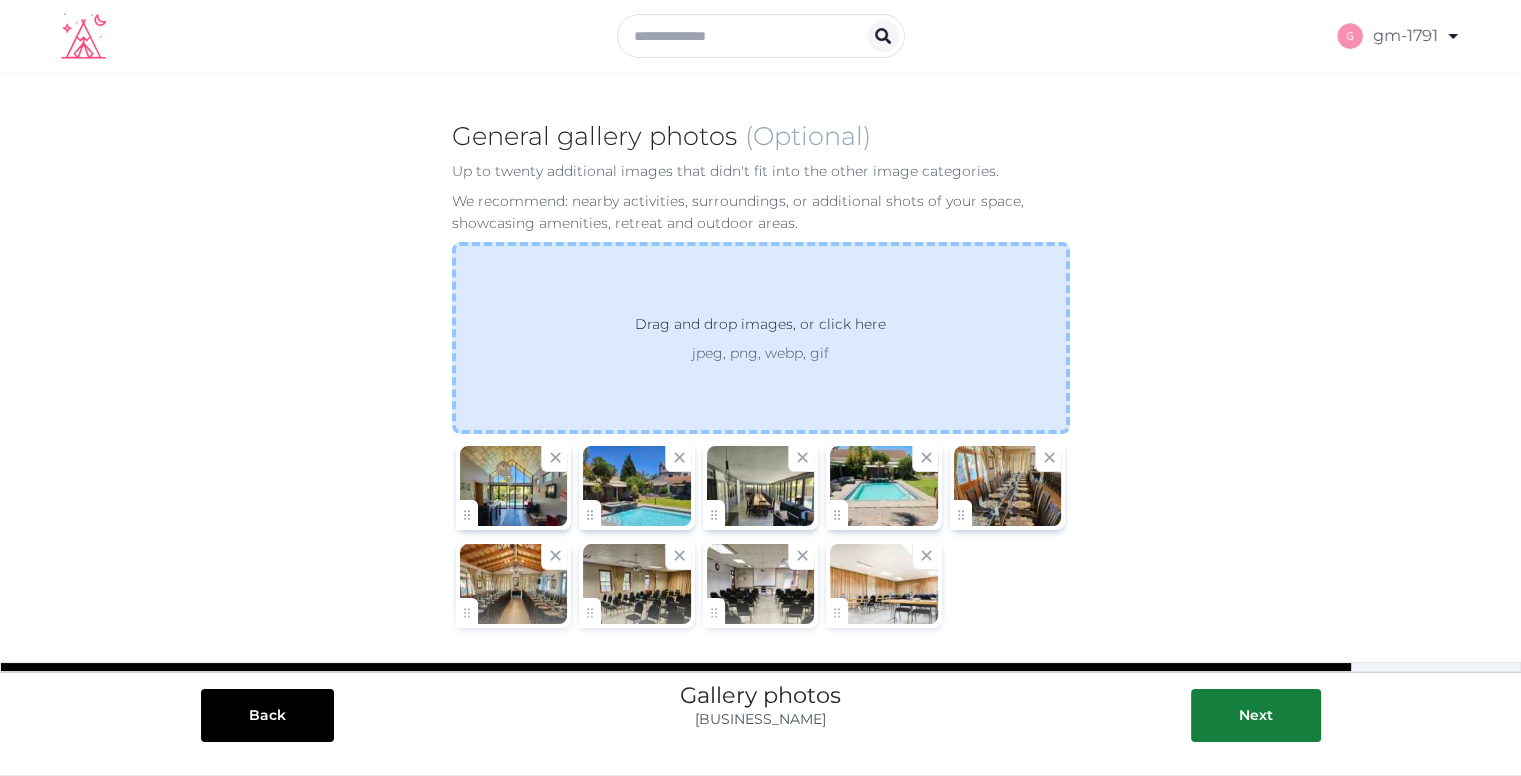 click on "jpeg, png, webp, gif" at bounding box center [760, 353] 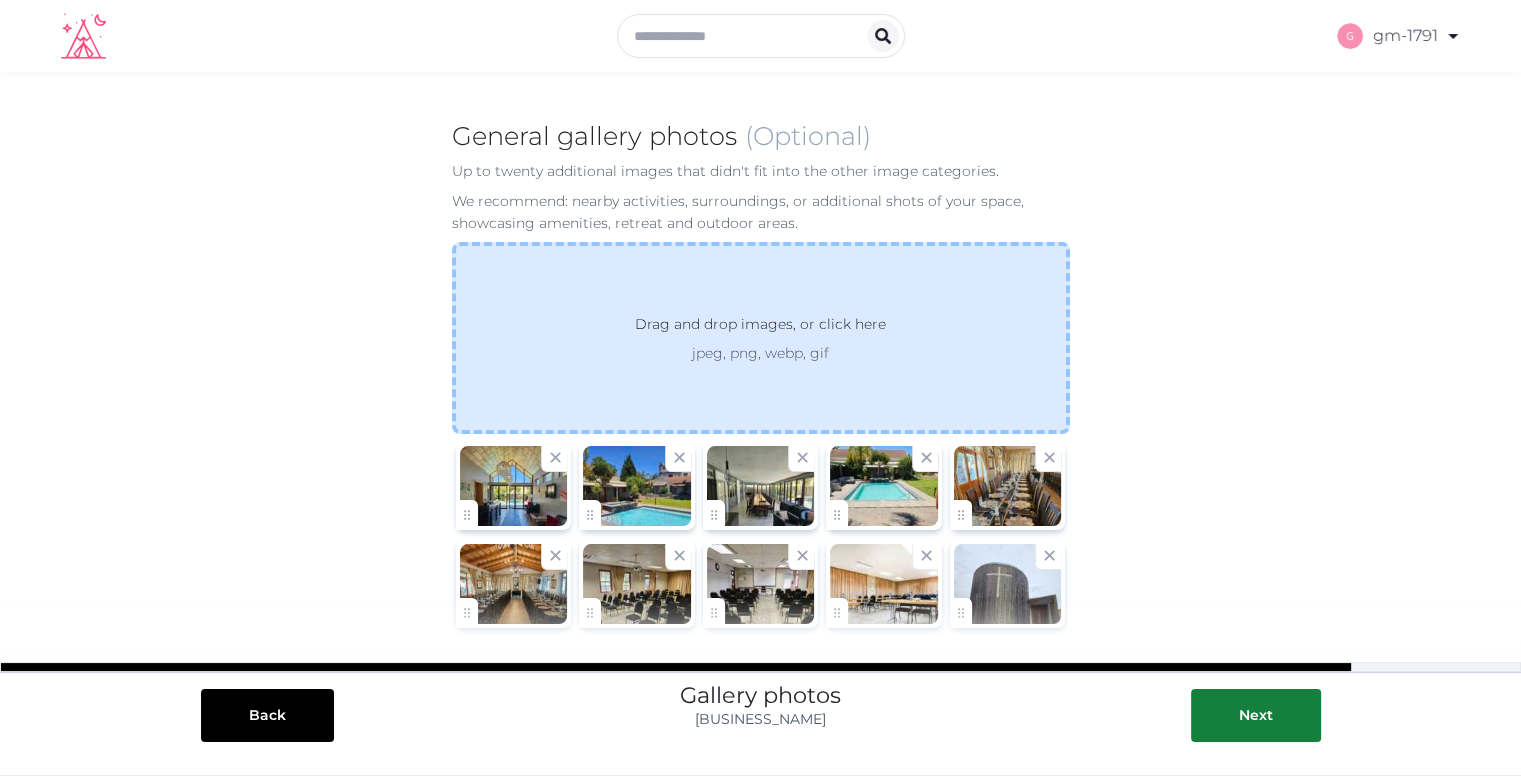 click on "Drag and drop images, or click here jpeg, png, webp, gif" at bounding box center [761, 338] 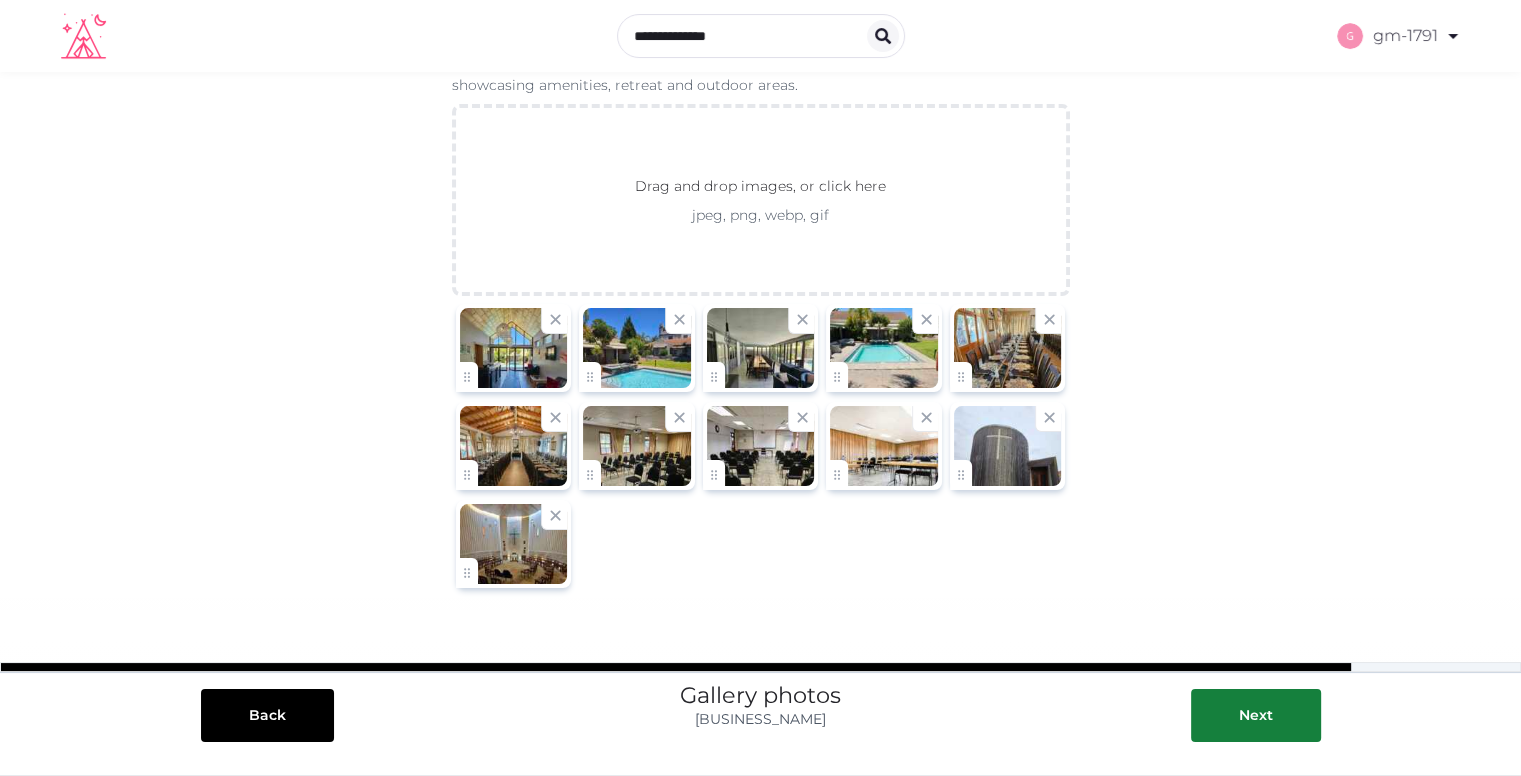 scroll, scrollTop: 104, scrollLeft: 0, axis: vertical 